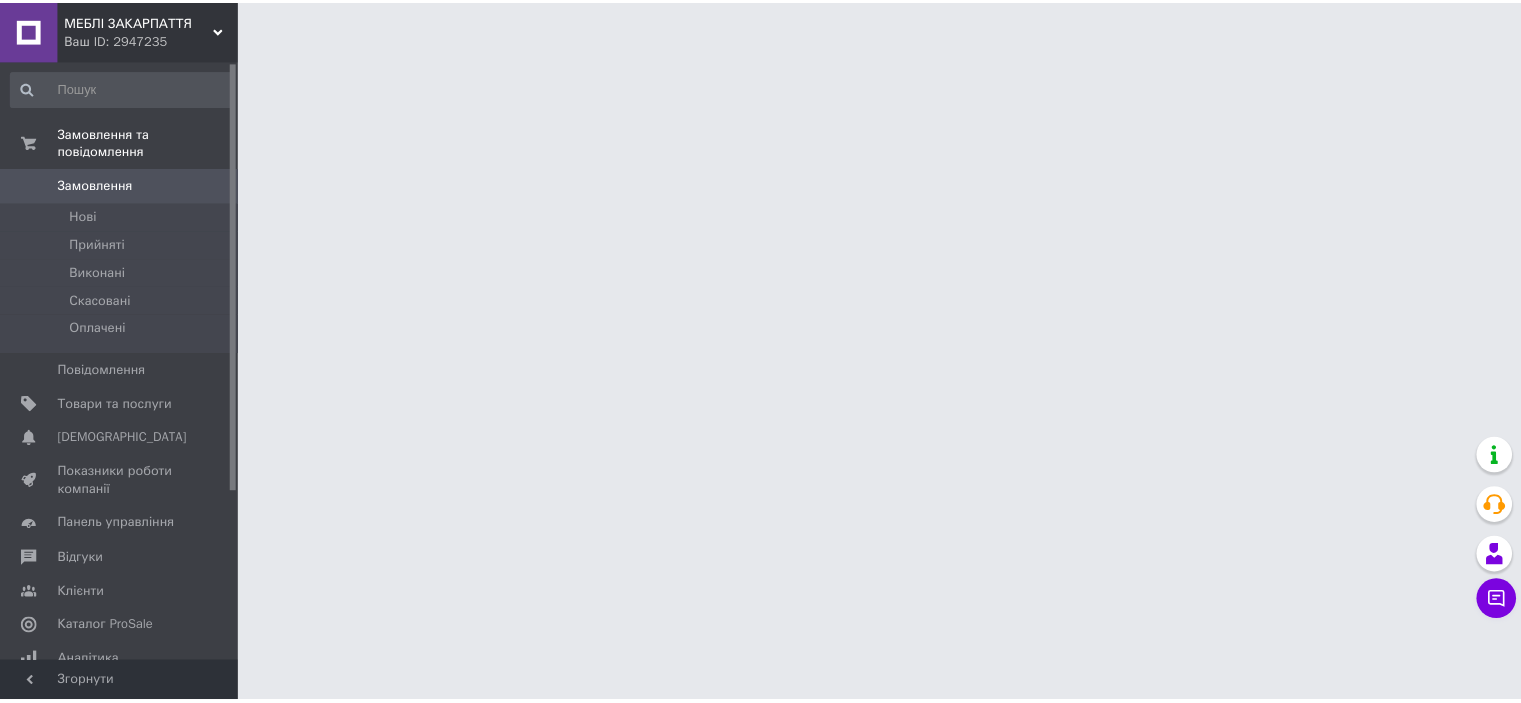 scroll, scrollTop: 0, scrollLeft: 0, axis: both 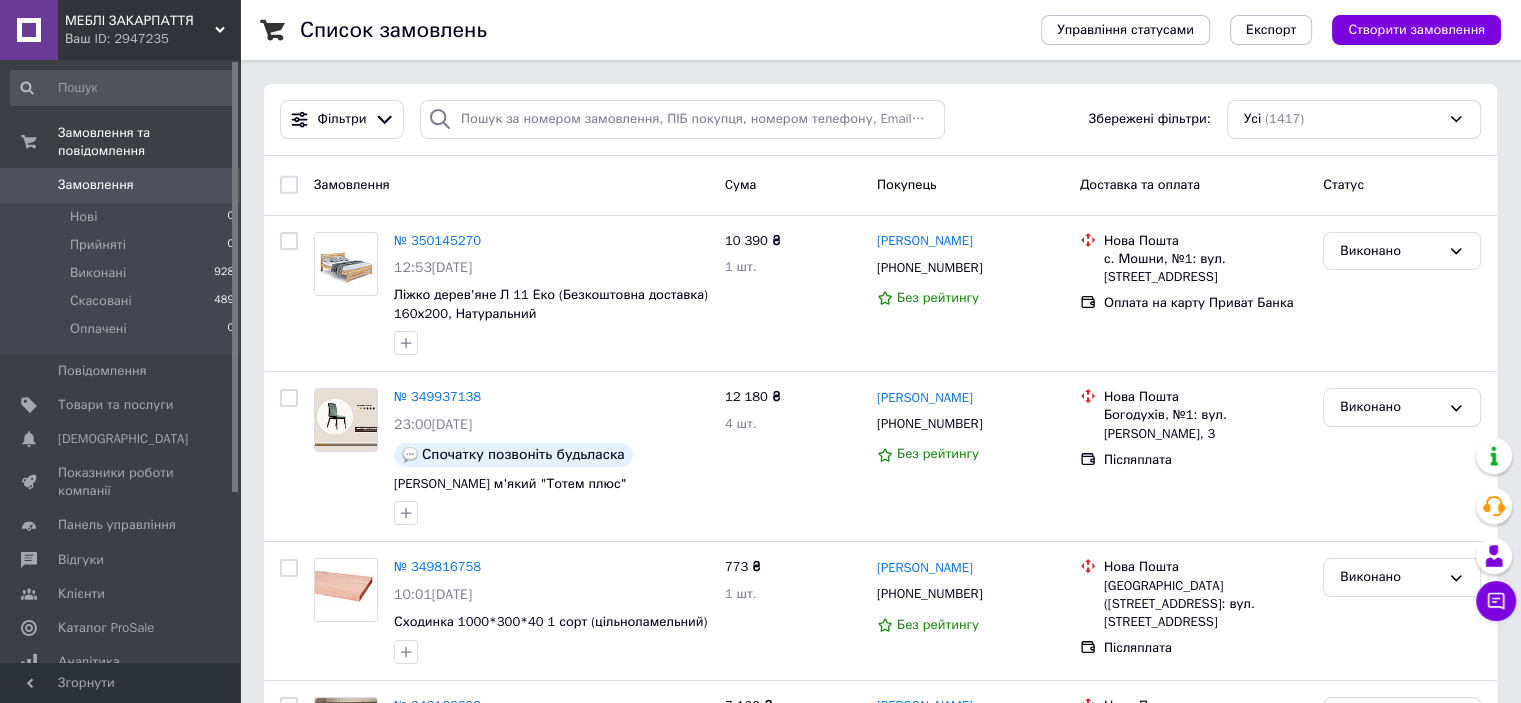 click on "Список замовлень Управління статусами Експорт Створити замовлення Фільтри Збережені фільтри: Усі (1417) Замовлення Cума Покупець Доставка та оплата Статус № 350145270 12:53, 27.06.2025 Ліжко дерев'яне Л 11 Еко (Безкоштовна доставка) 160х200, Натуральний 10 390 ₴ 1 шт. Ілля Ковтуненко +380674724403 Без рейтингу Нова Пошта с. Мошни, №1: вул. Спасо-Преображенська, 16 Оплата на карту Приват Банка Виконано № 349937138 23:00, 25.06.2025 Спочатку позвоніть будьласка Стілець м'який "Тотем плюс" 12 180 ₴ 4 шт. Олександр Косіневський +380686695097 Без рейтингу Нова Пошта Богодухів, №1: вул. Загорулько, 3 Післяплата 29%" at bounding box center [880, 1769] 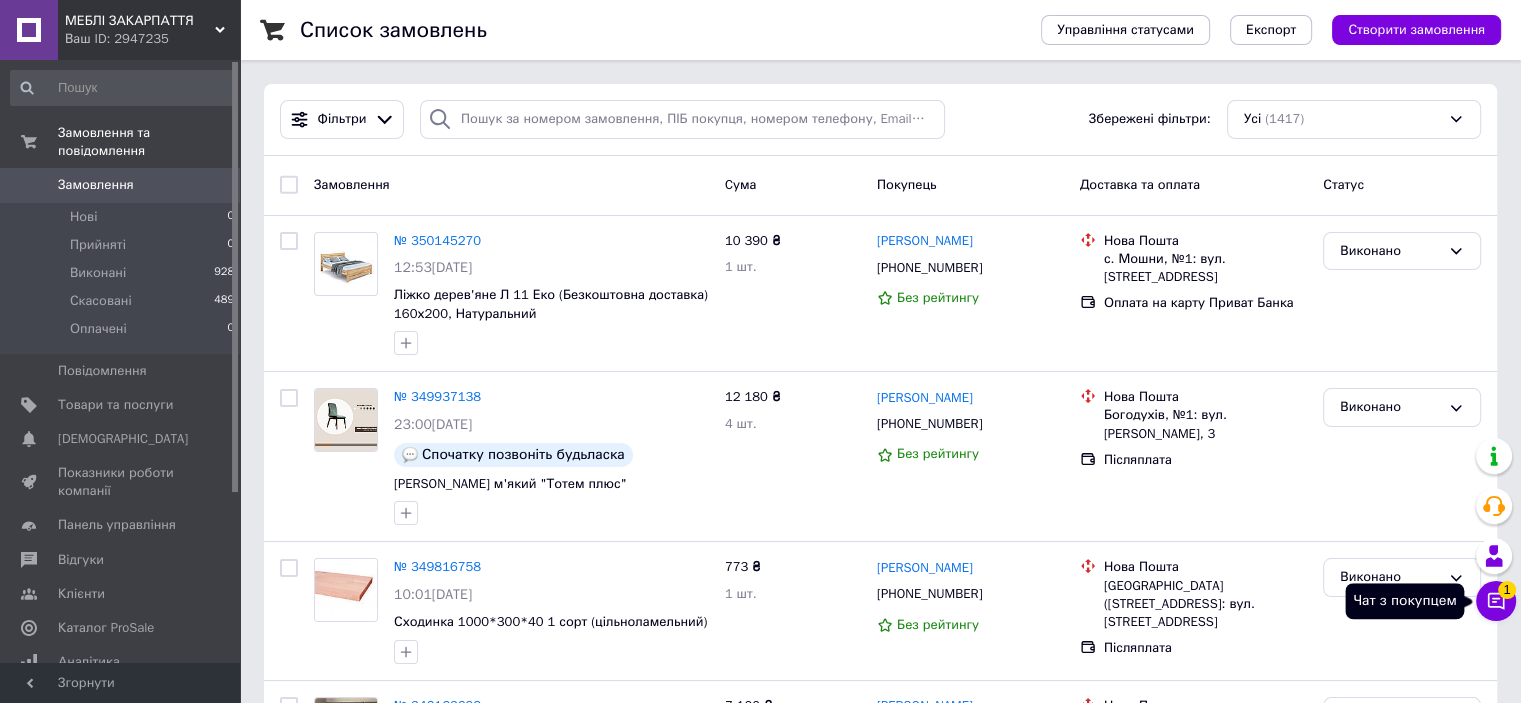 click 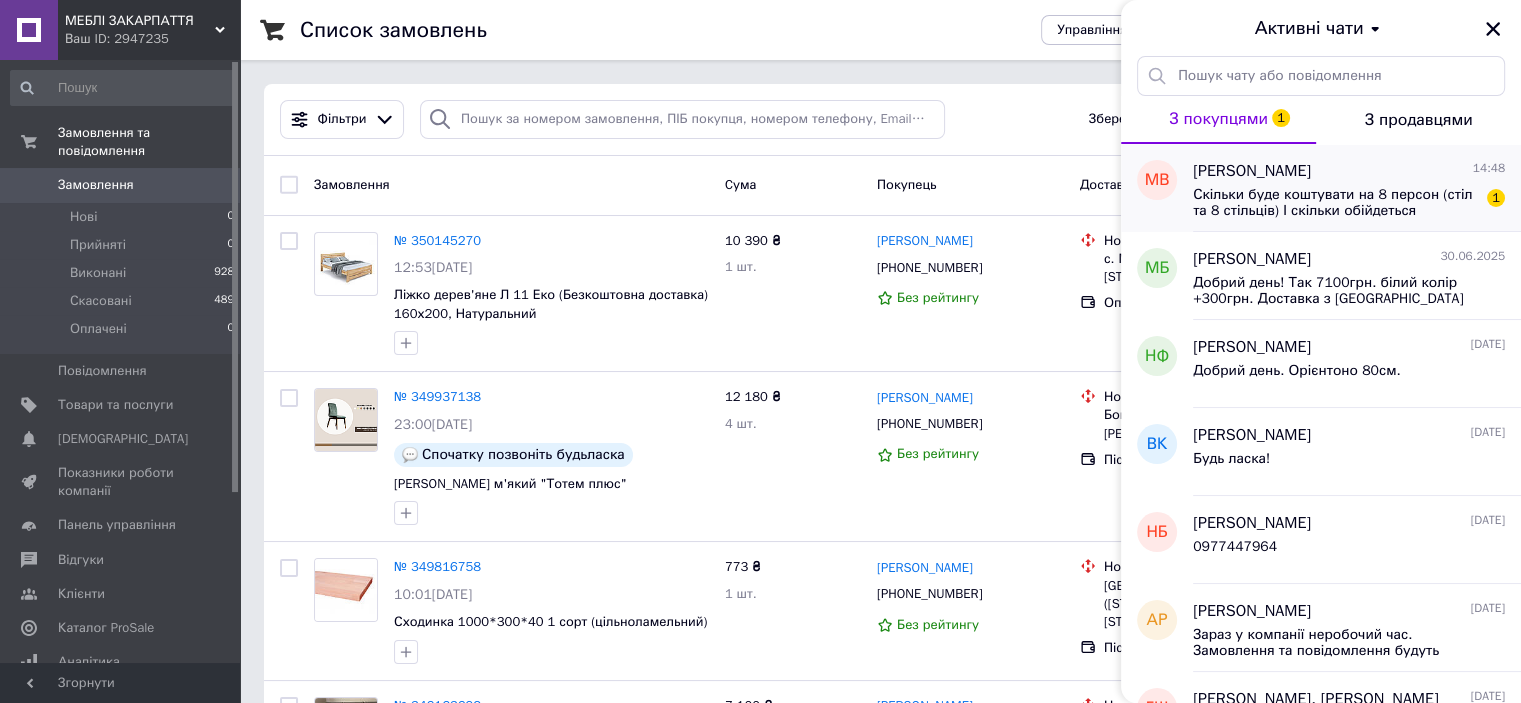 click on "Скільки буде коштувати на 8 персон  (стіл та 8 стільців)
І скільки обійдеться доставка в м Харків" at bounding box center (1335, 203) 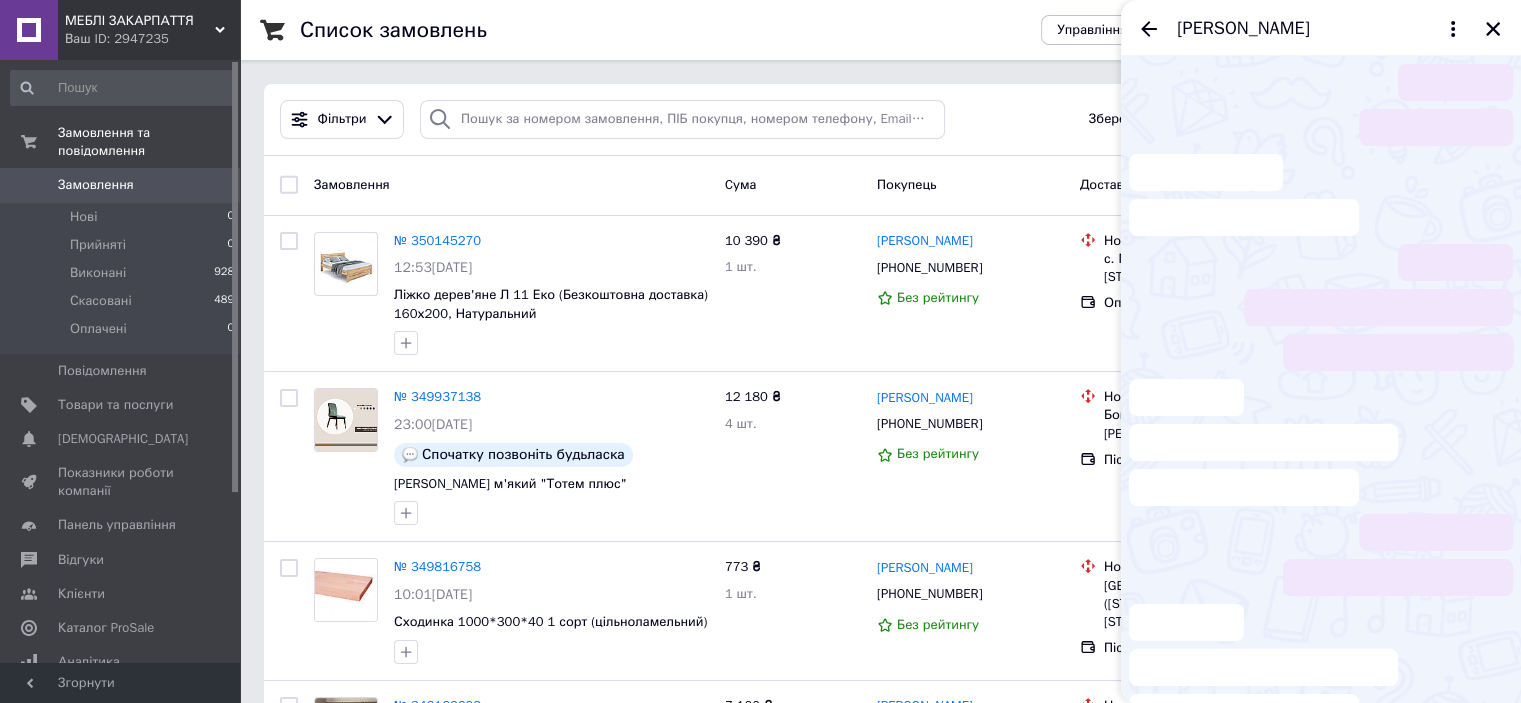 scroll, scrollTop: 45, scrollLeft: 0, axis: vertical 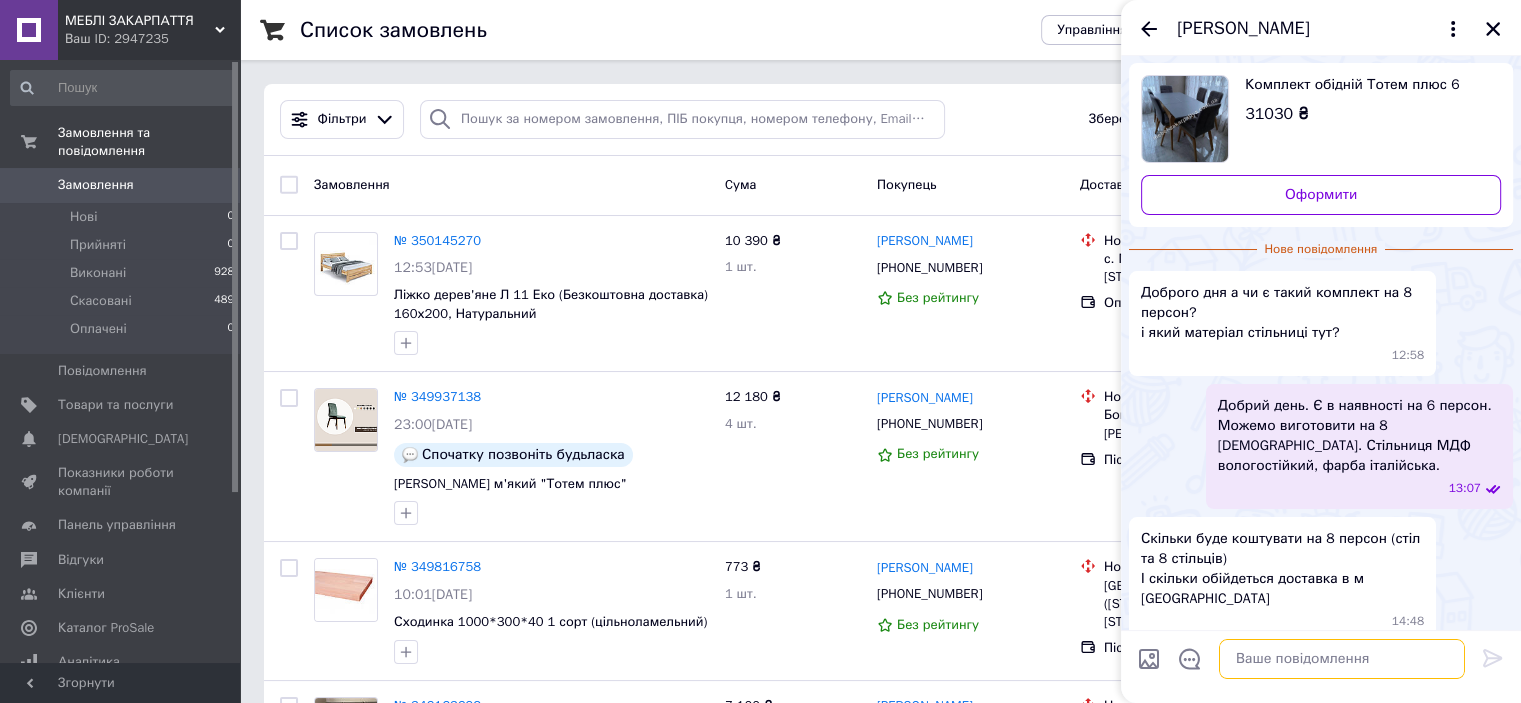 click at bounding box center [1342, 659] 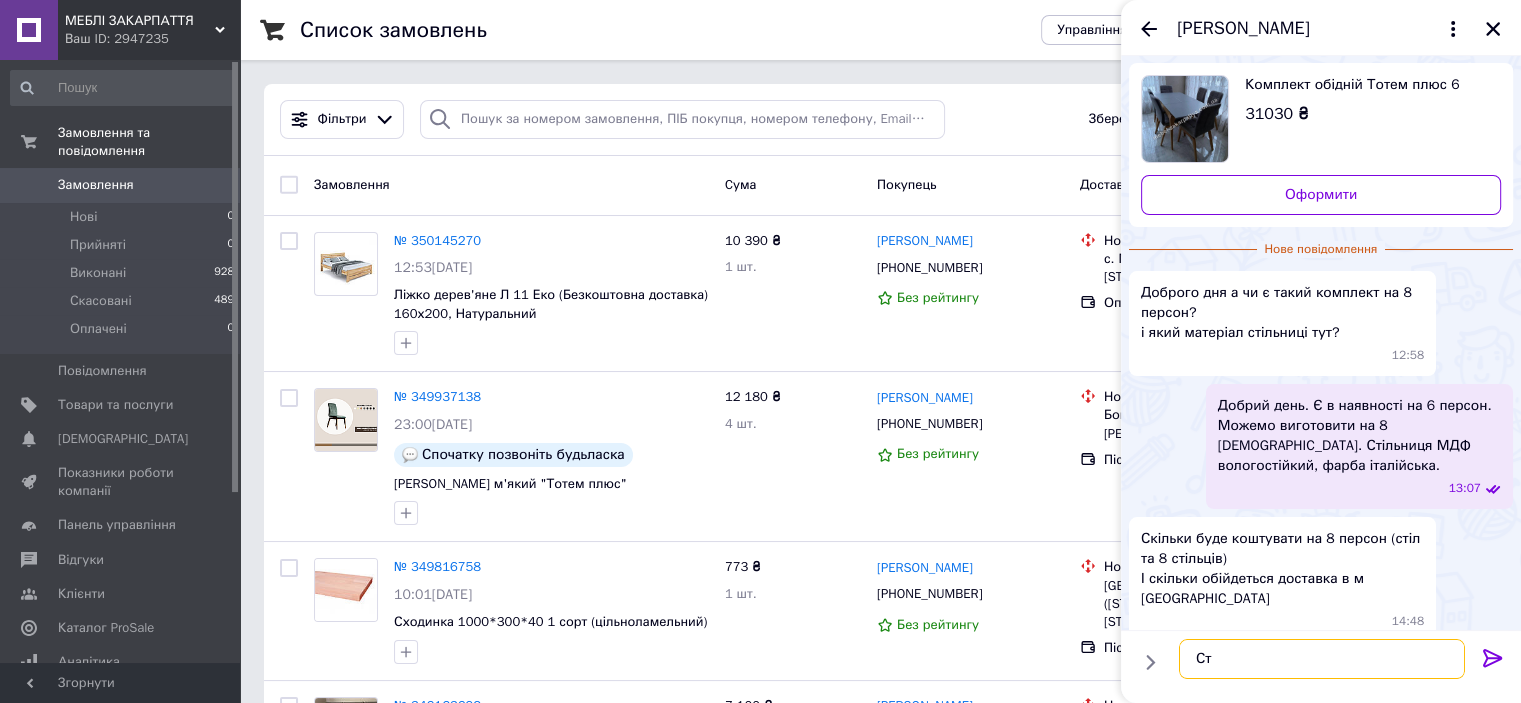 type on "С" 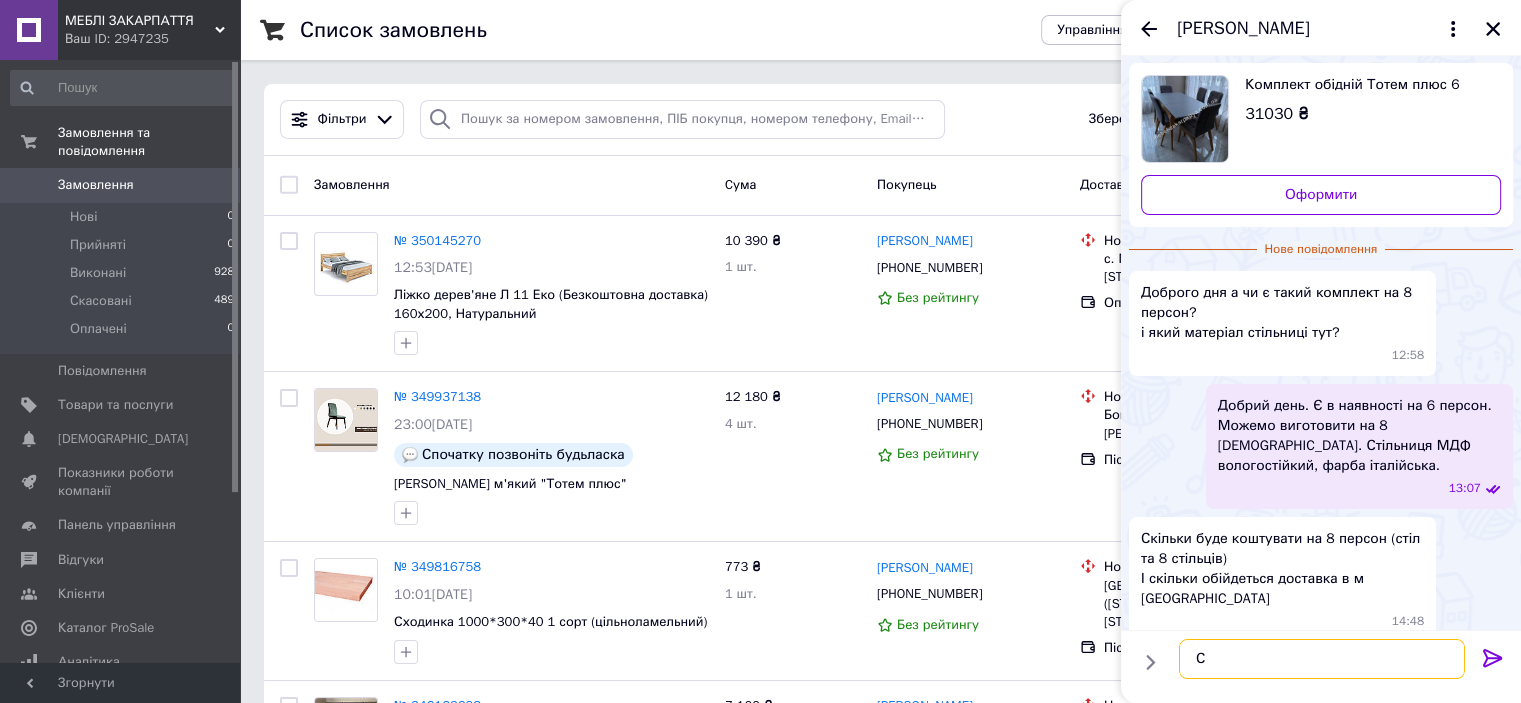 type 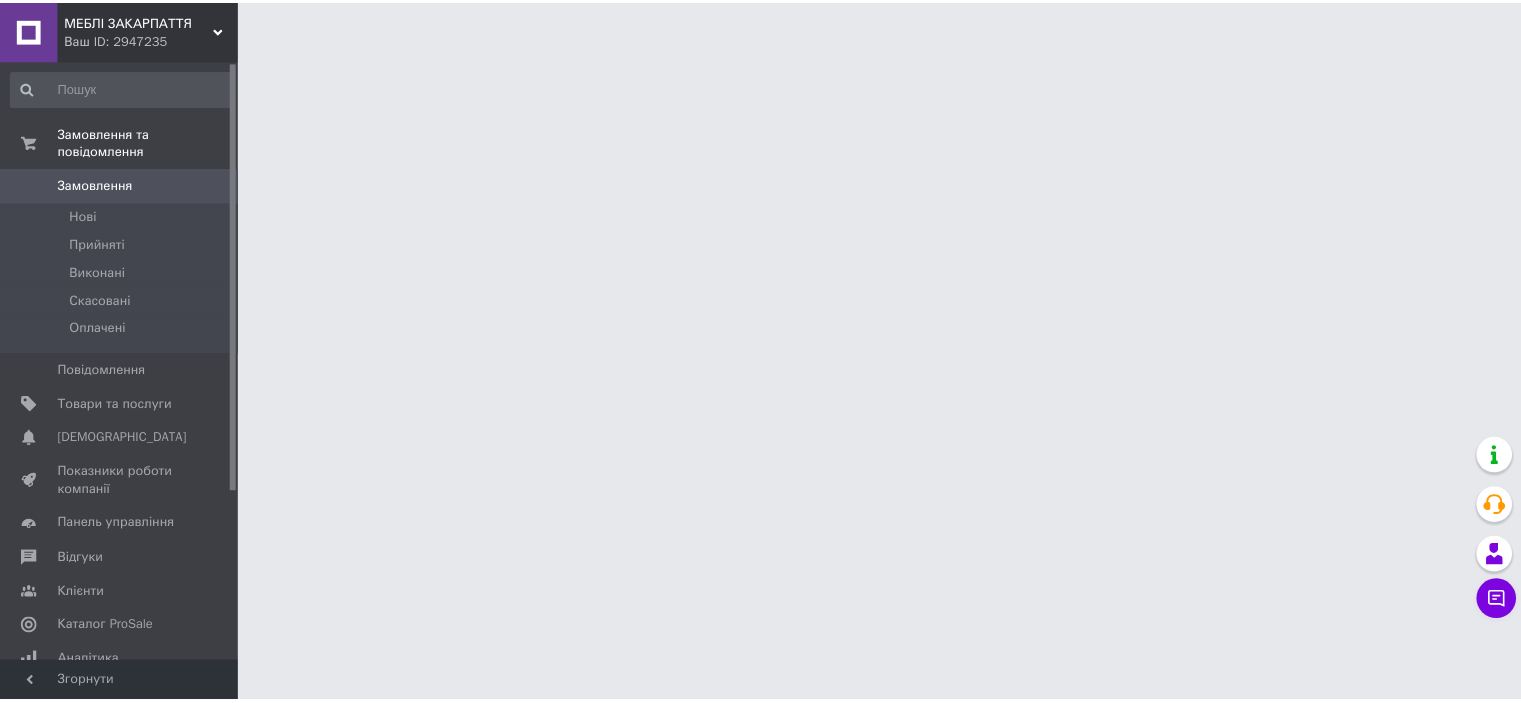 scroll, scrollTop: 0, scrollLeft: 0, axis: both 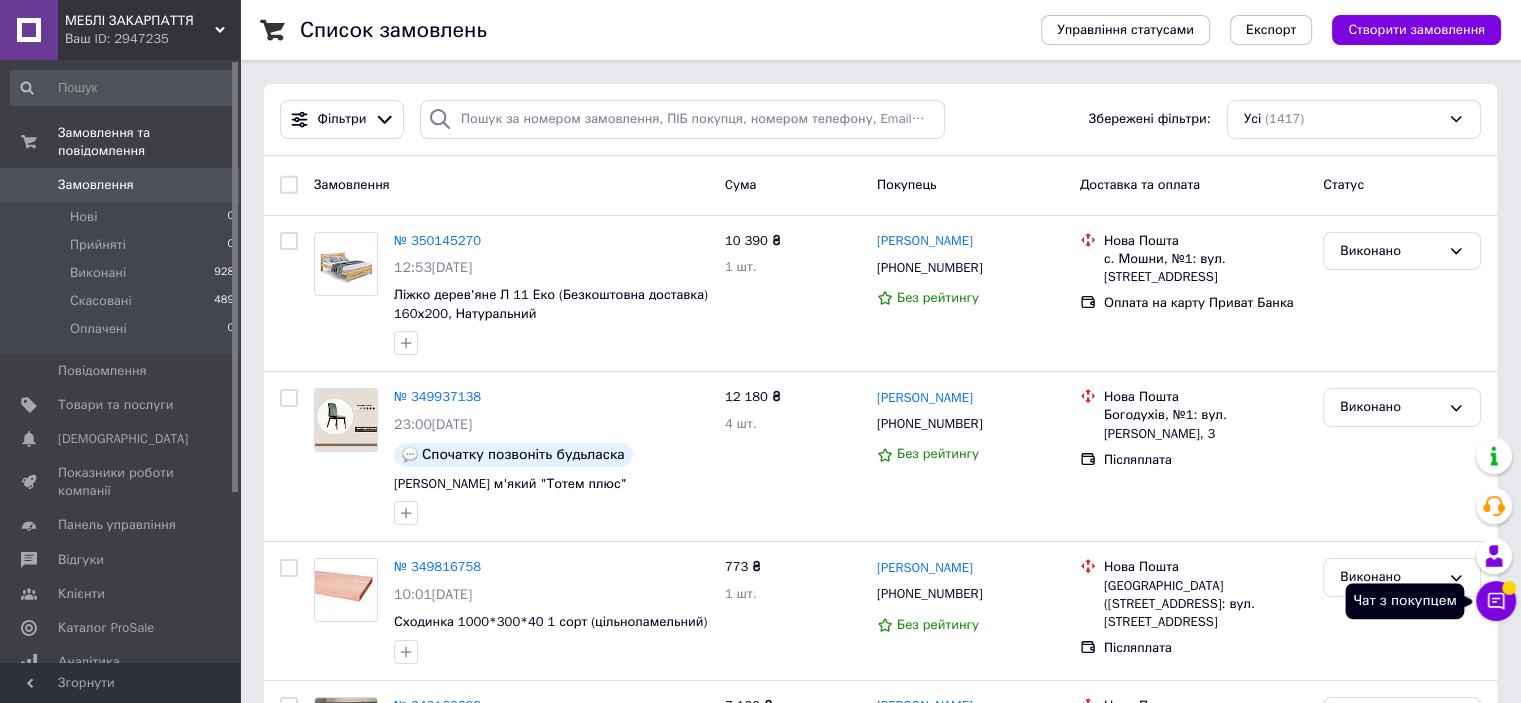click on "Чат з покупцем" at bounding box center [1496, 601] 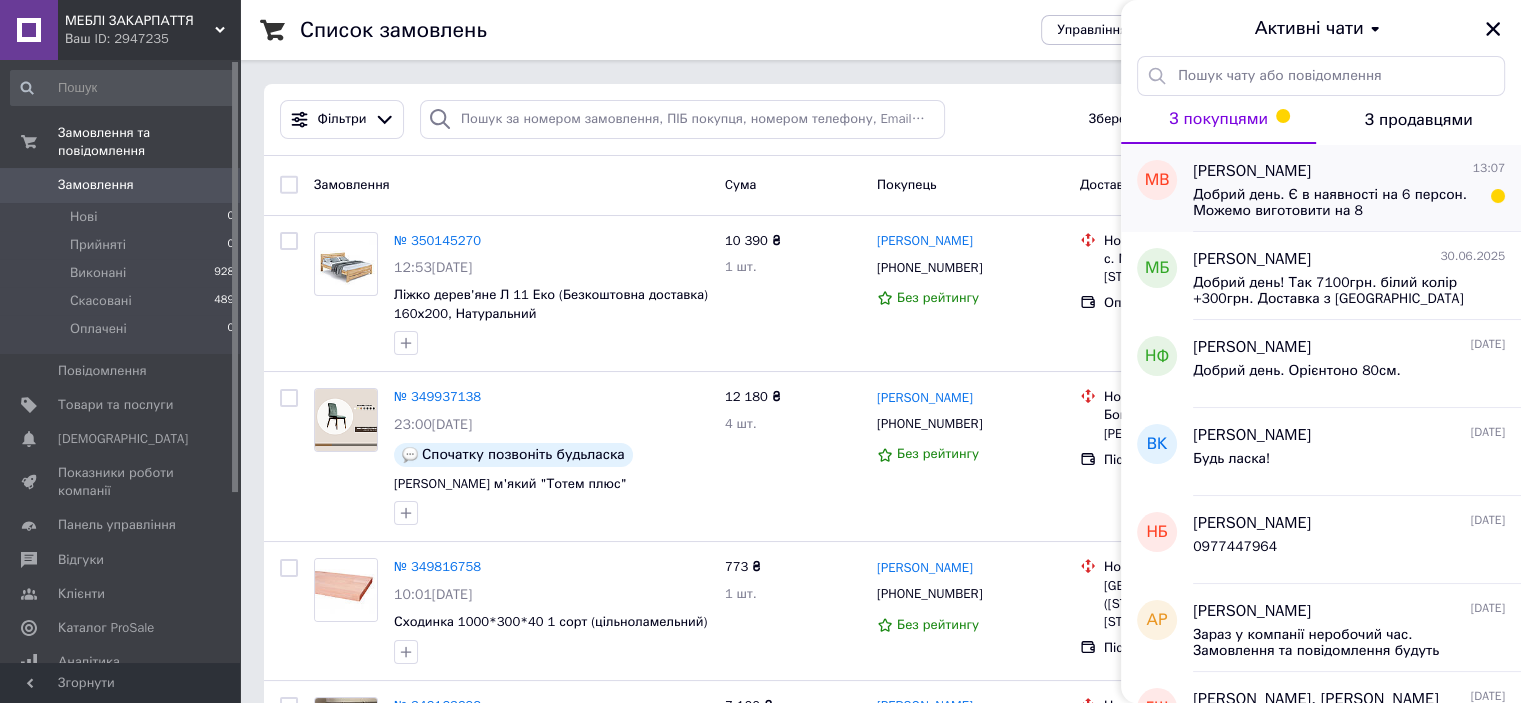 click on "Добрий день. Є в наявності на 6 персон. Можемо виготовити на 8 персон. Стільниця МДФ вологостійкий, фарба італійська." at bounding box center [1335, 203] 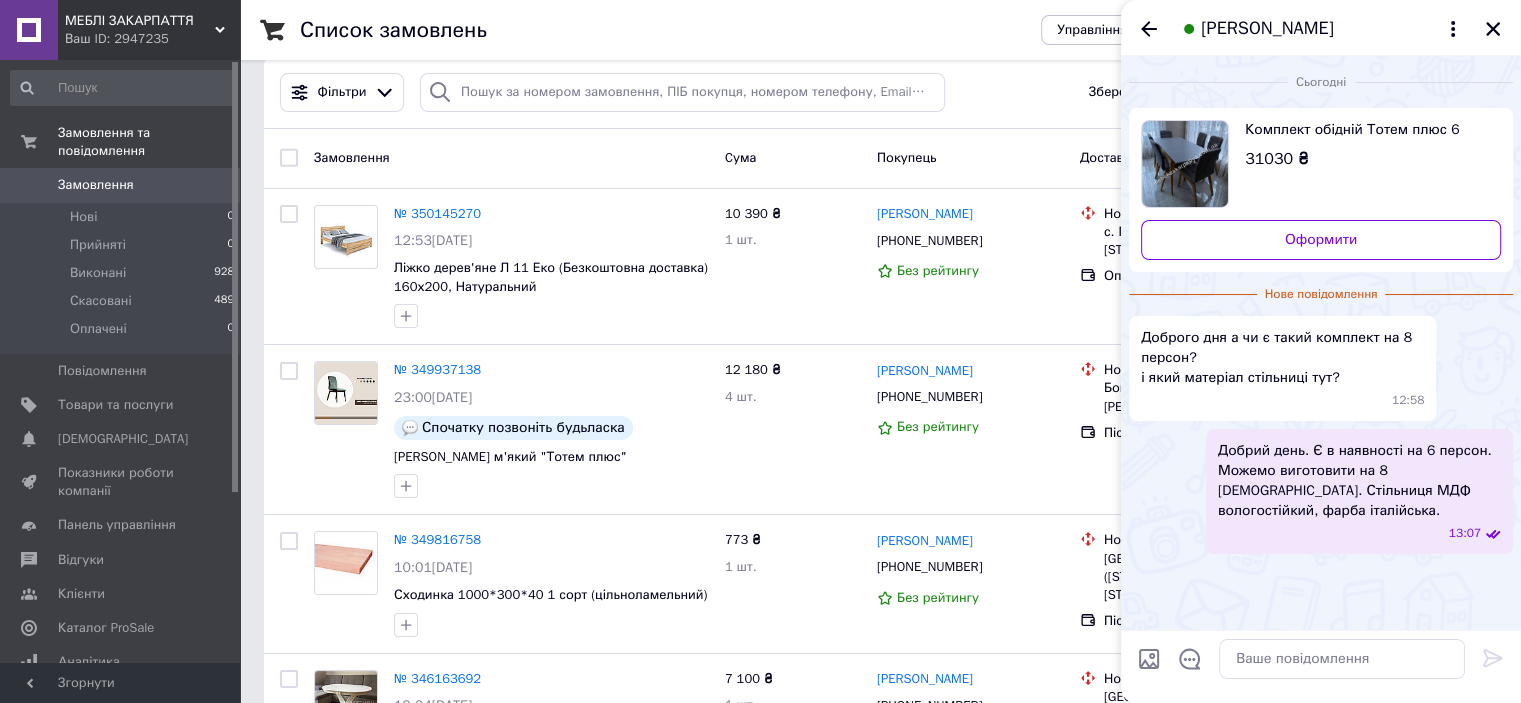 scroll, scrollTop: 0, scrollLeft: 0, axis: both 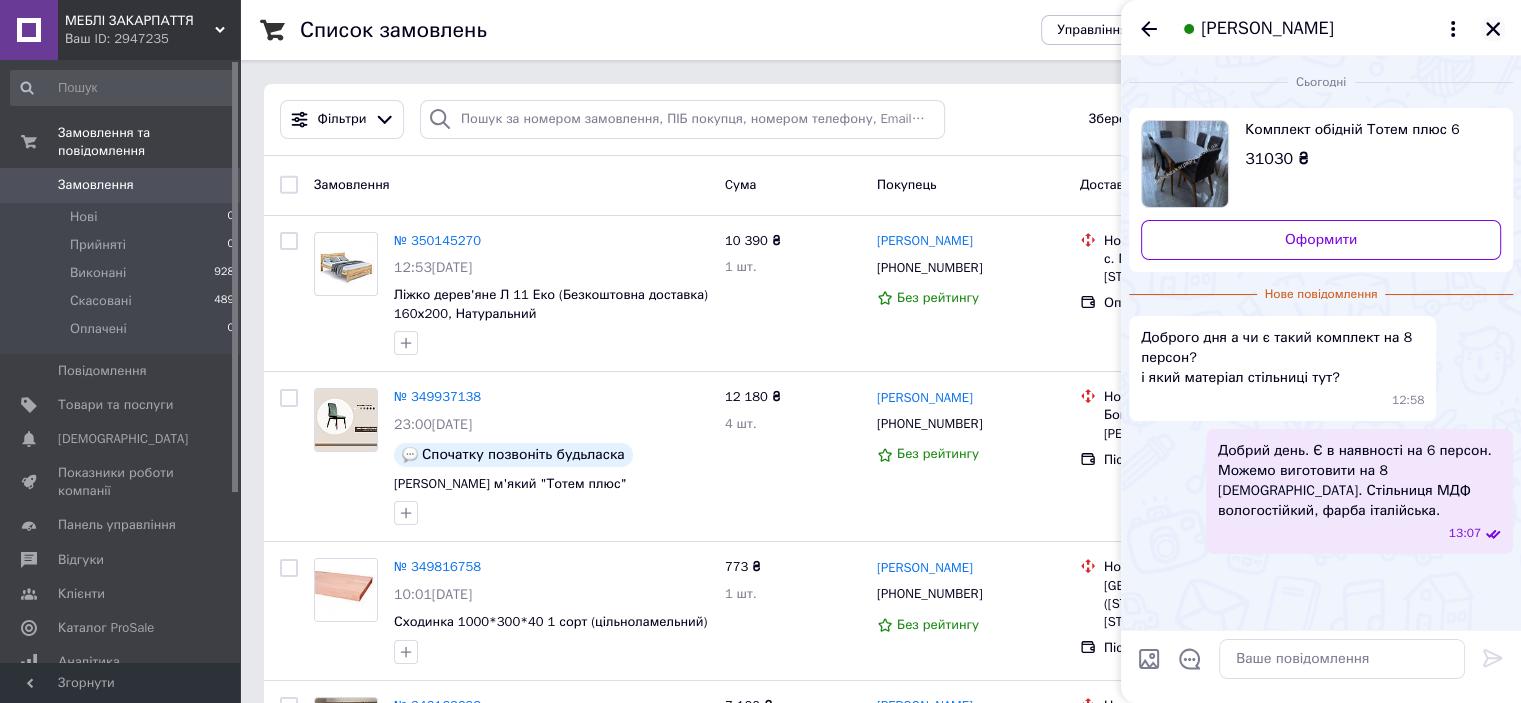 click 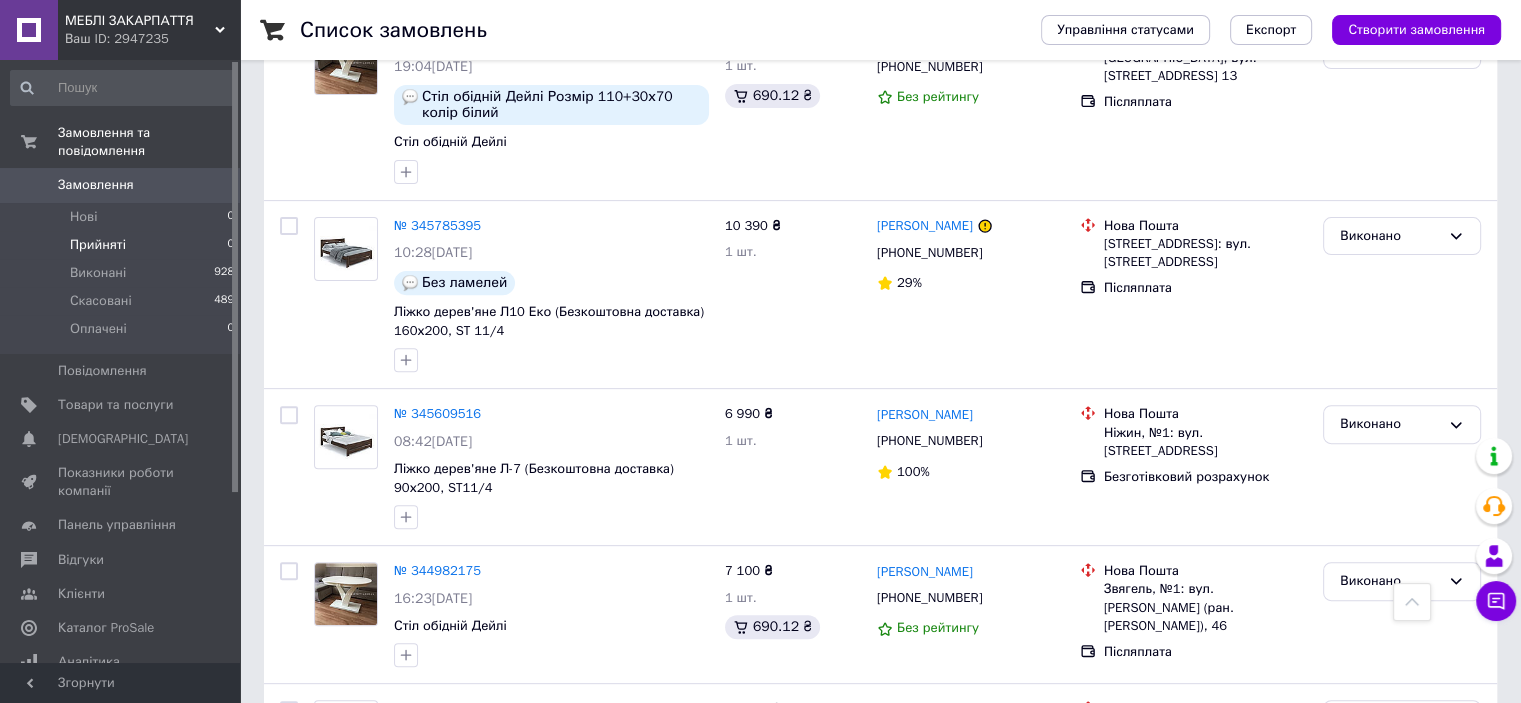 scroll, scrollTop: 0, scrollLeft: 0, axis: both 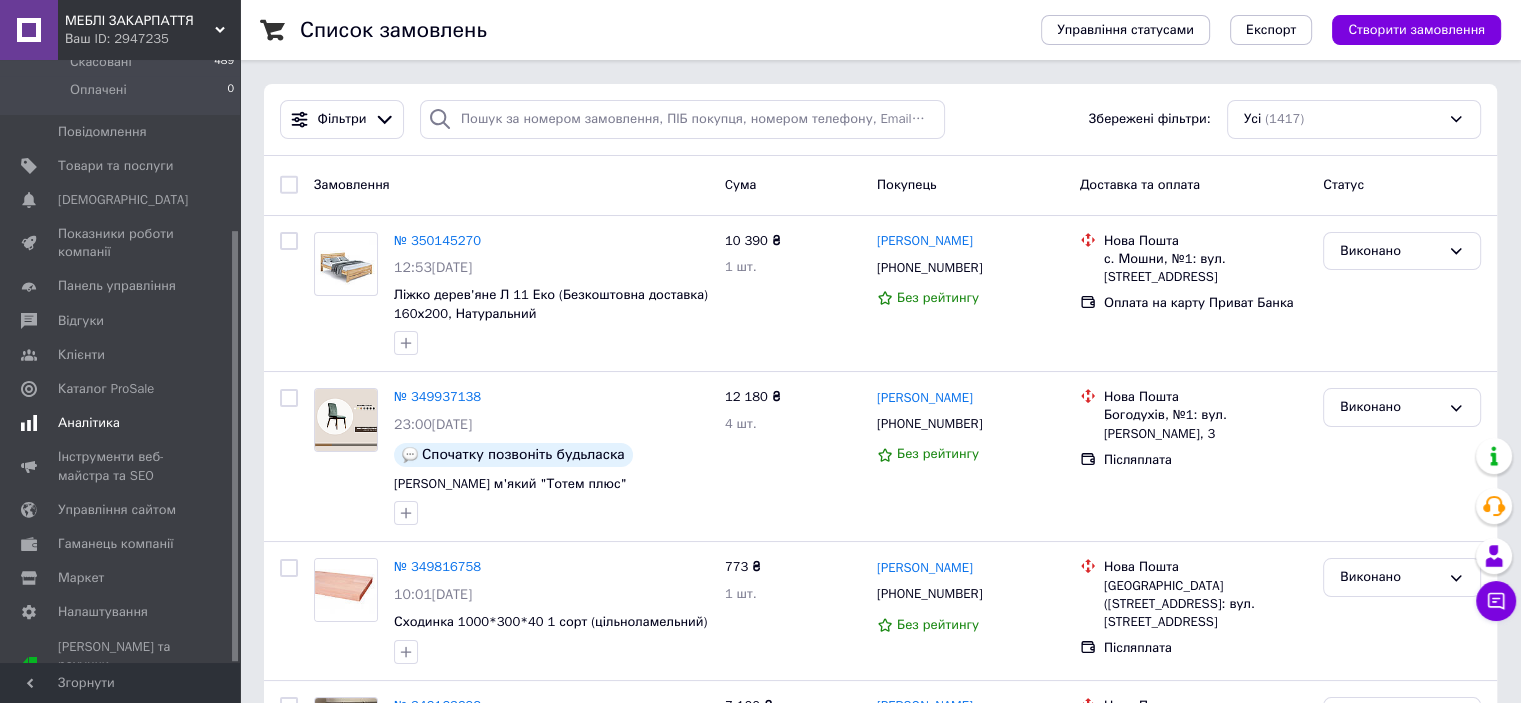 click on "Аналітика" at bounding box center [89, 423] 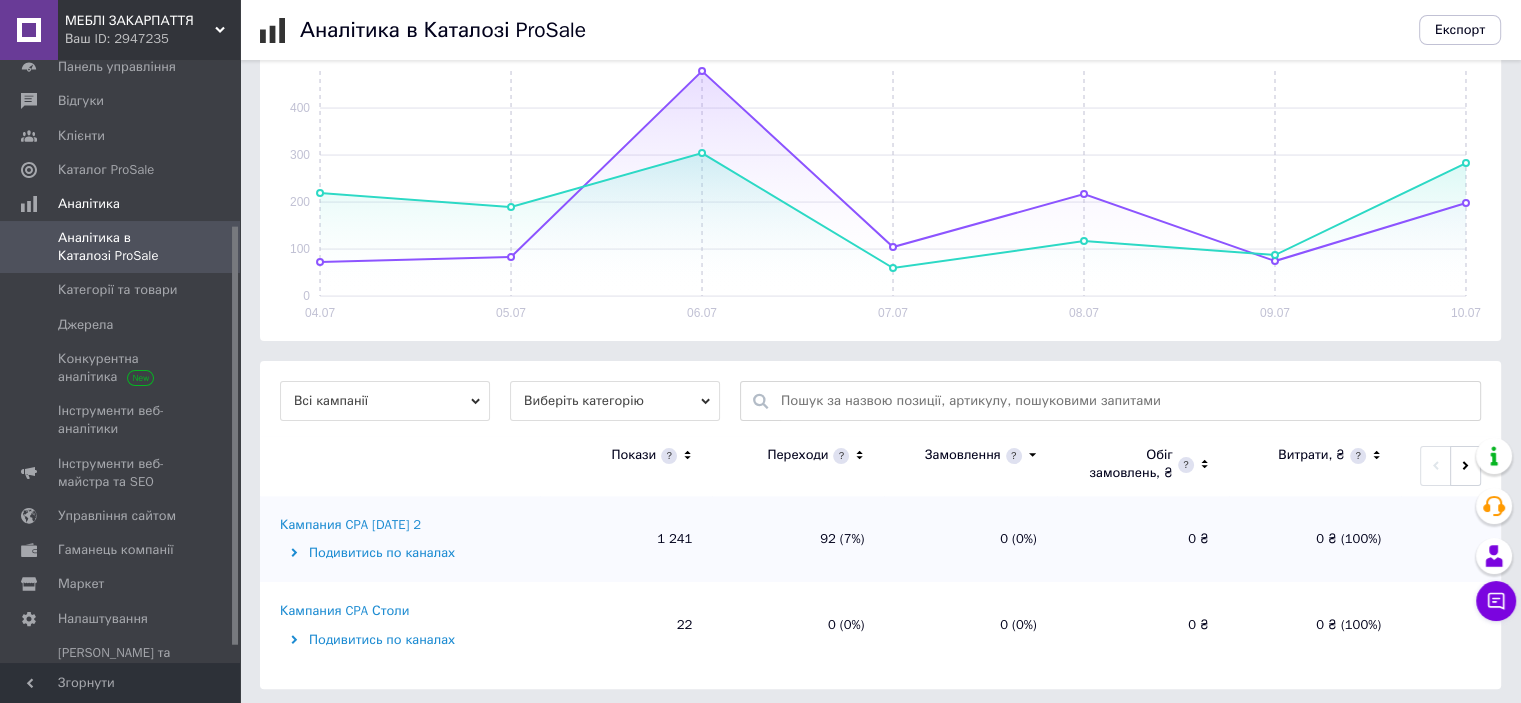 scroll, scrollTop: 320, scrollLeft: 0, axis: vertical 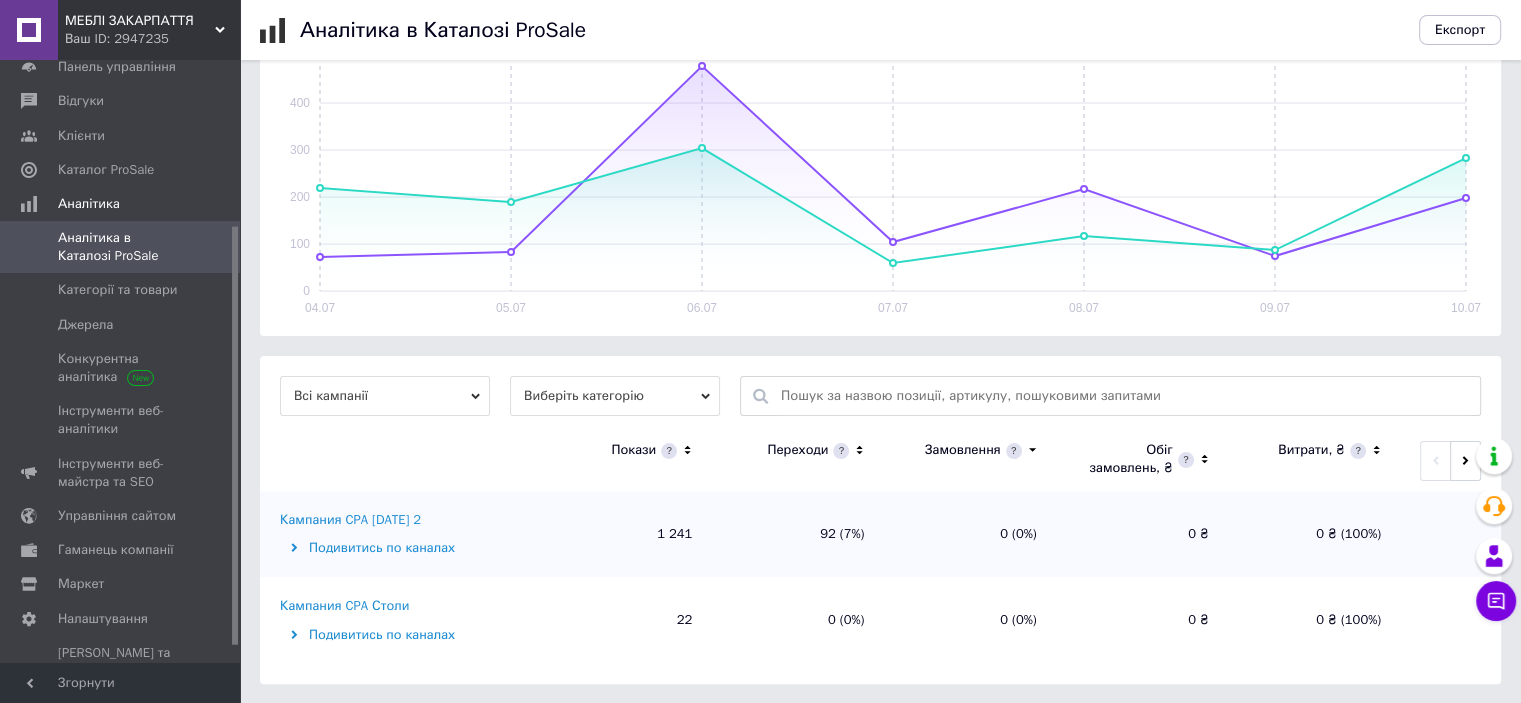 click on "Подивитись по каналах" at bounding box center (407, 548) 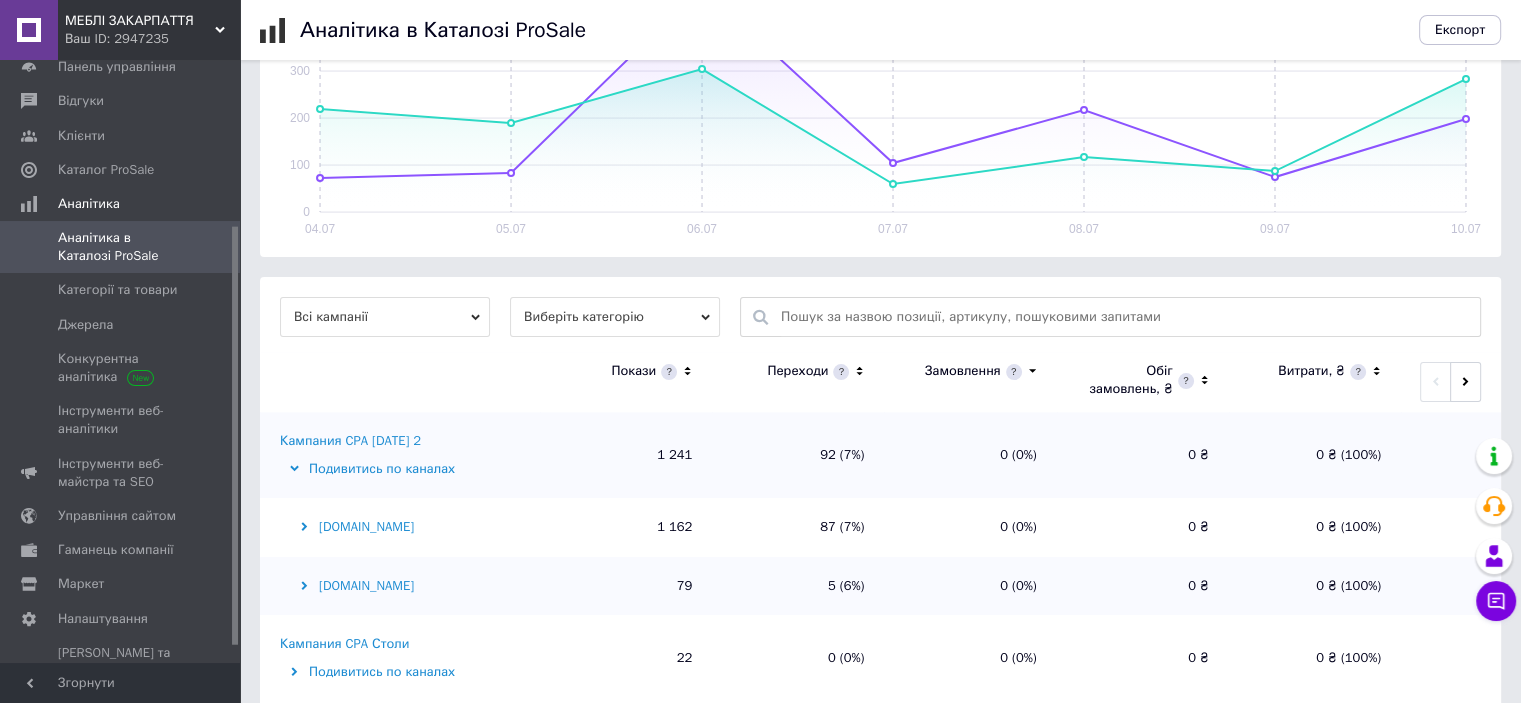 scroll, scrollTop: 436, scrollLeft: 0, axis: vertical 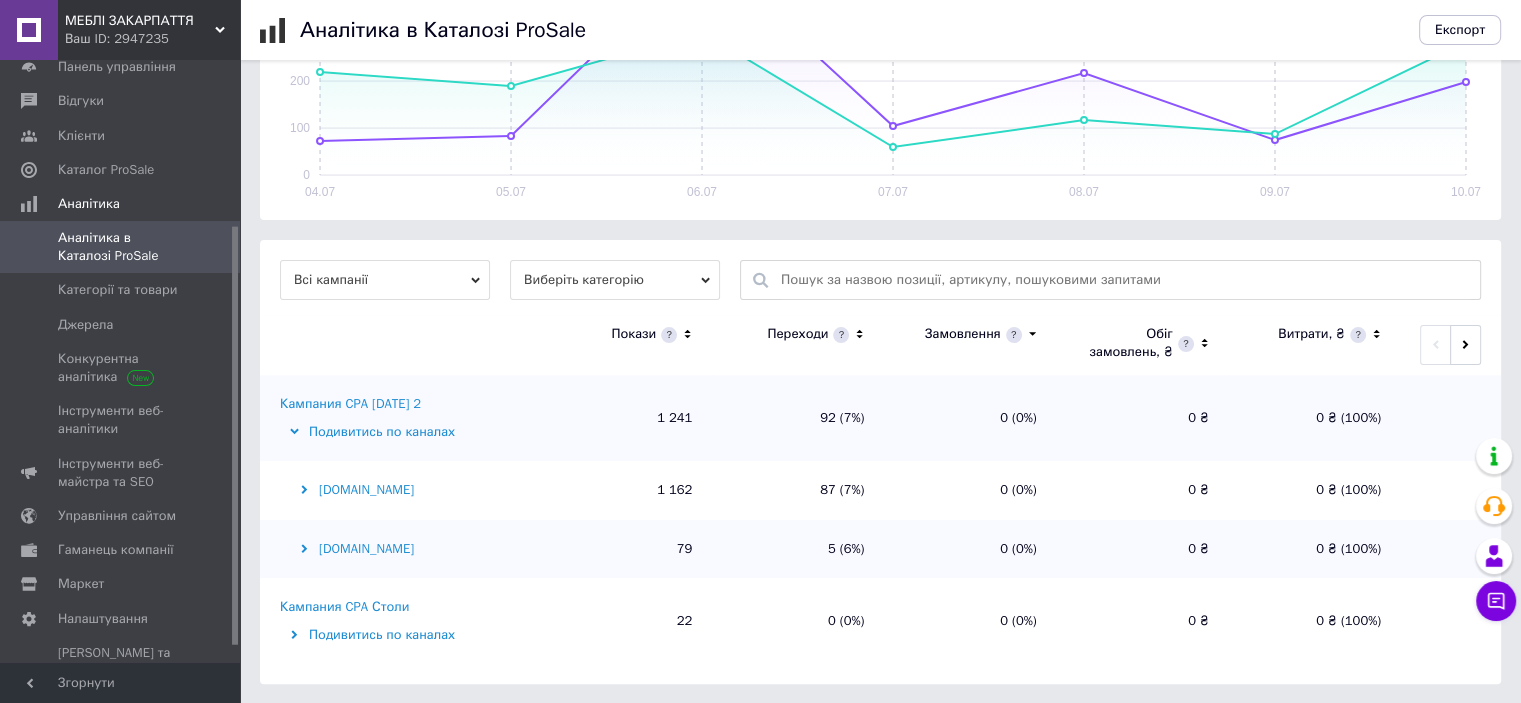 click on "Prom.ua" at bounding box center (407, 490) 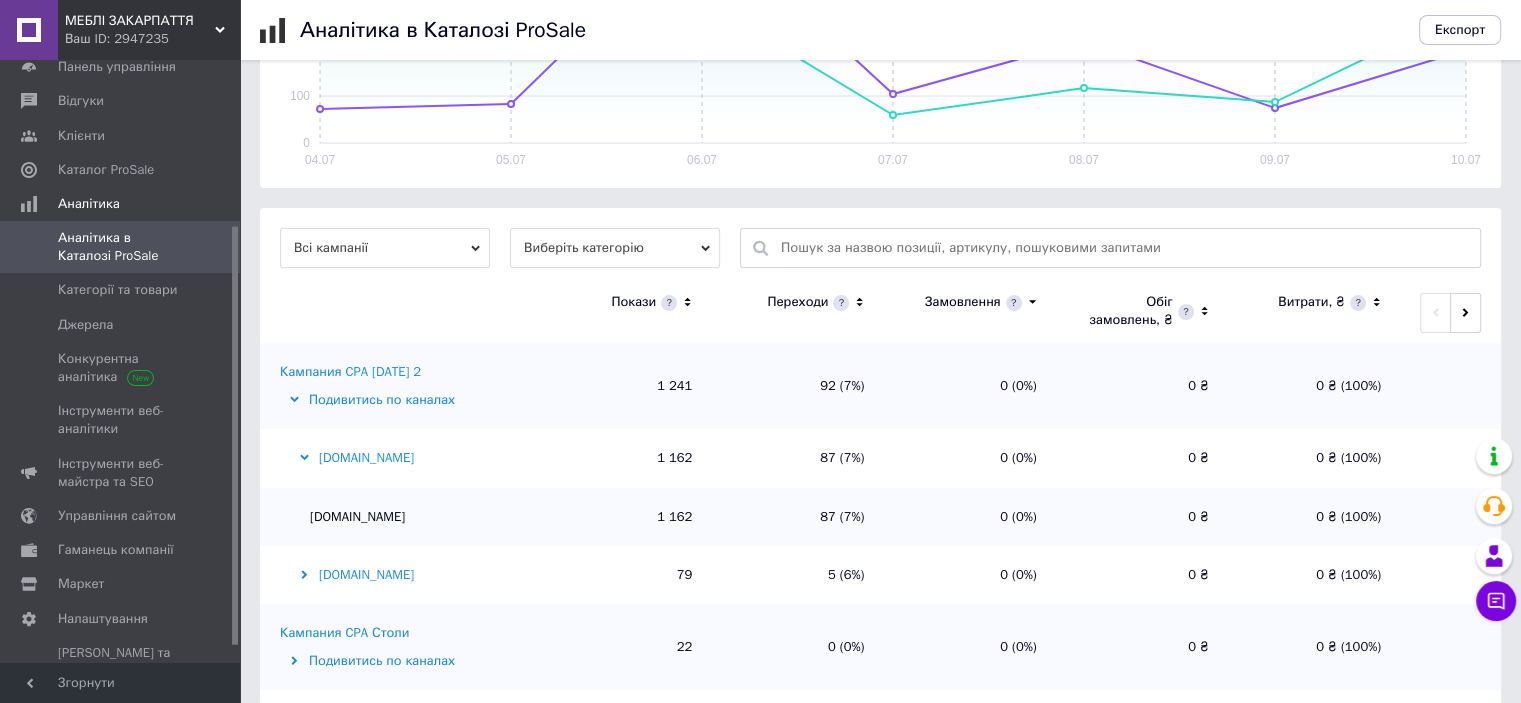 scroll, scrollTop: 494, scrollLeft: 0, axis: vertical 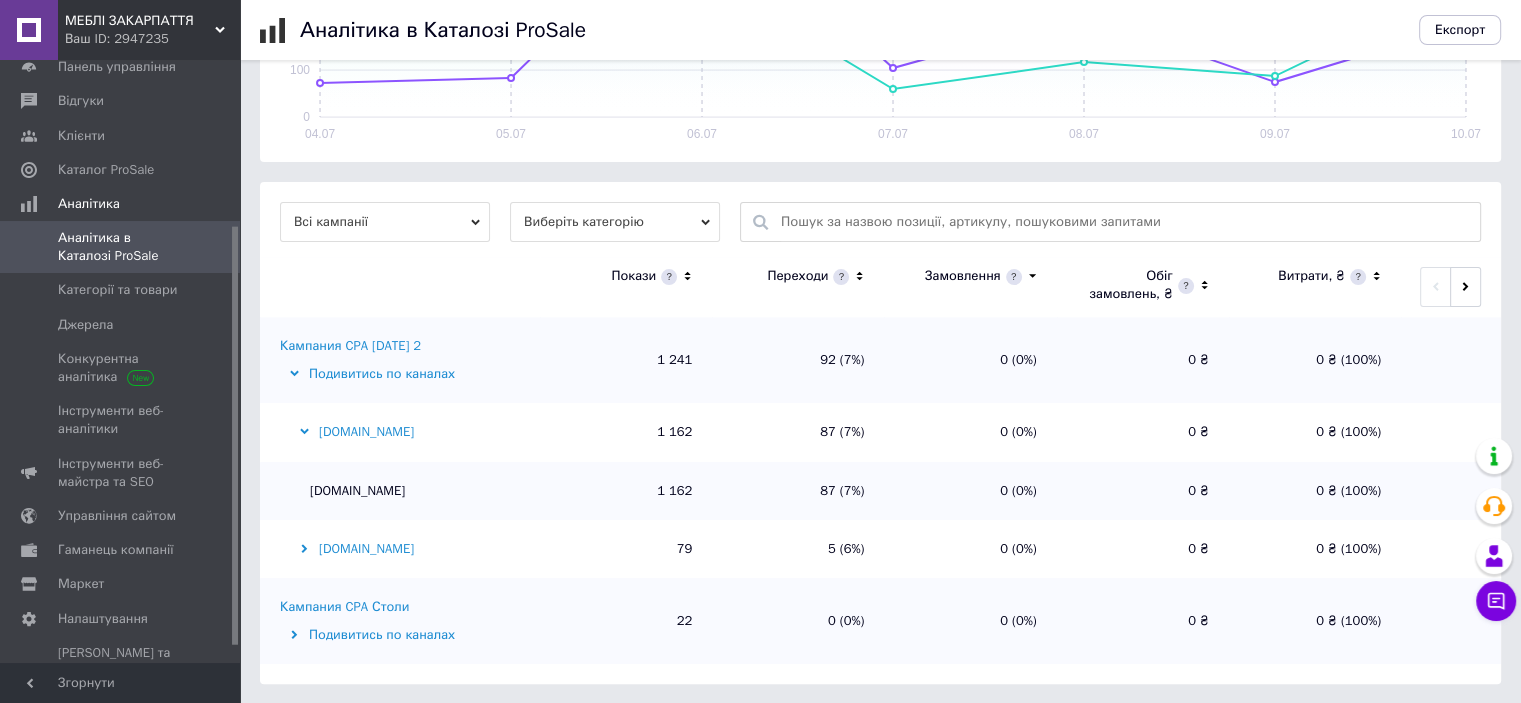 click on "Подивитись по каналах" at bounding box center (407, 635) 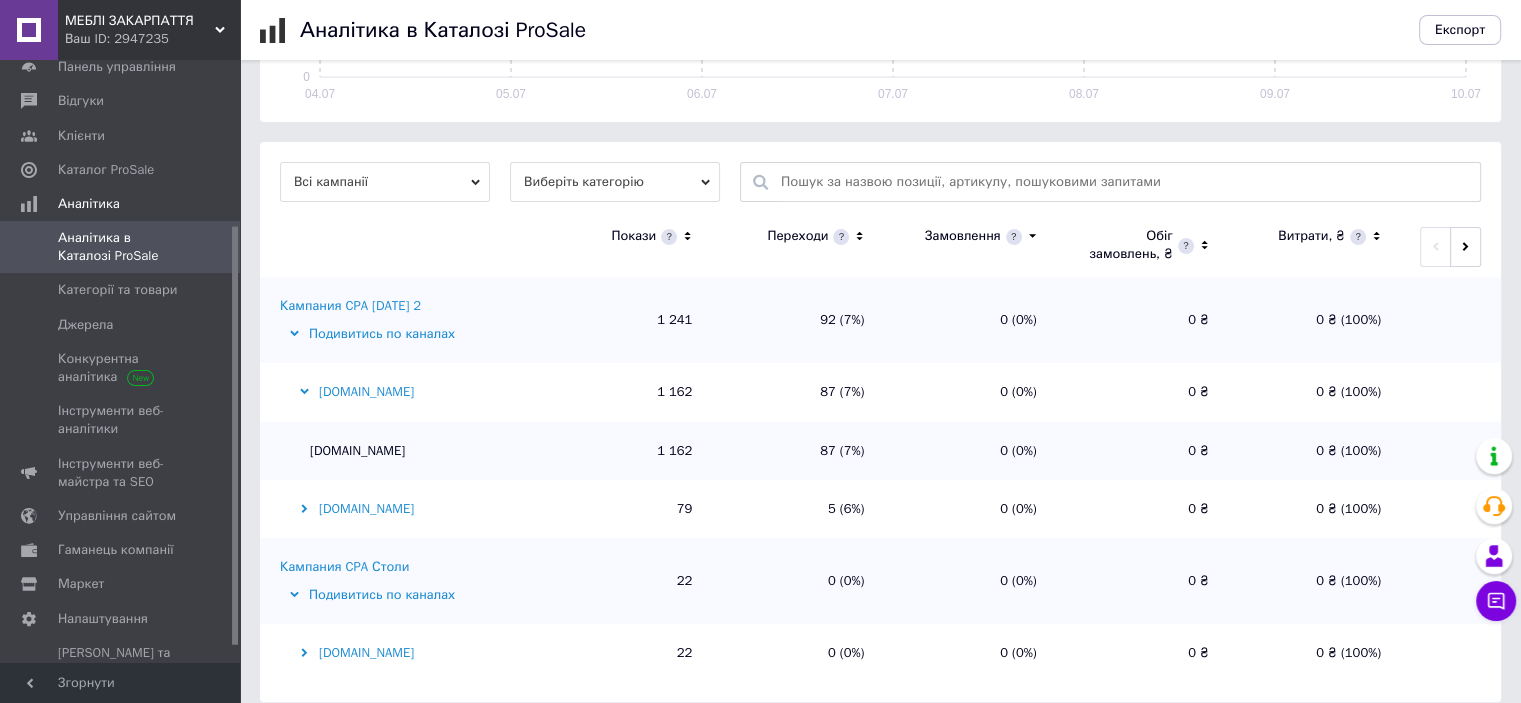 scroll, scrollTop: 552, scrollLeft: 0, axis: vertical 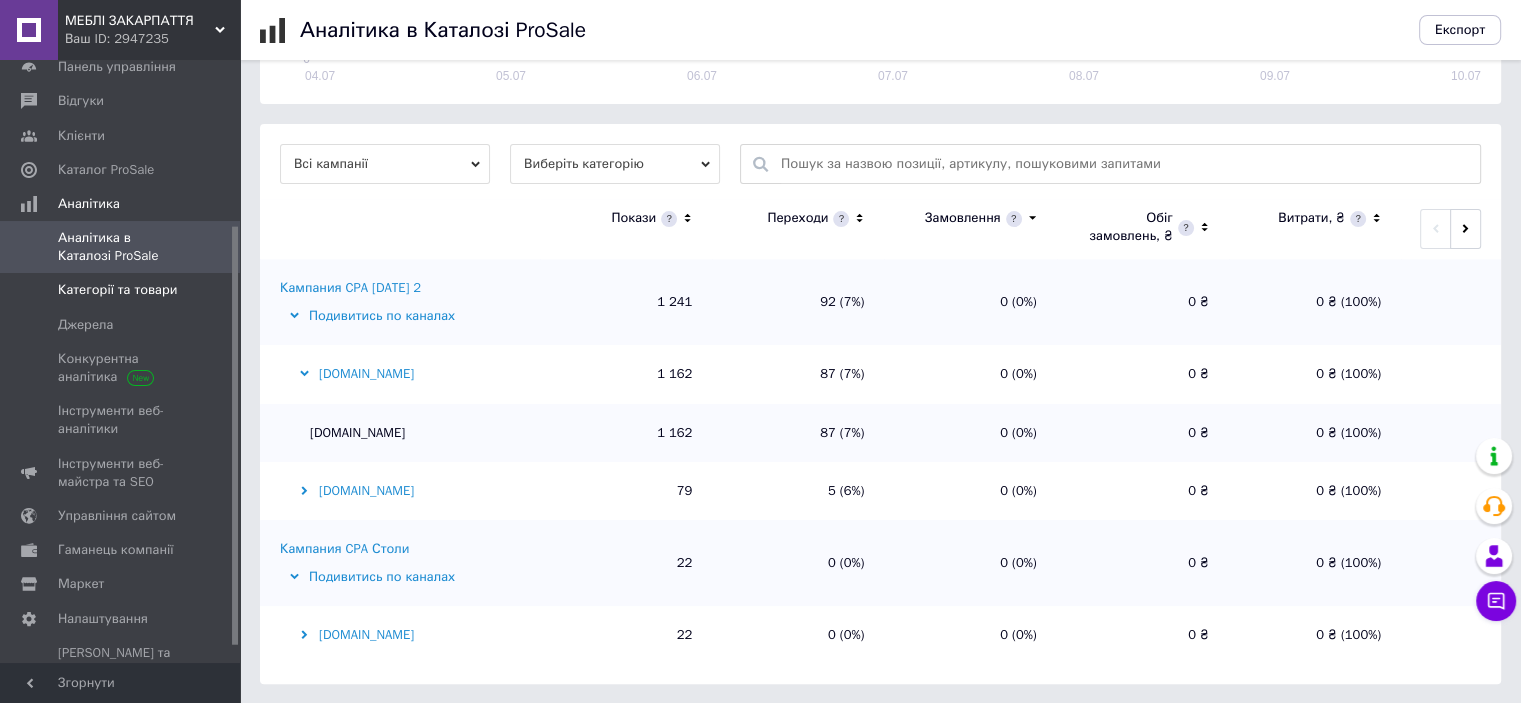 click on "Категорії та товари" at bounding box center (117, 290) 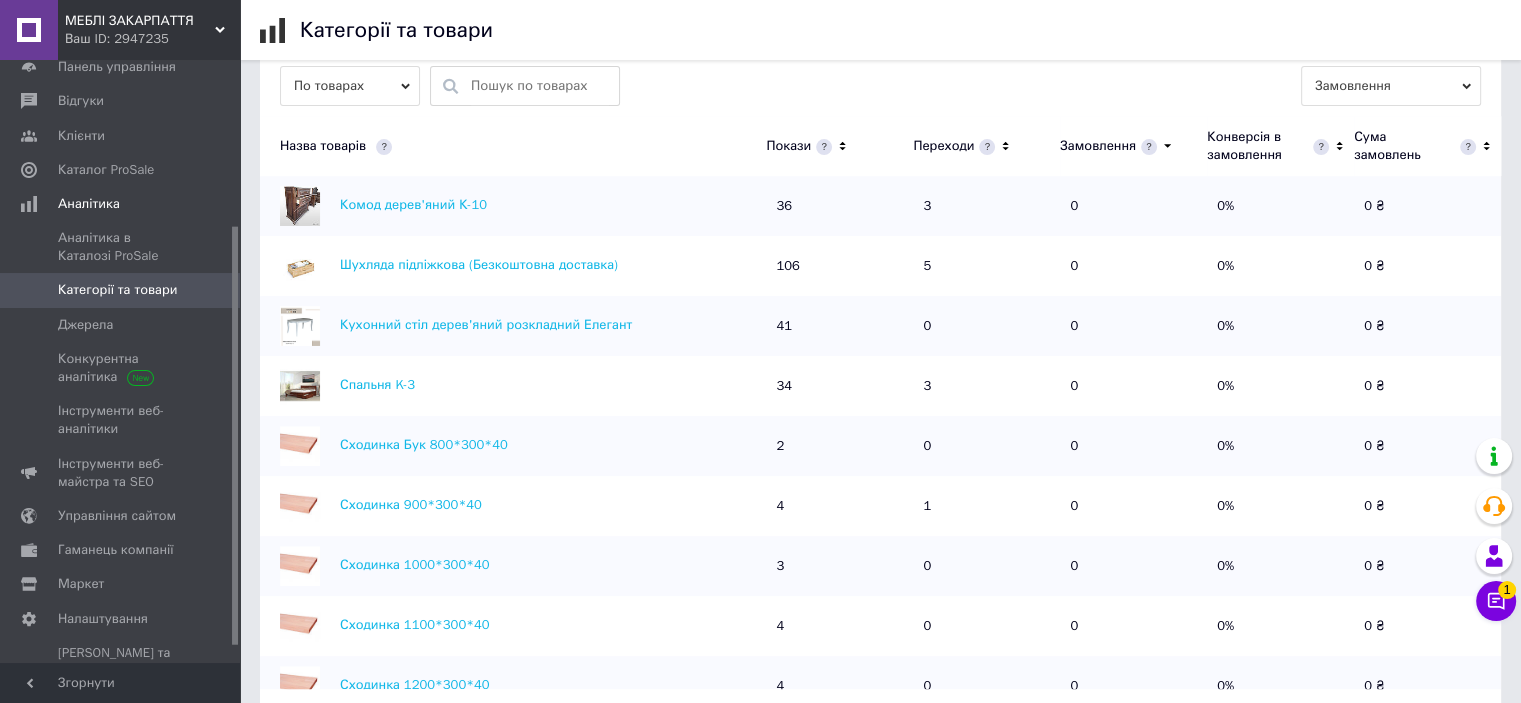 scroll, scrollTop: 600, scrollLeft: 0, axis: vertical 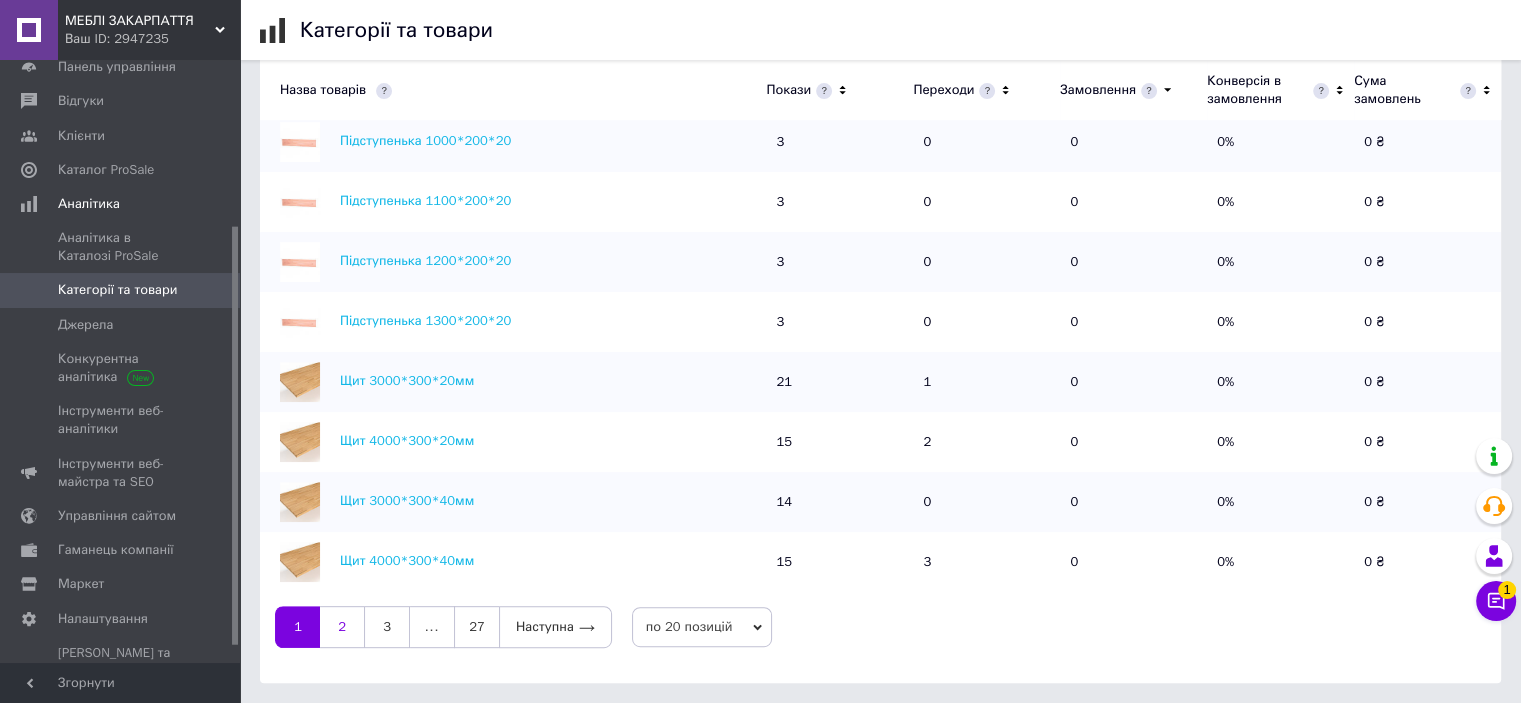 click on "2" at bounding box center (342, 627) 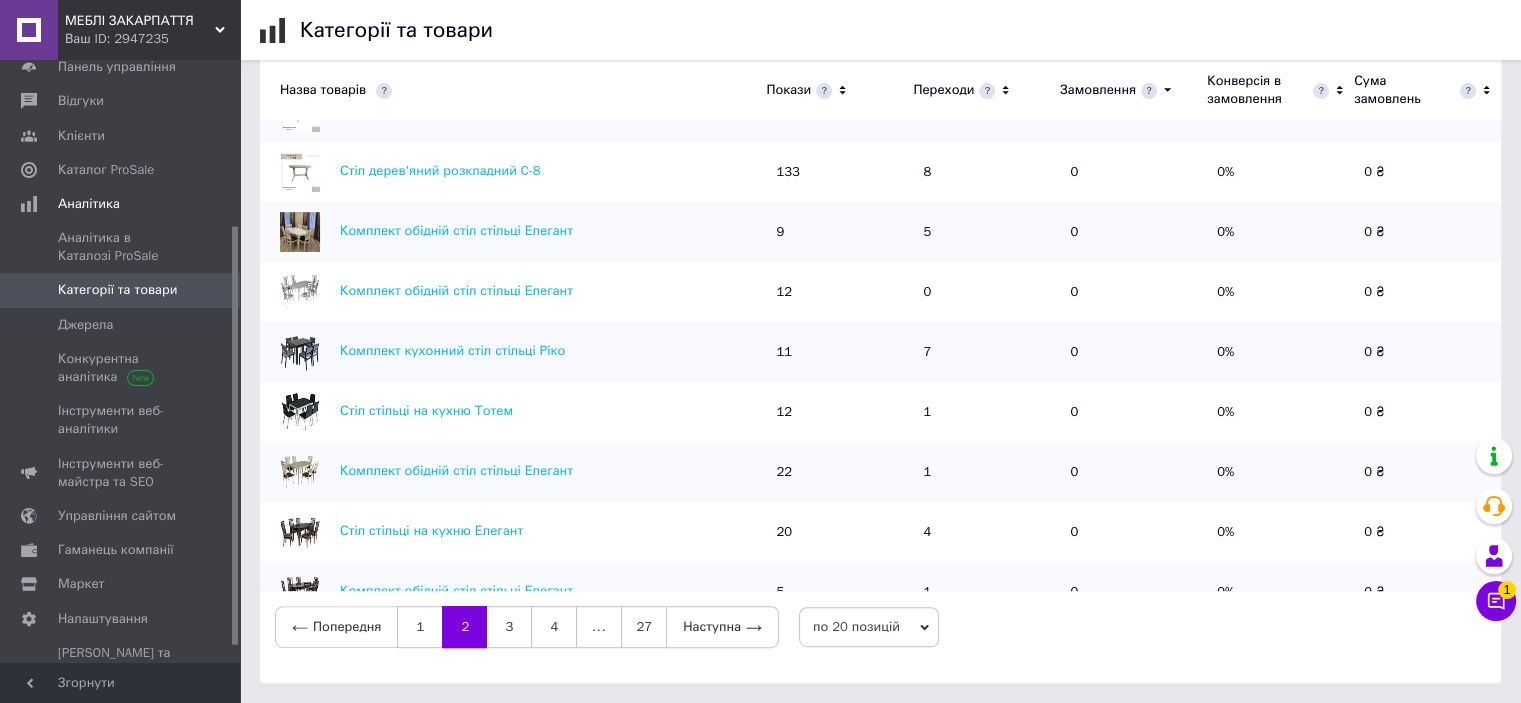 scroll, scrollTop: 686, scrollLeft: 0, axis: vertical 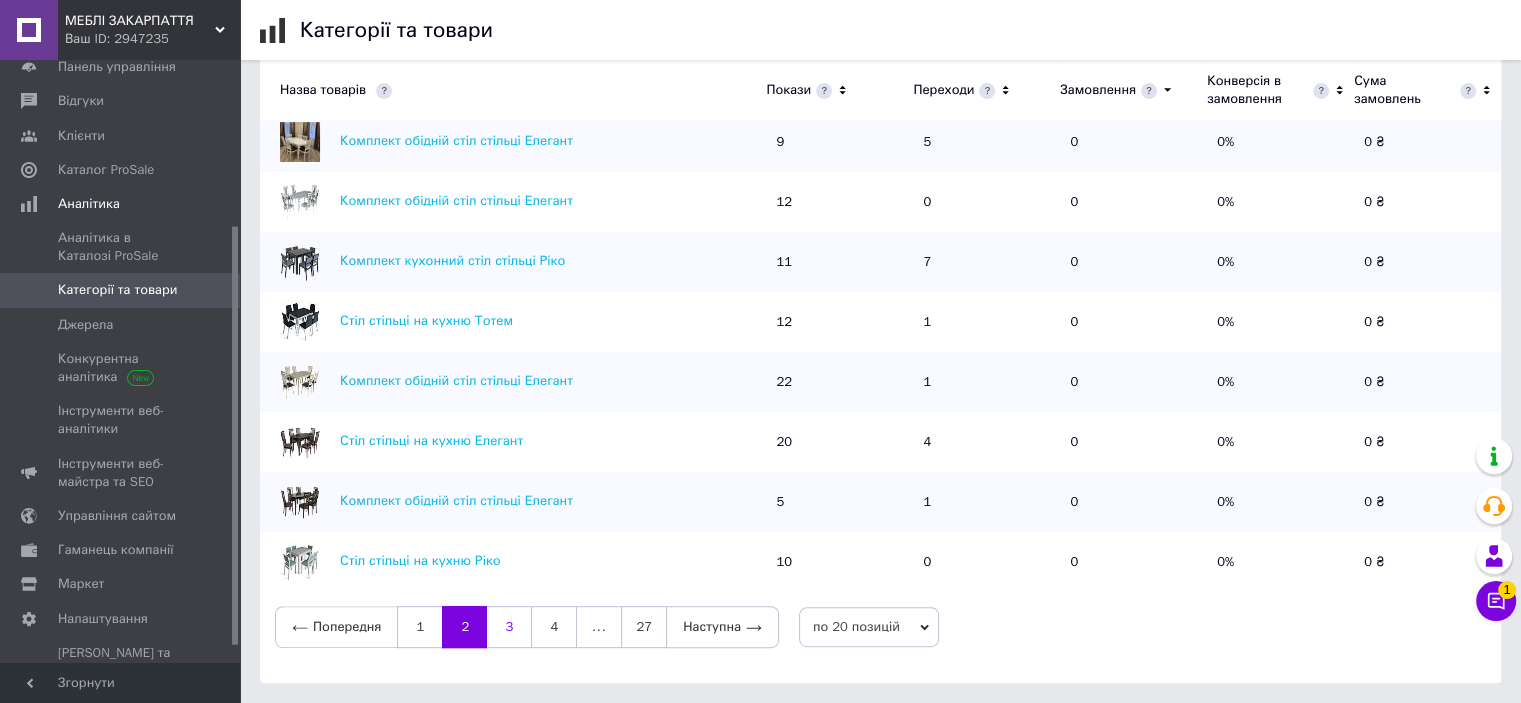 click on "3" at bounding box center (509, 627) 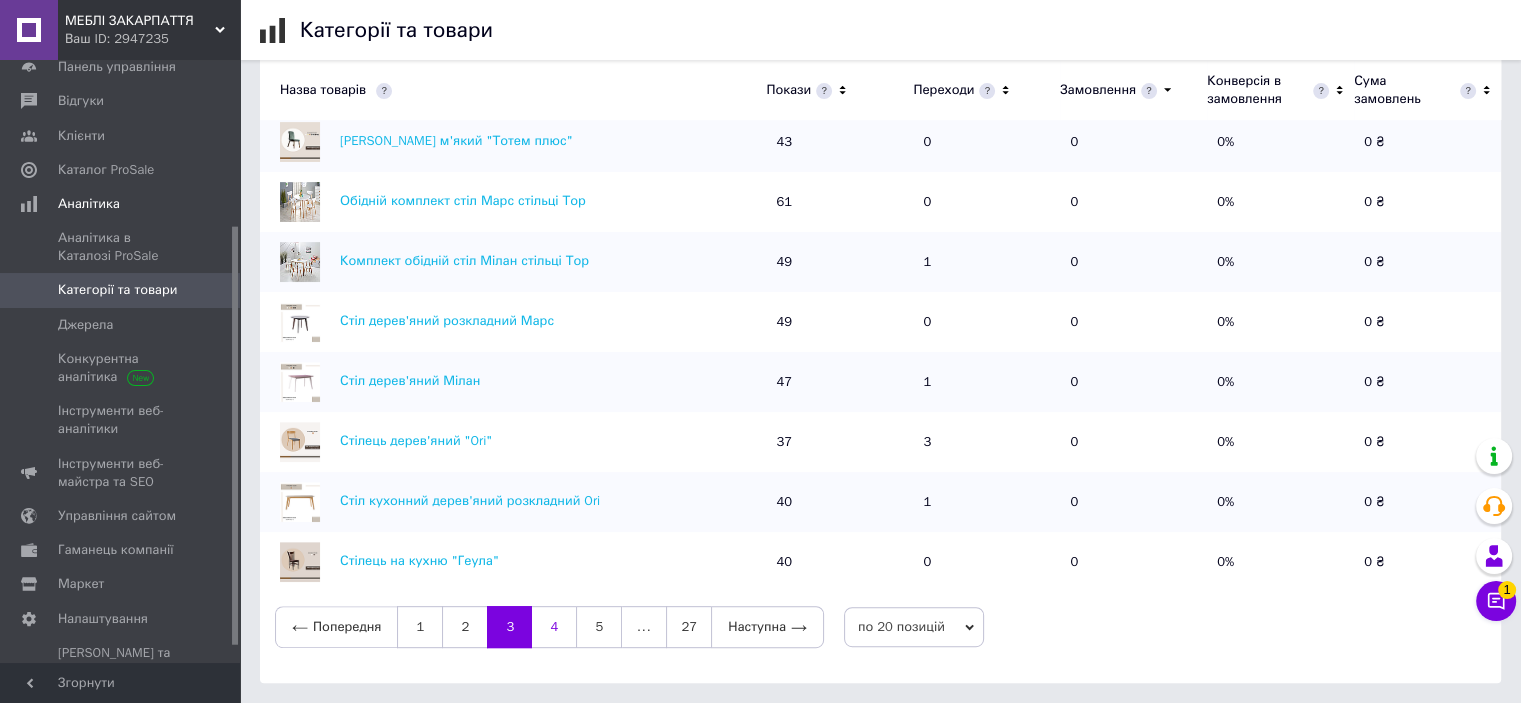 click on "4" at bounding box center [554, 627] 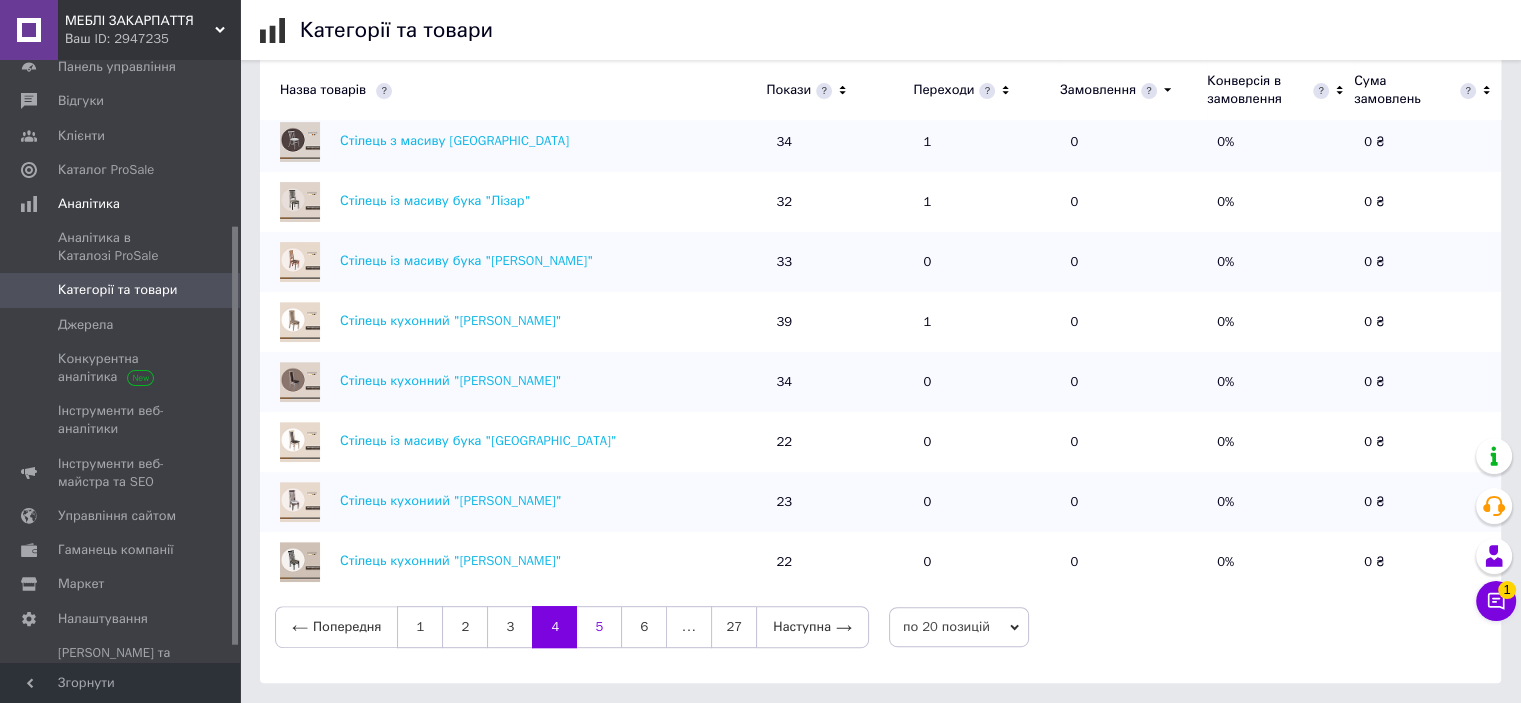 click on "5" at bounding box center [599, 627] 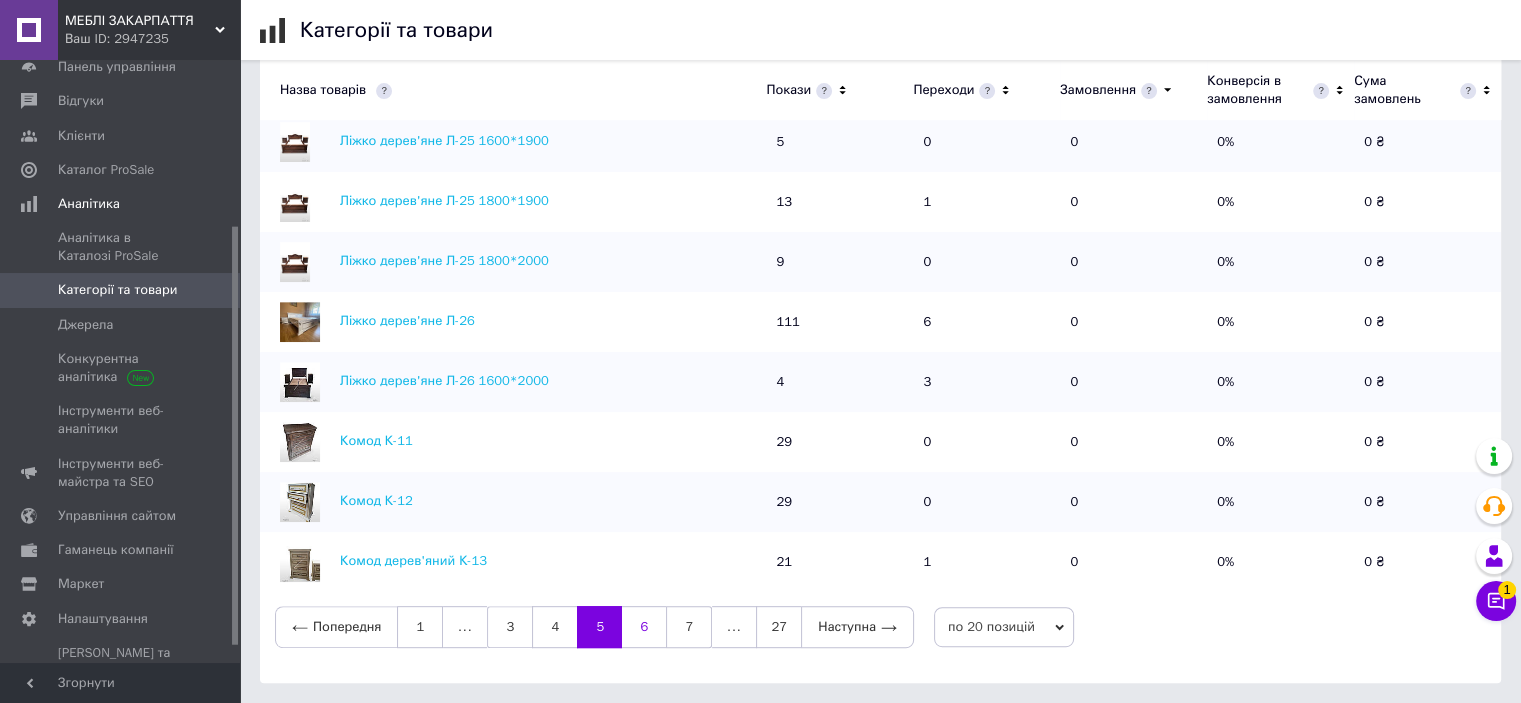 click on "6" at bounding box center [644, 627] 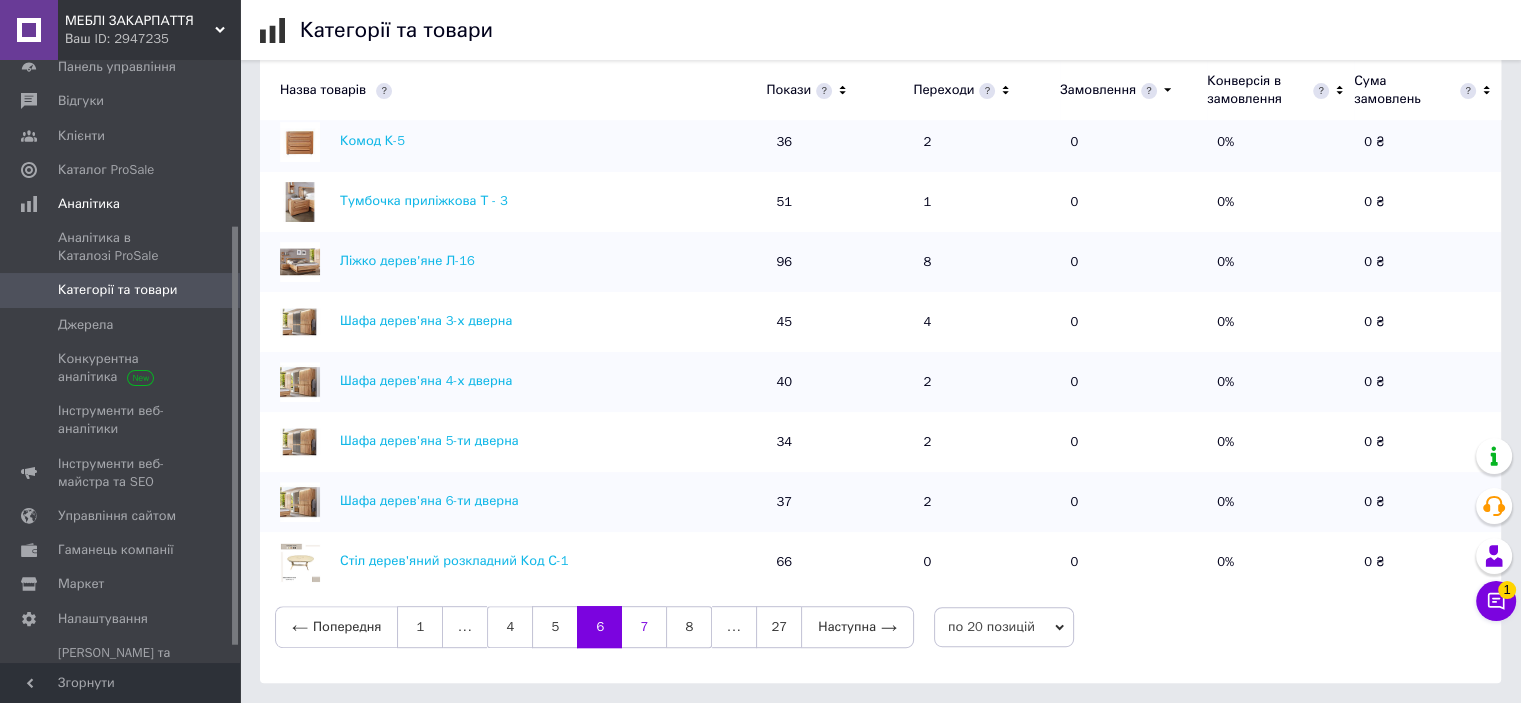 click on "7" at bounding box center (644, 627) 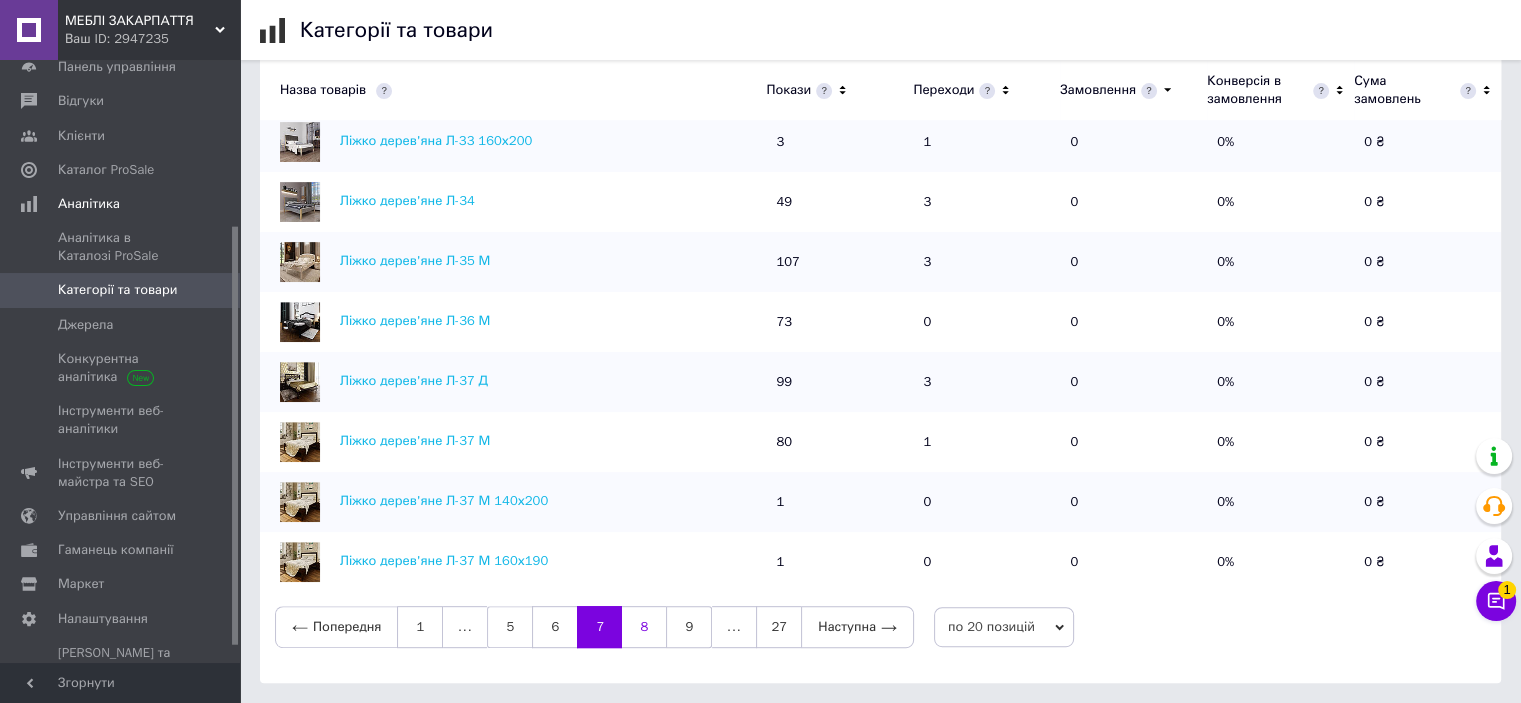 click on "8" at bounding box center [644, 627] 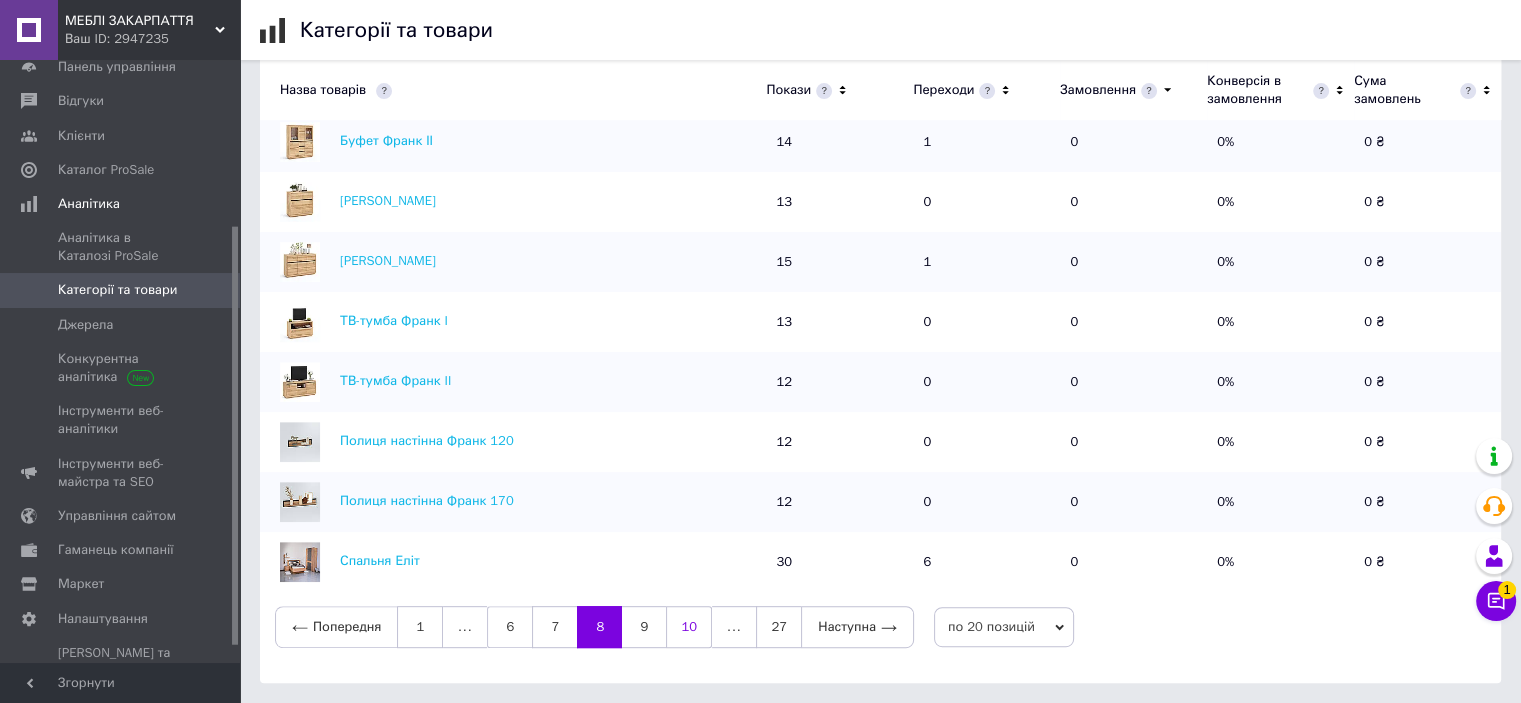 click on "10" at bounding box center (689, 627) 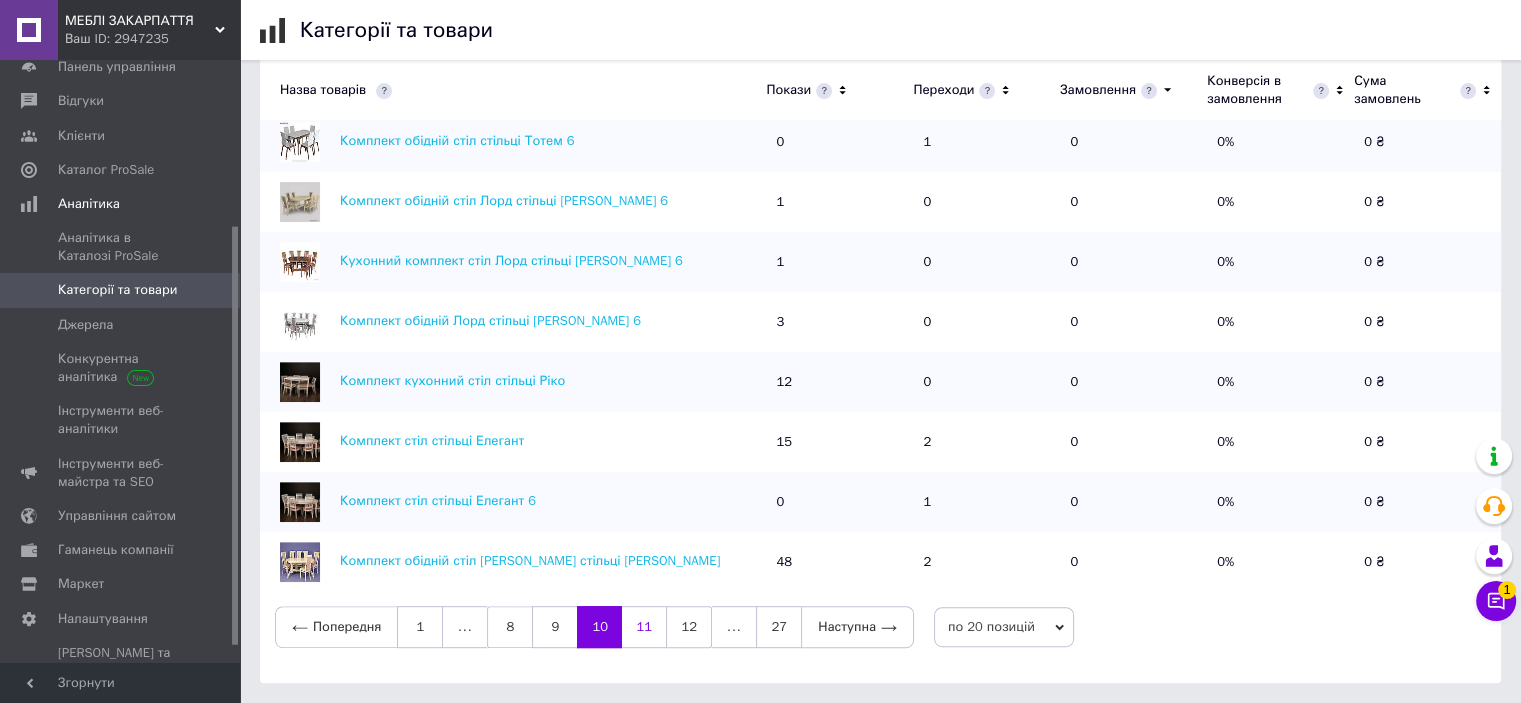 click on "11" at bounding box center (644, 627) 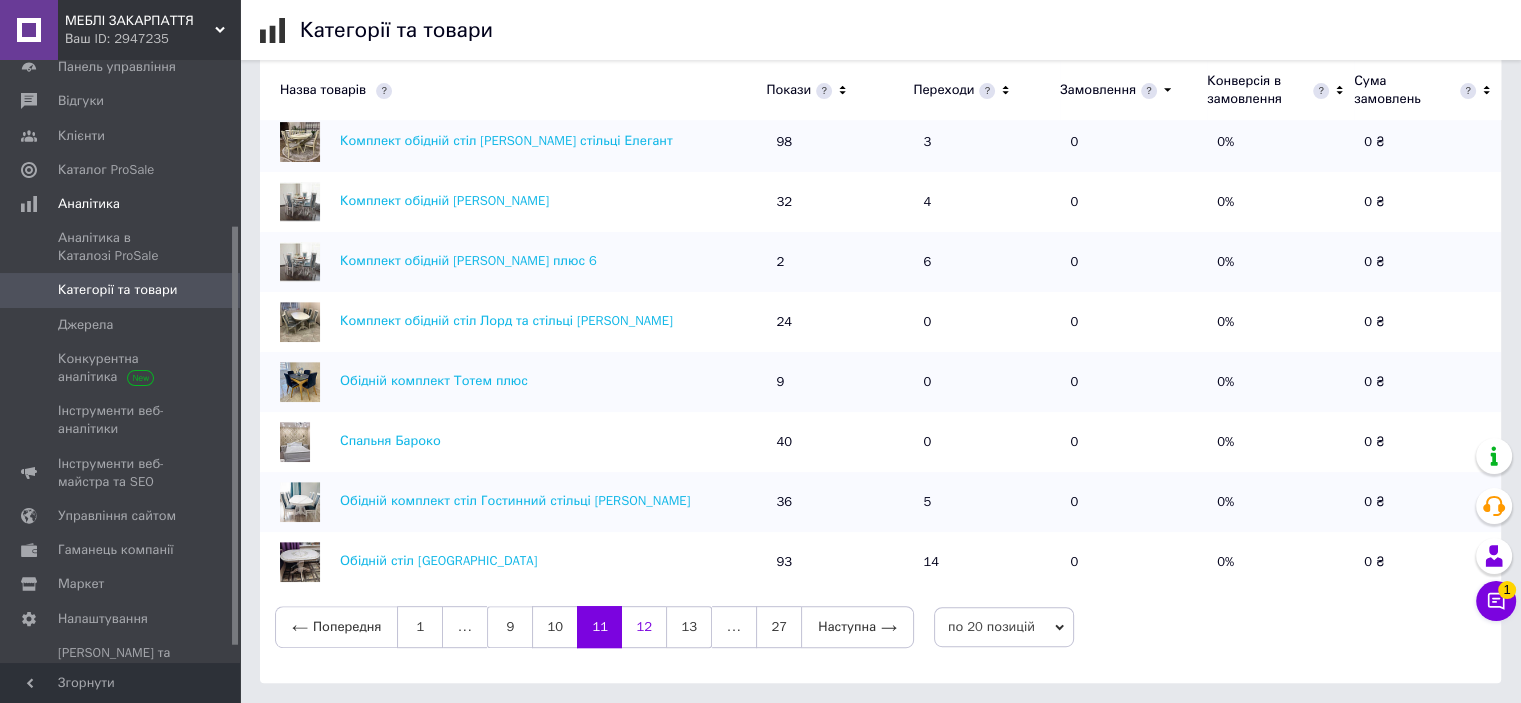 click on "12" at bounding box center (644, 627) 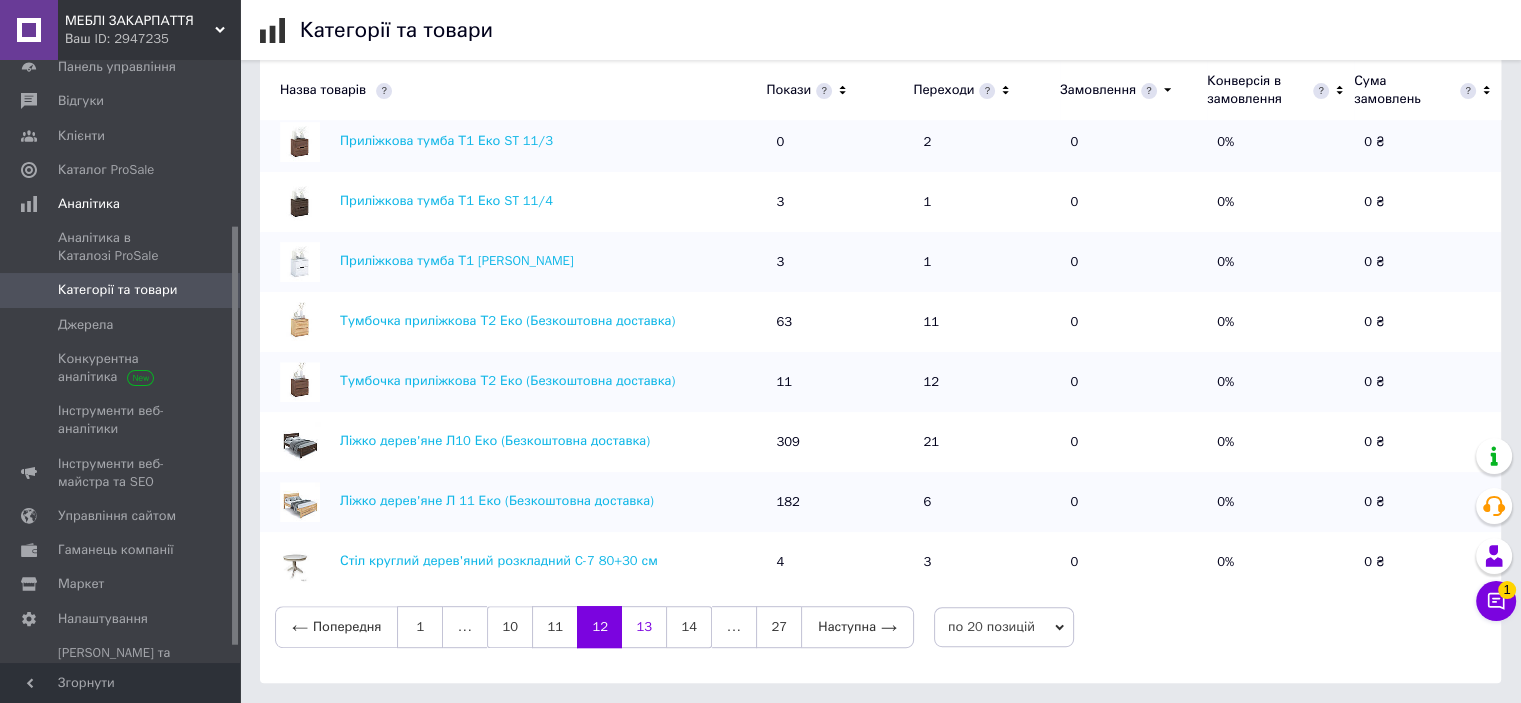 click on "13" at bounding box center [644, 627] 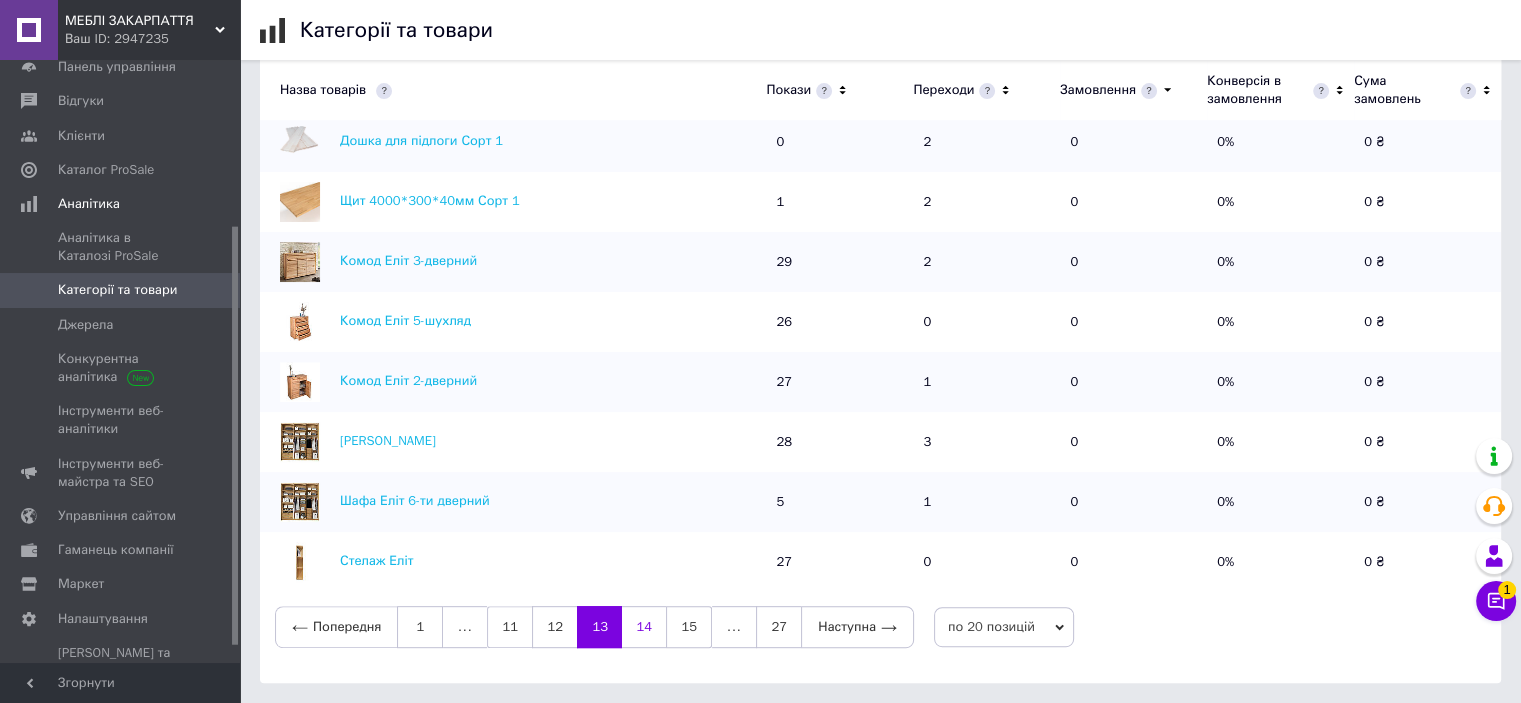 click on "14" at bounding box center (644, 627) 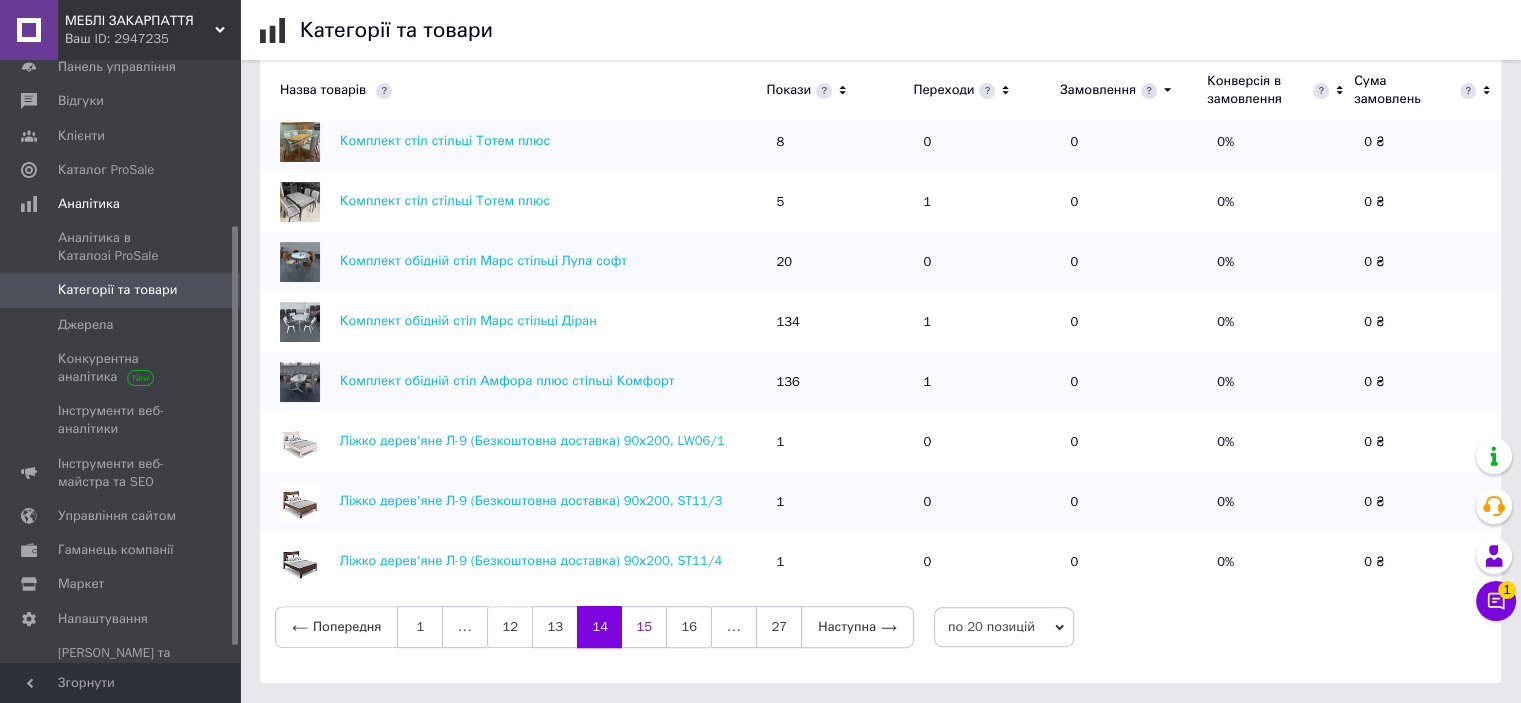 click on "15" at bounding box center (644, 627) 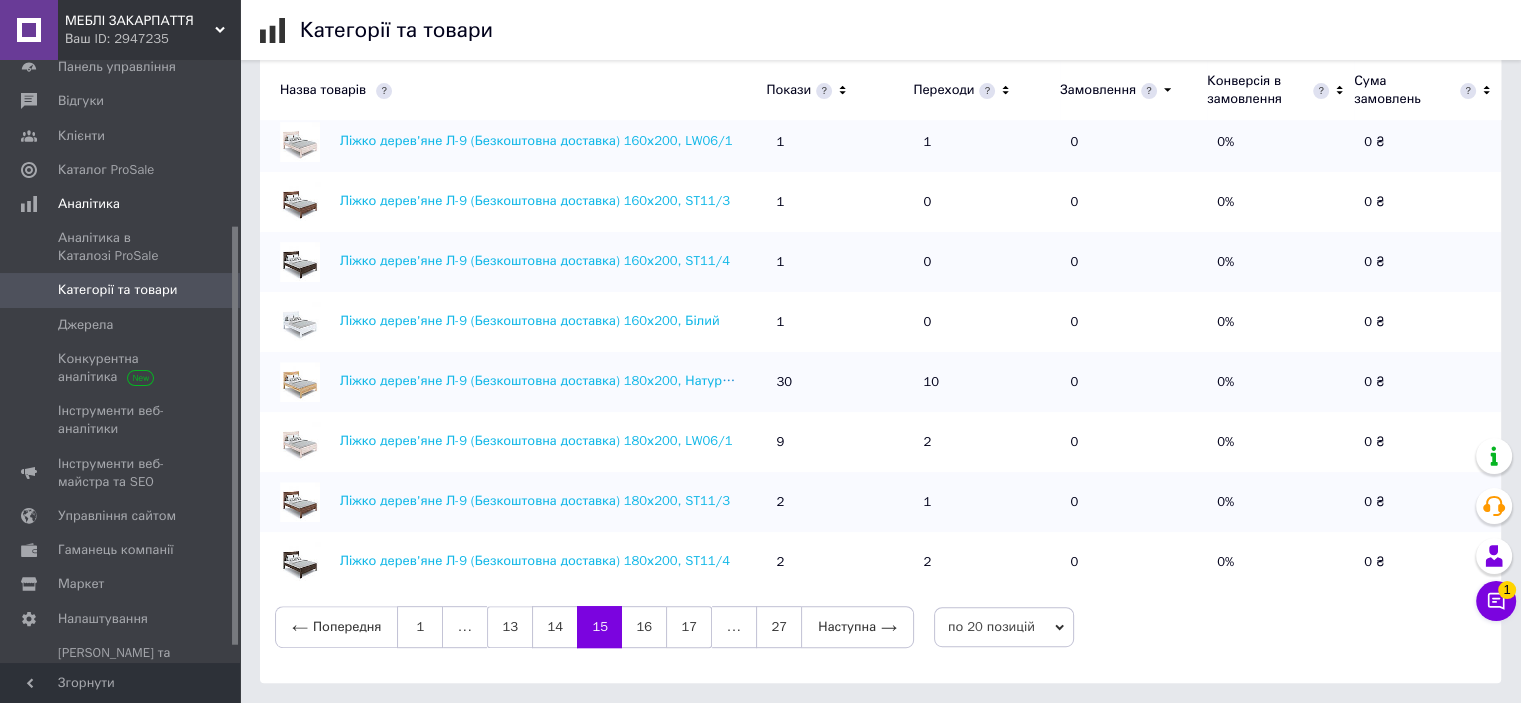 click on "16" at bounding box center [644, 627] 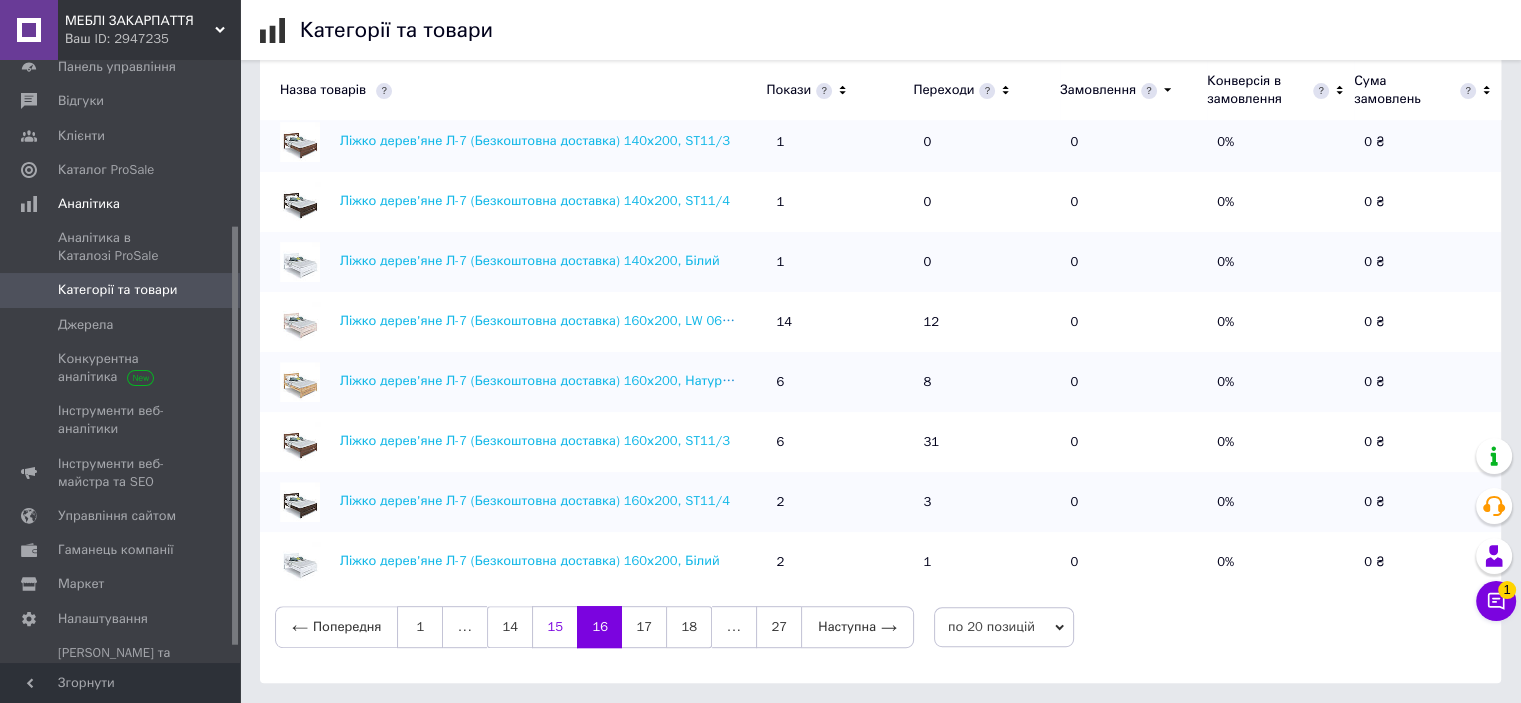 click on "17" at bounding box center (644, 627) 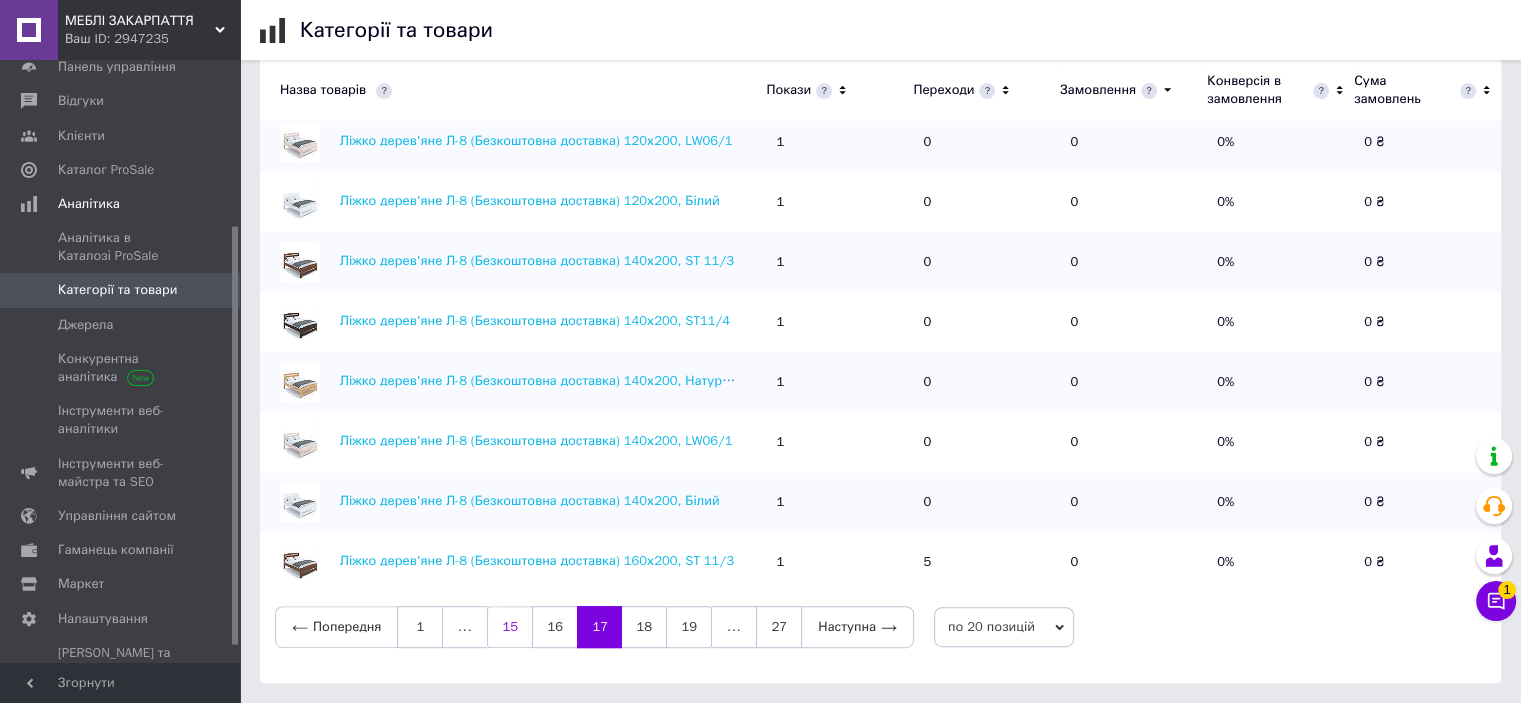 click on "18" at bounding box center [644, 627] 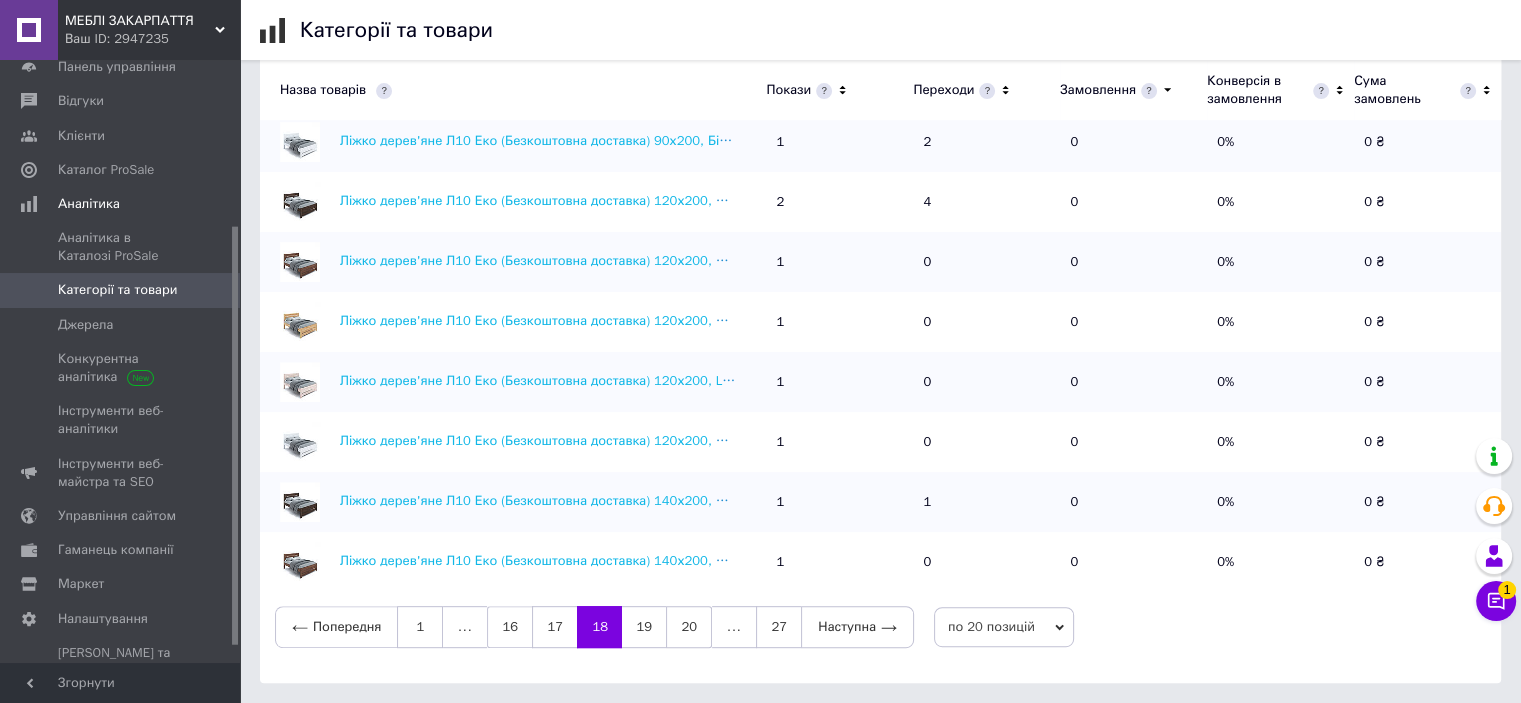 click on "19" at bounding box center [644, 627] 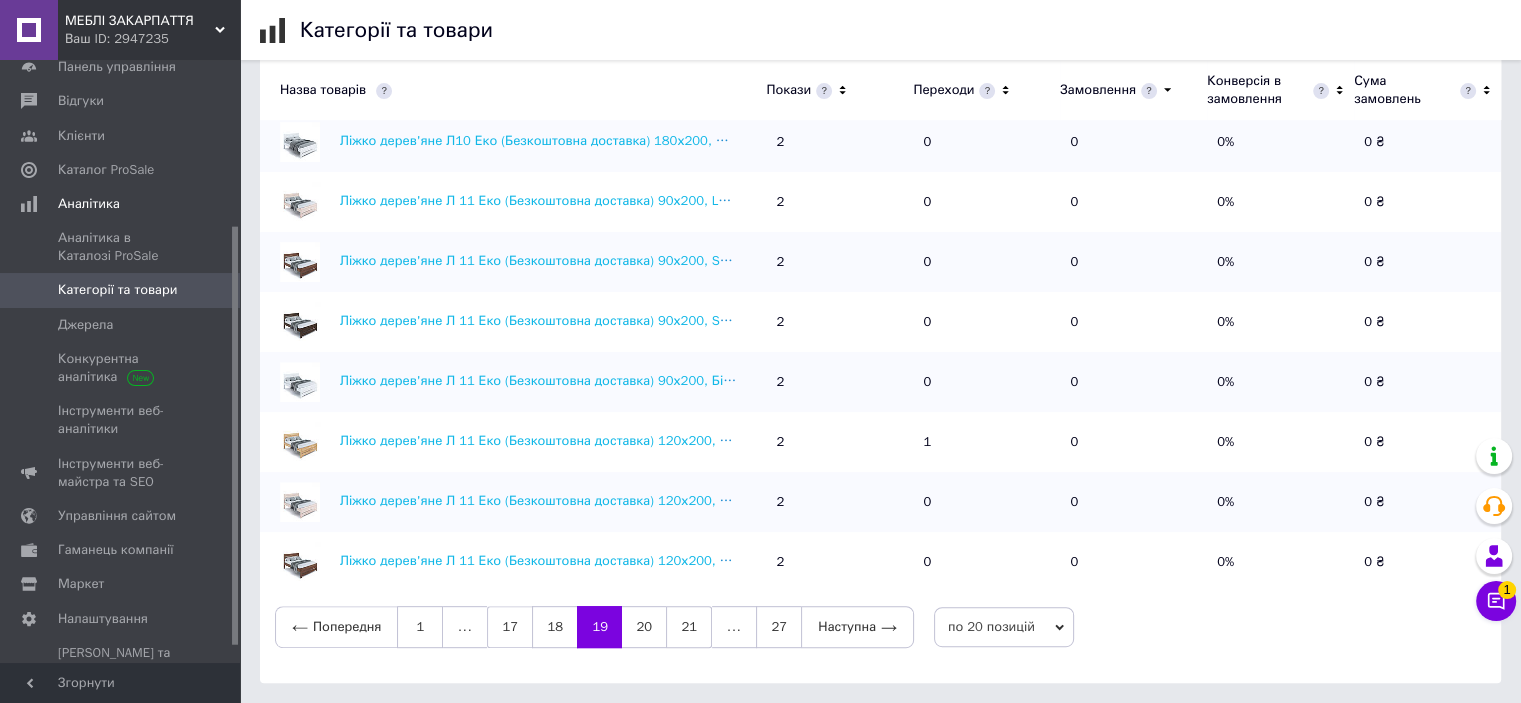 click on "20" at bounding box center (644, 627) 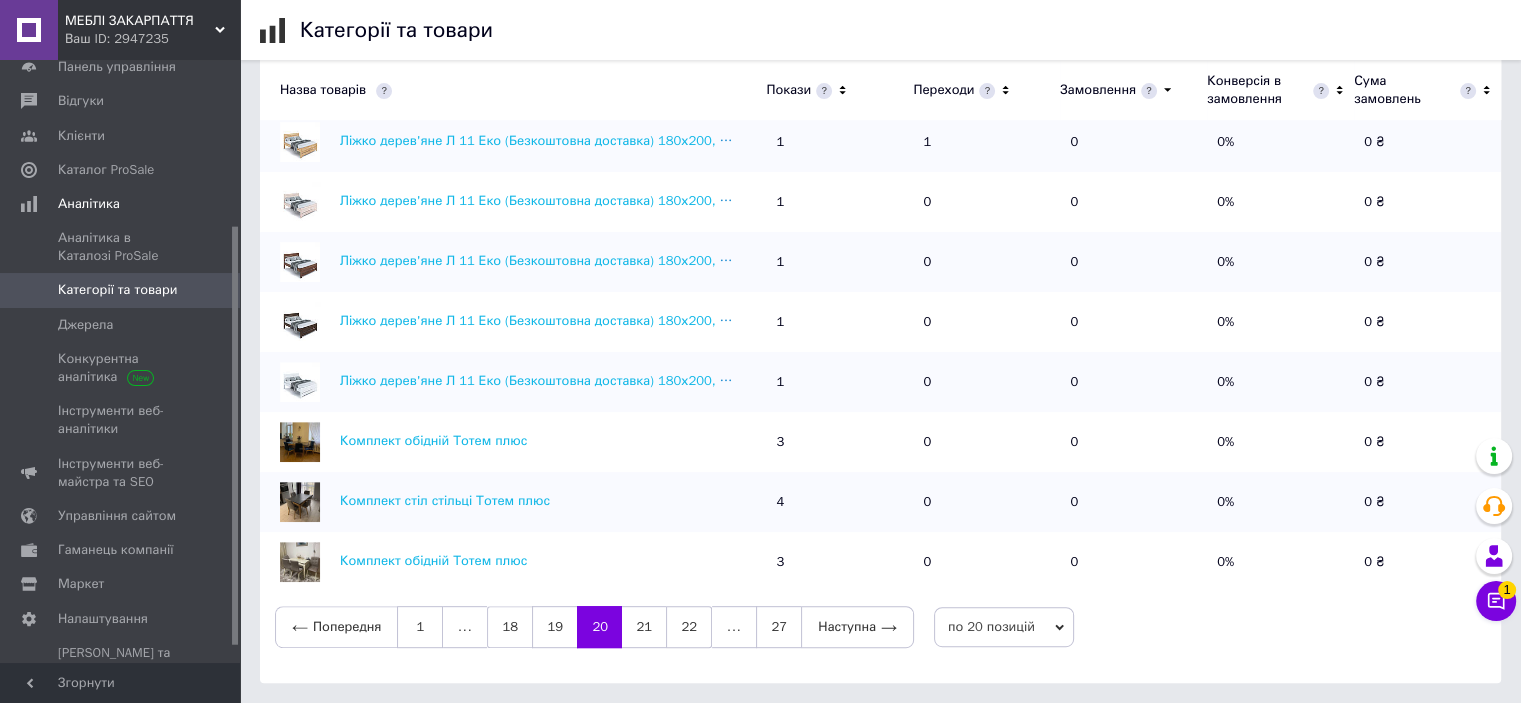 click on "21" at bounding box center [644, 627] 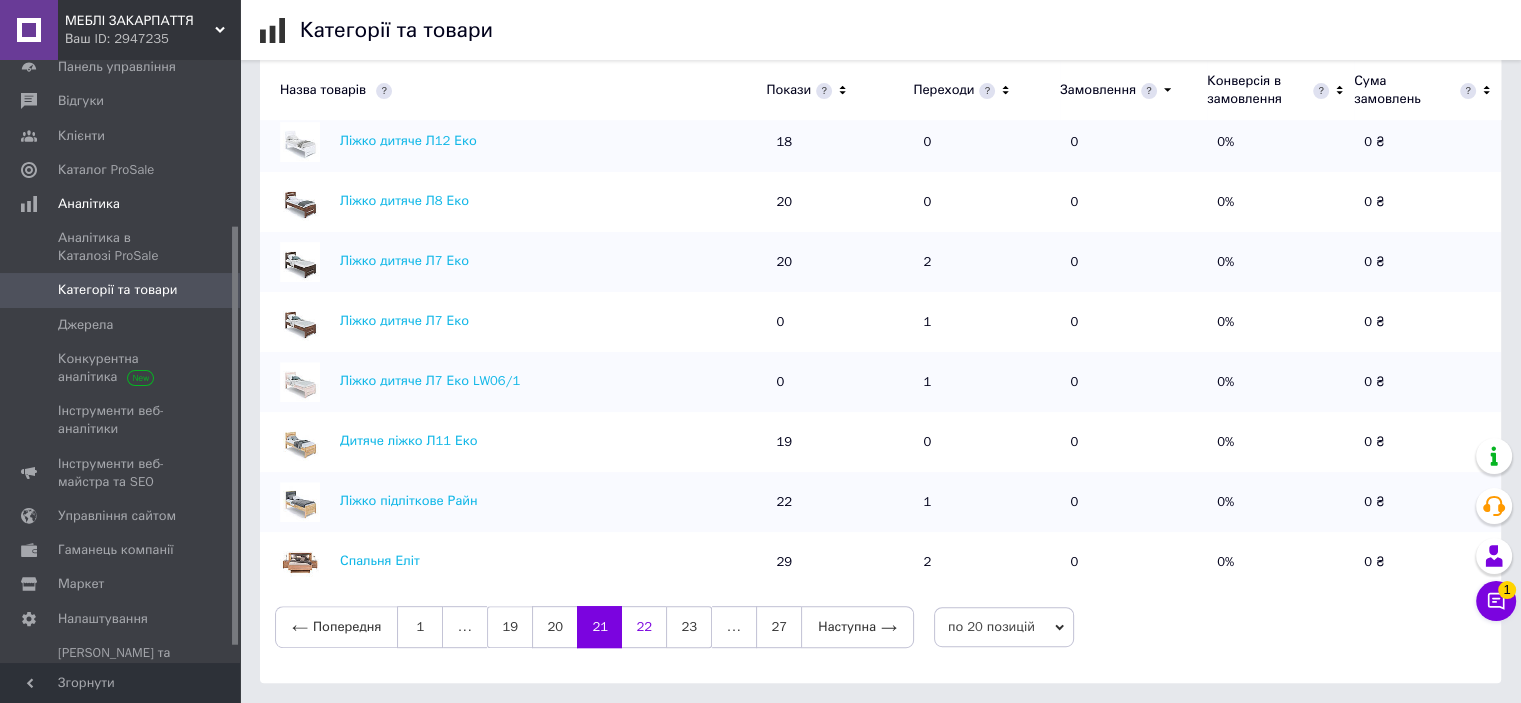 click on "22" at bounding box center (644, 627) 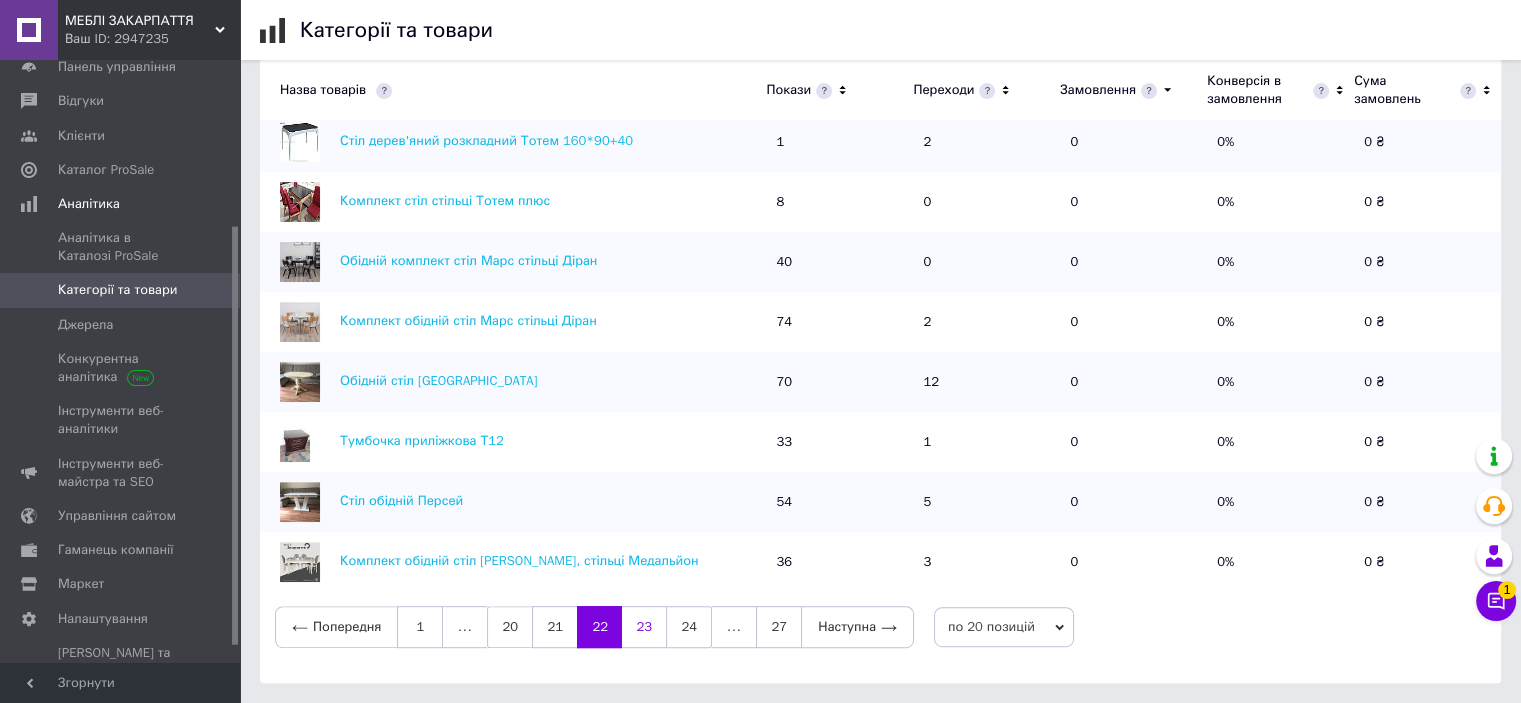 click on "23" at bounding box center [644, 627] 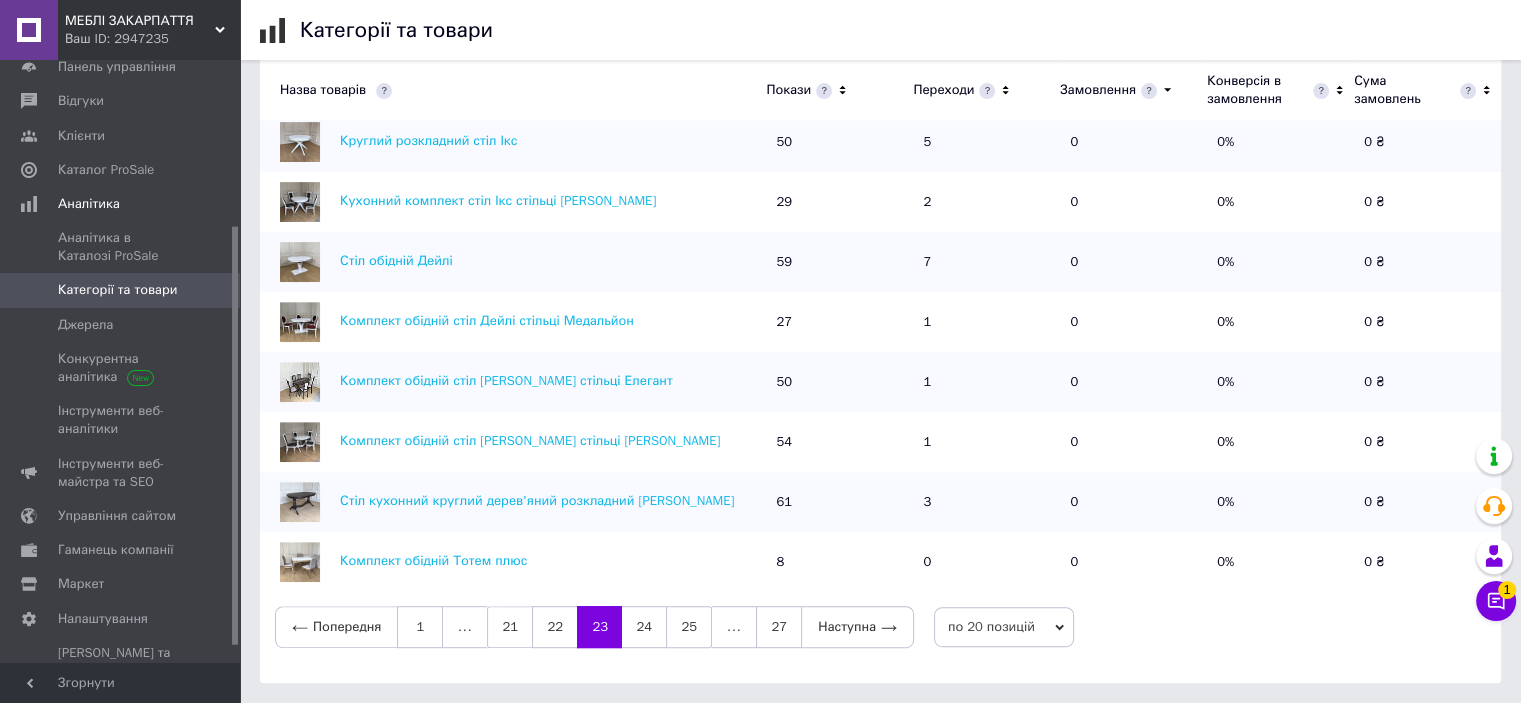 click on "24" at bounding box center (644, 627) 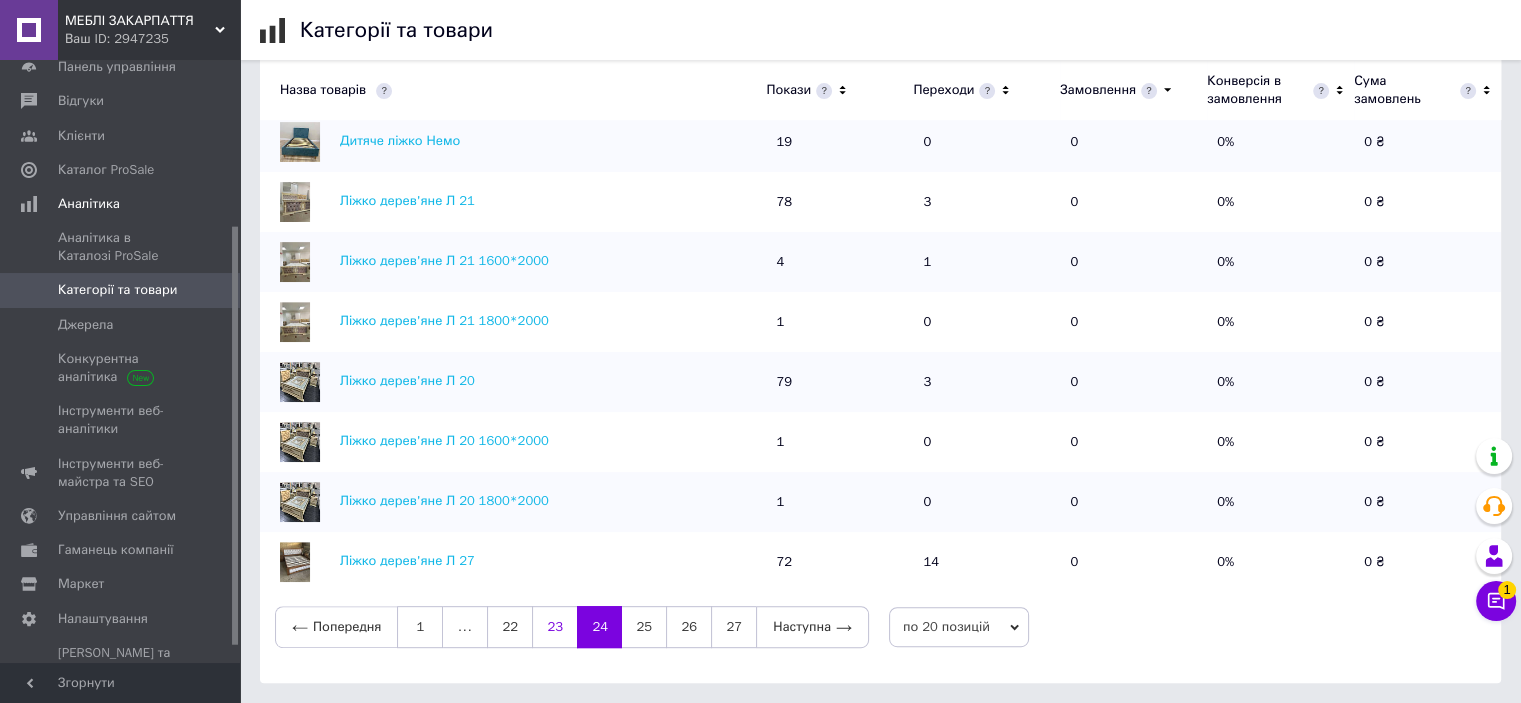 click on "25" at bounding box center [644, 627] 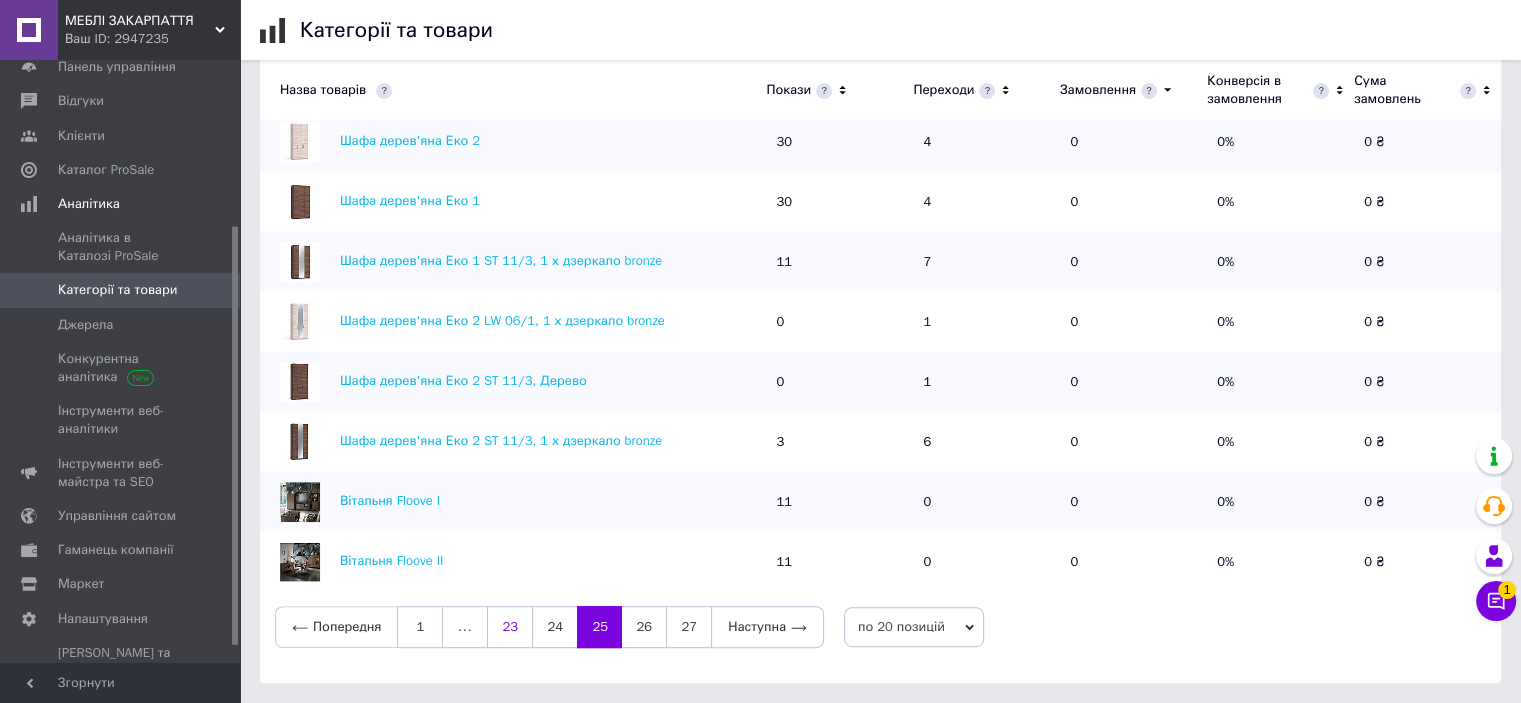 click on "26" at bounding box center [644, 627] 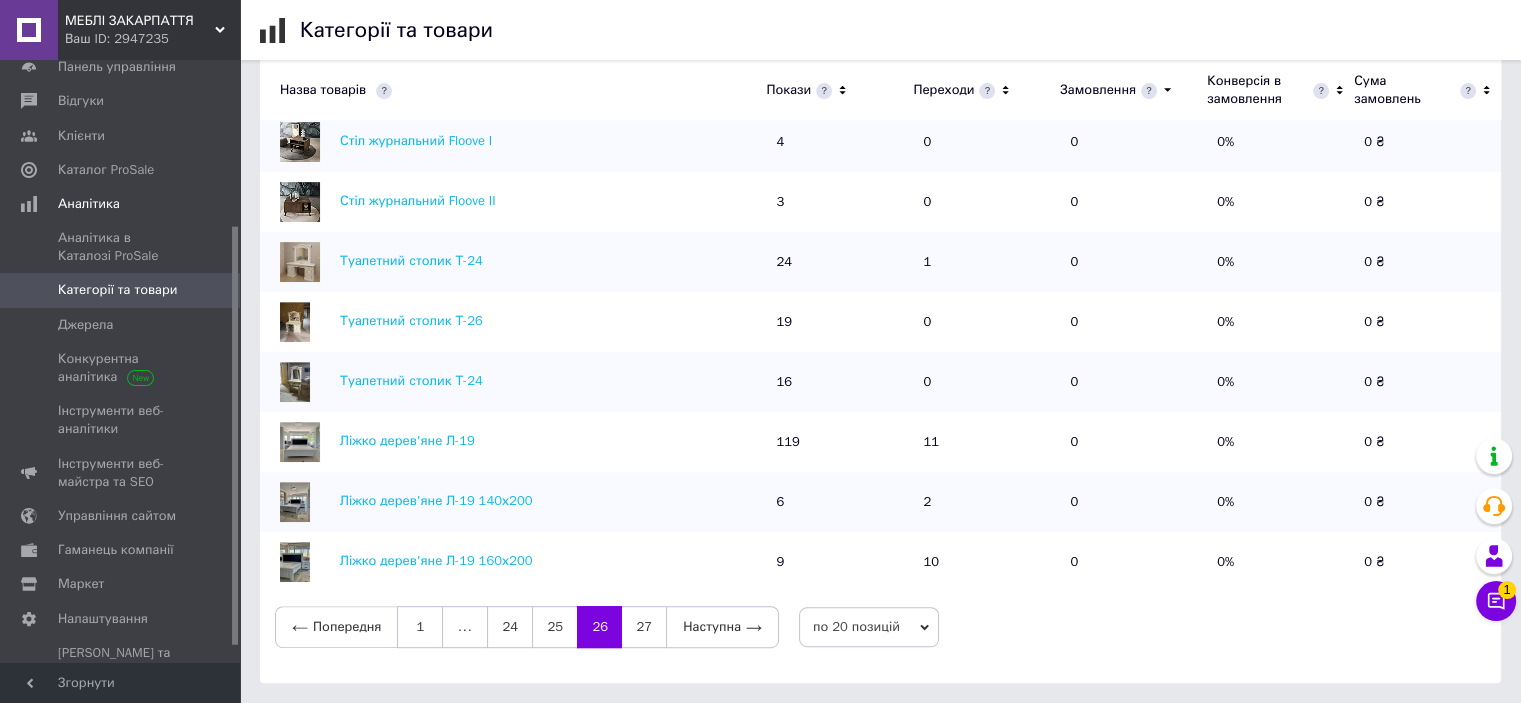 click on "27" at bounding box center (644, 627) 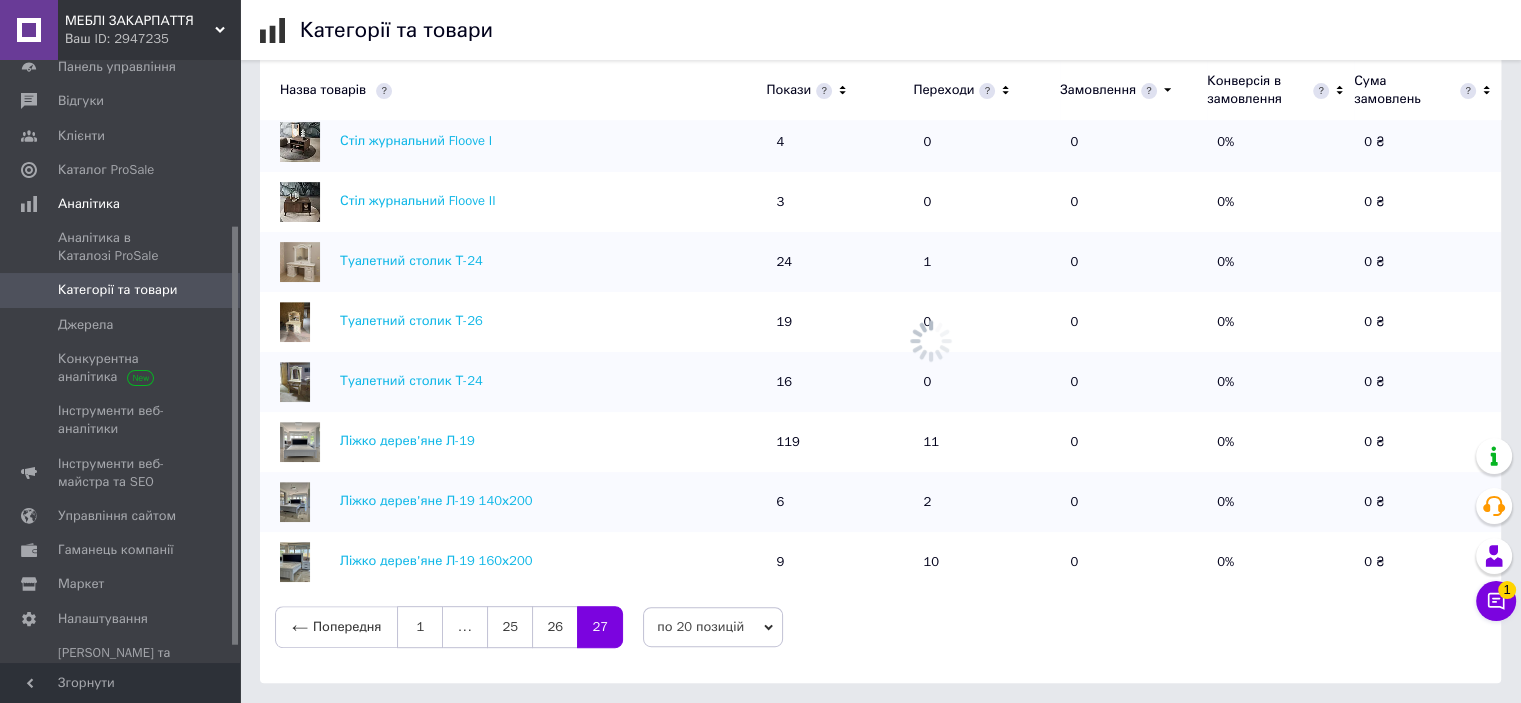 scroll, scrollTop: 602, scrollLeft: 0, axis: vertical 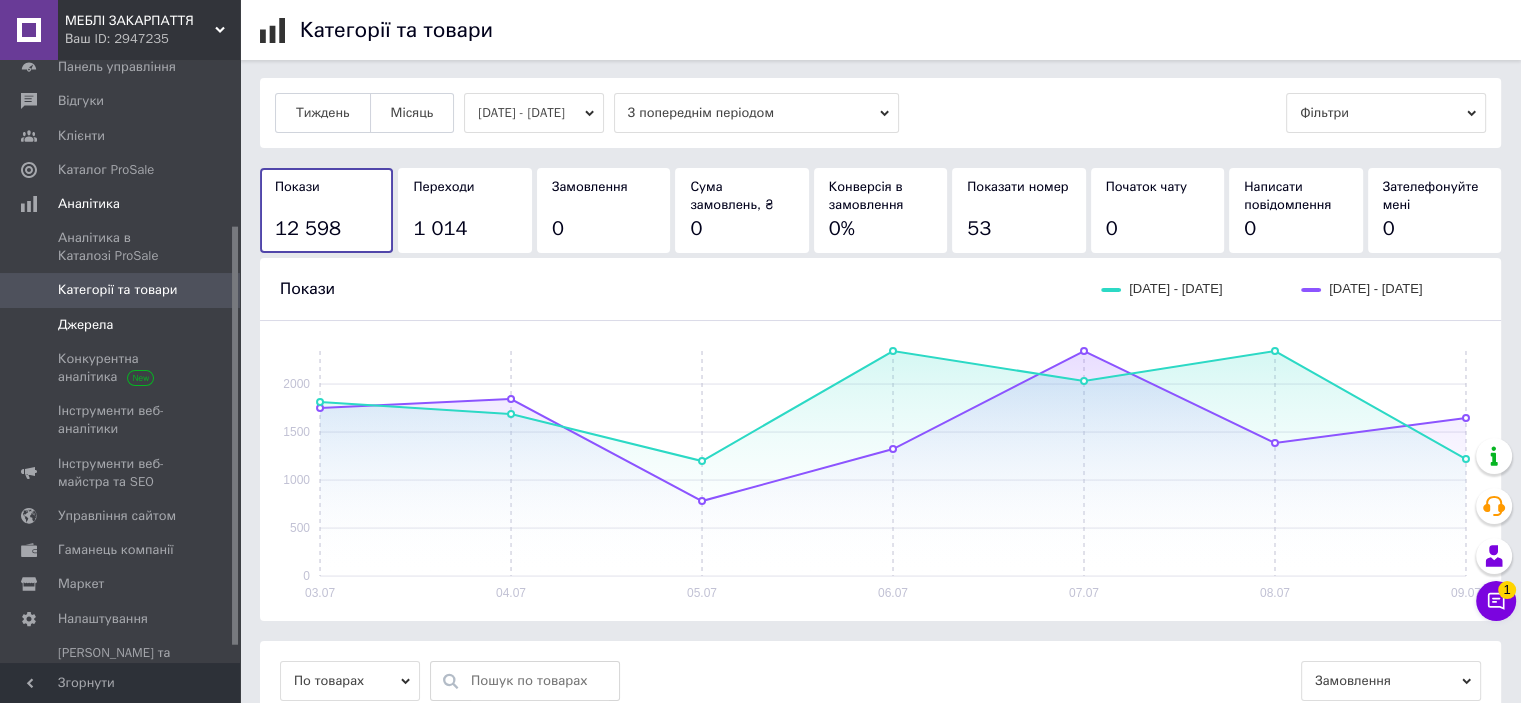 click on "Джерела" at bounding box center (85, 325) 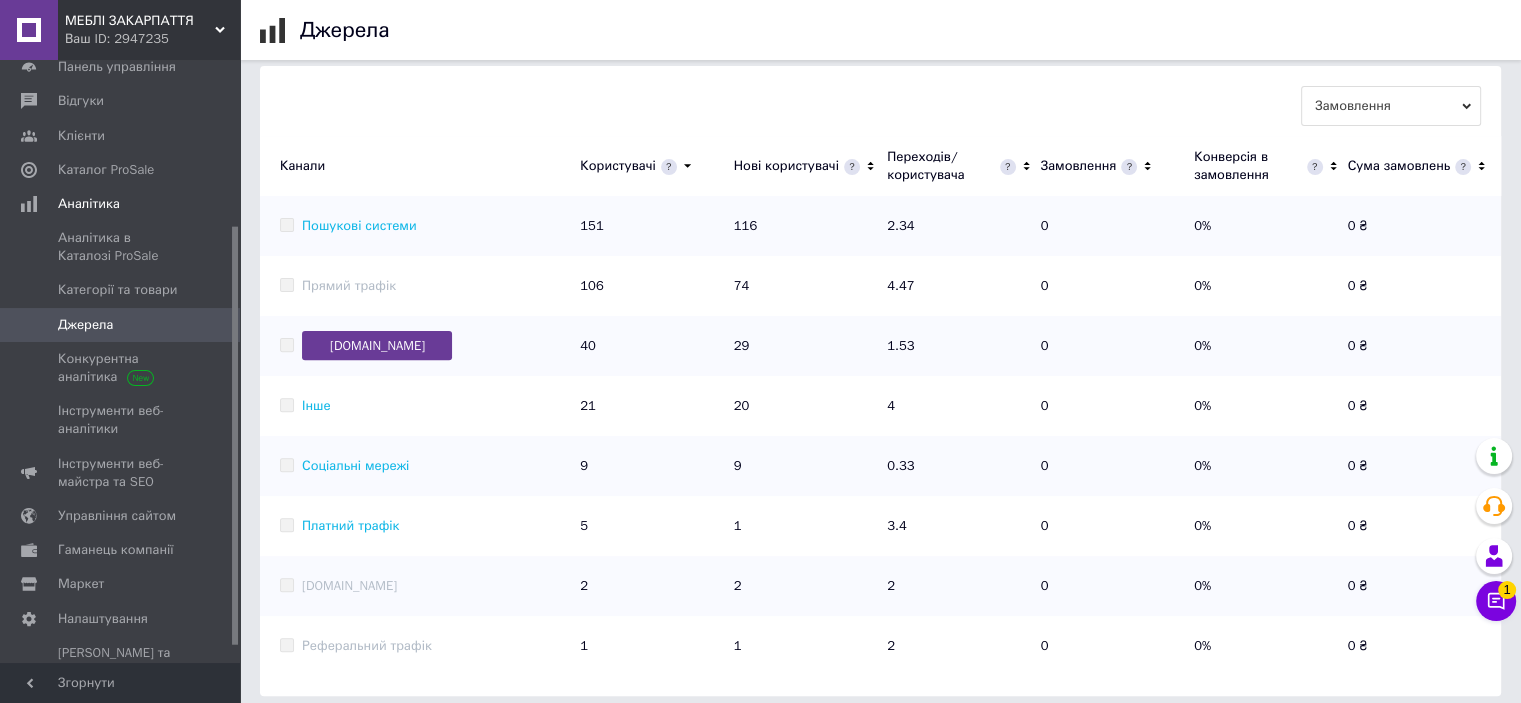 scroll, scrollTop: 612, scrollLeft: 0, axis: vertical 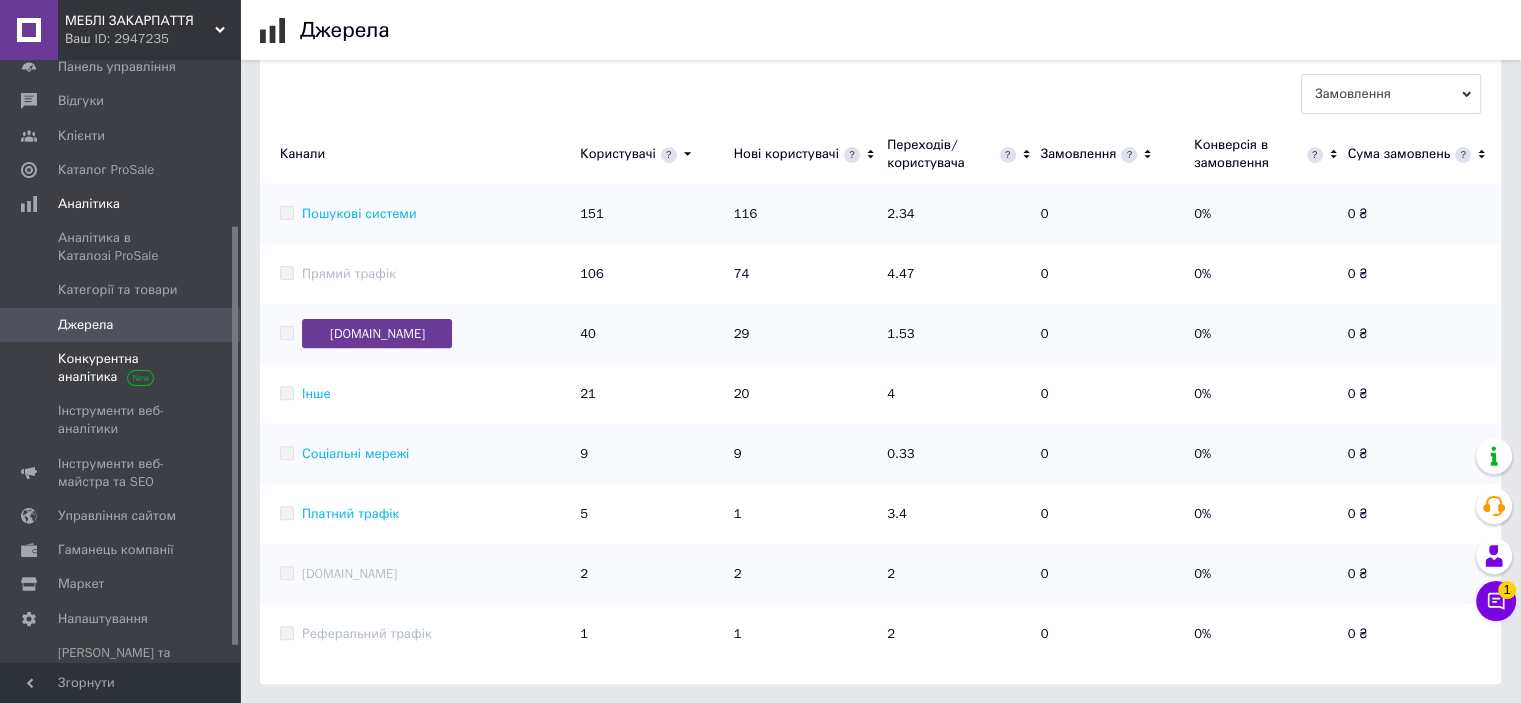 click on "Конкурентна аналітика" at bounding box center (121, 368) 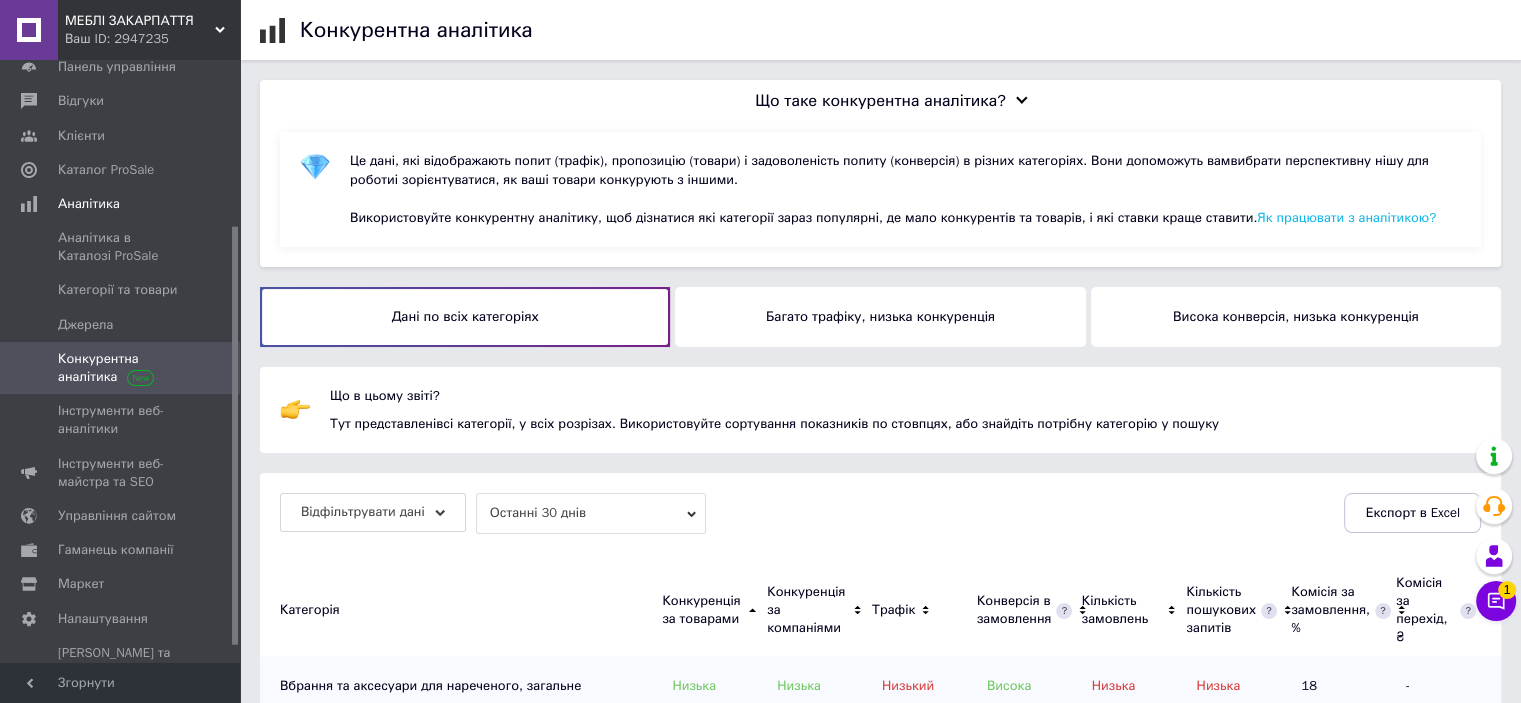 scroll, scrollTop: 574, scrollLeft: 0, axis: vertical 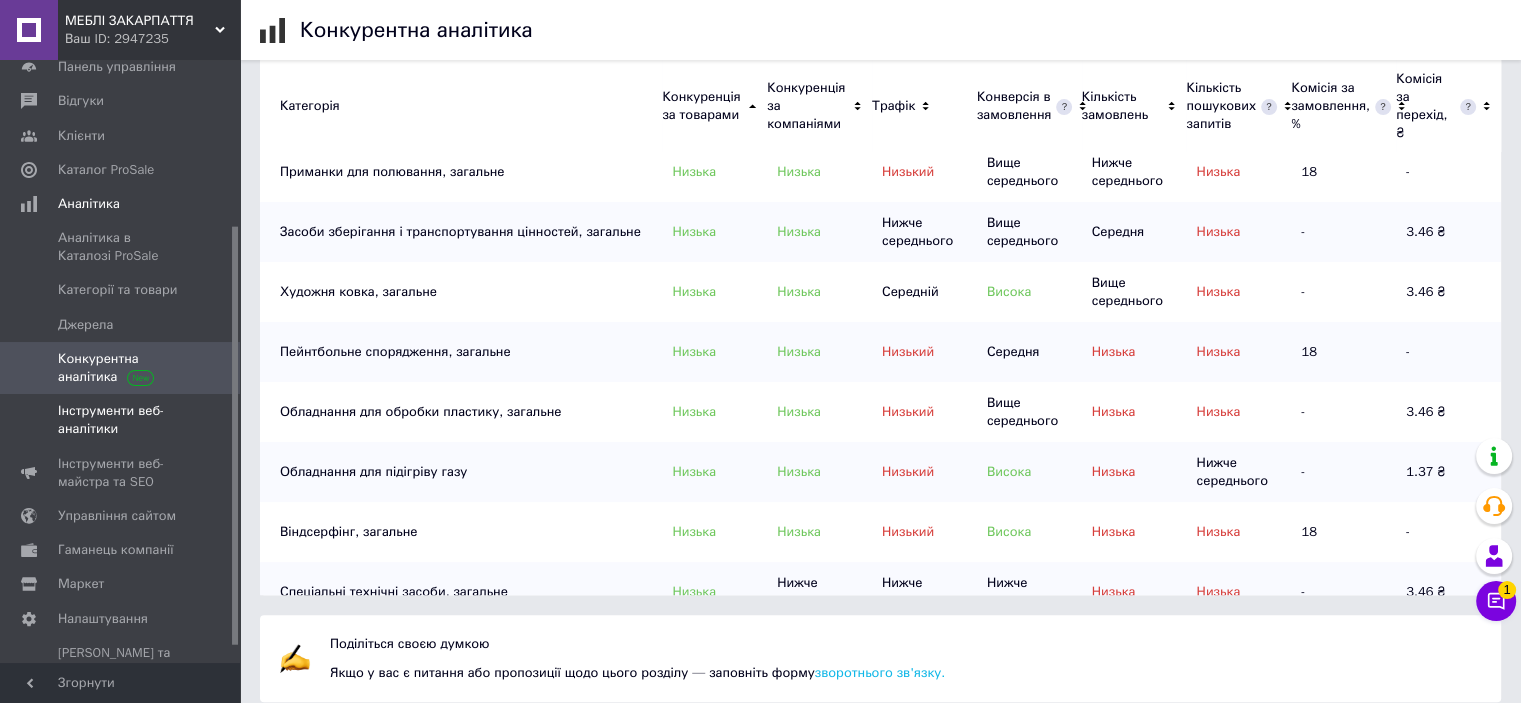 click on "Інструменти веб-аналітики" at bounding box center (121, 420) 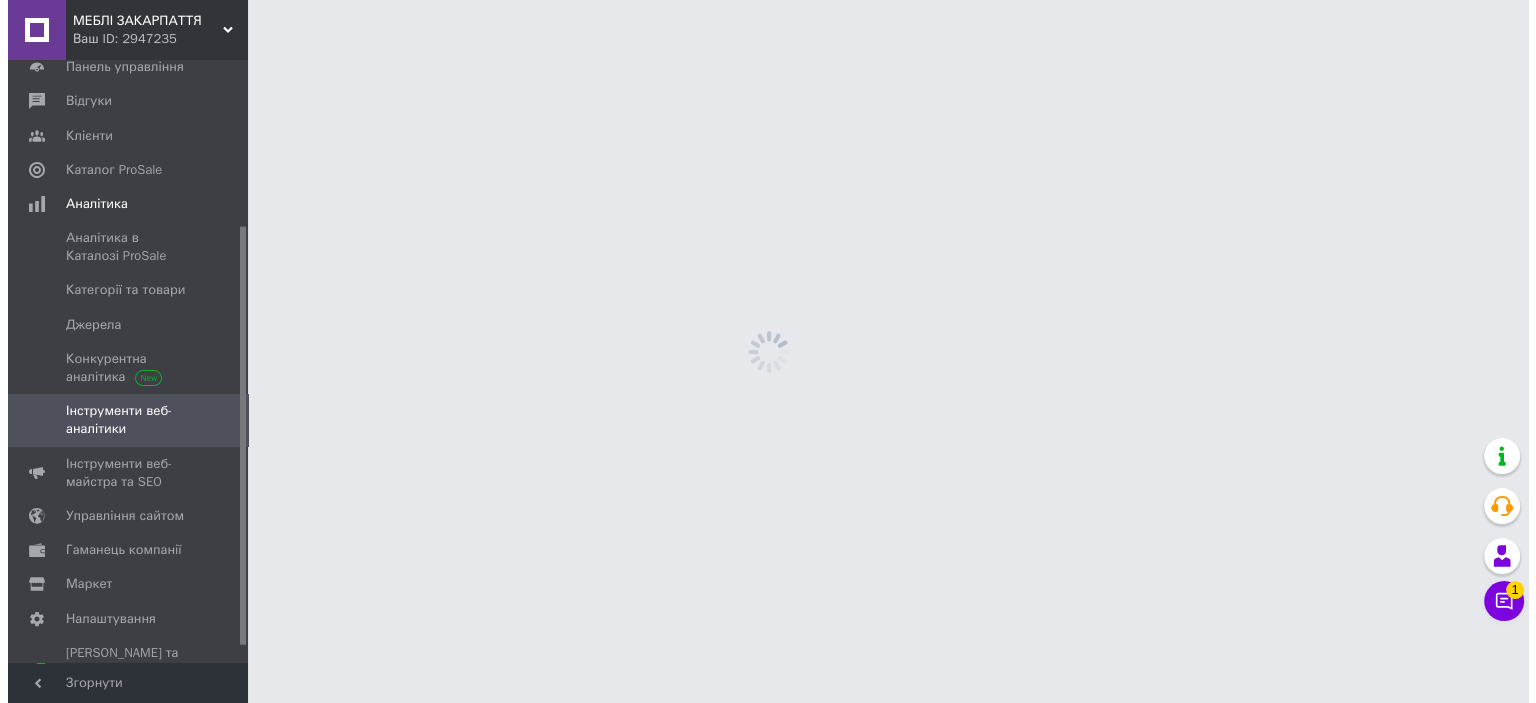scroll, scrollTop: 0, scrollLeft: 0, axis: both 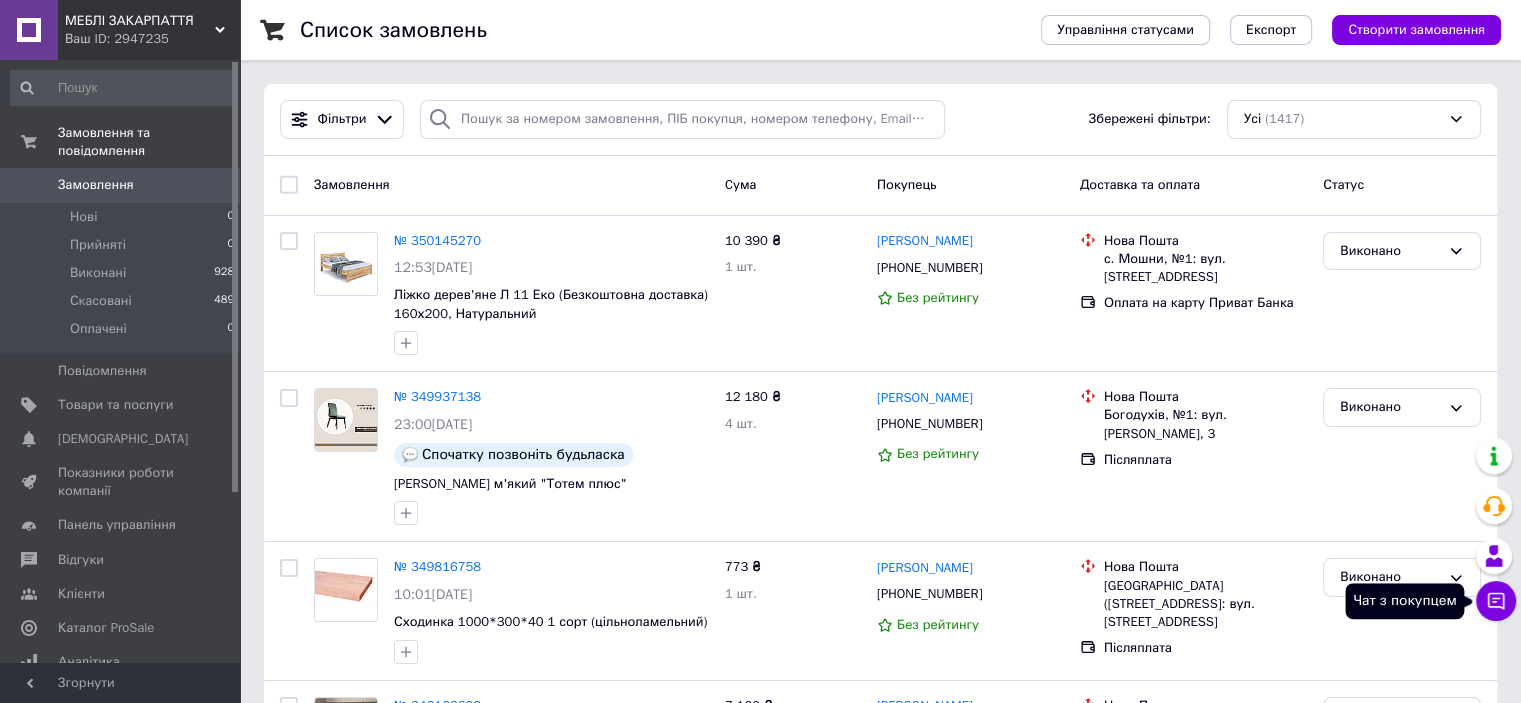 click on "Чат з покупцем" at bounding box center (1496, 601) 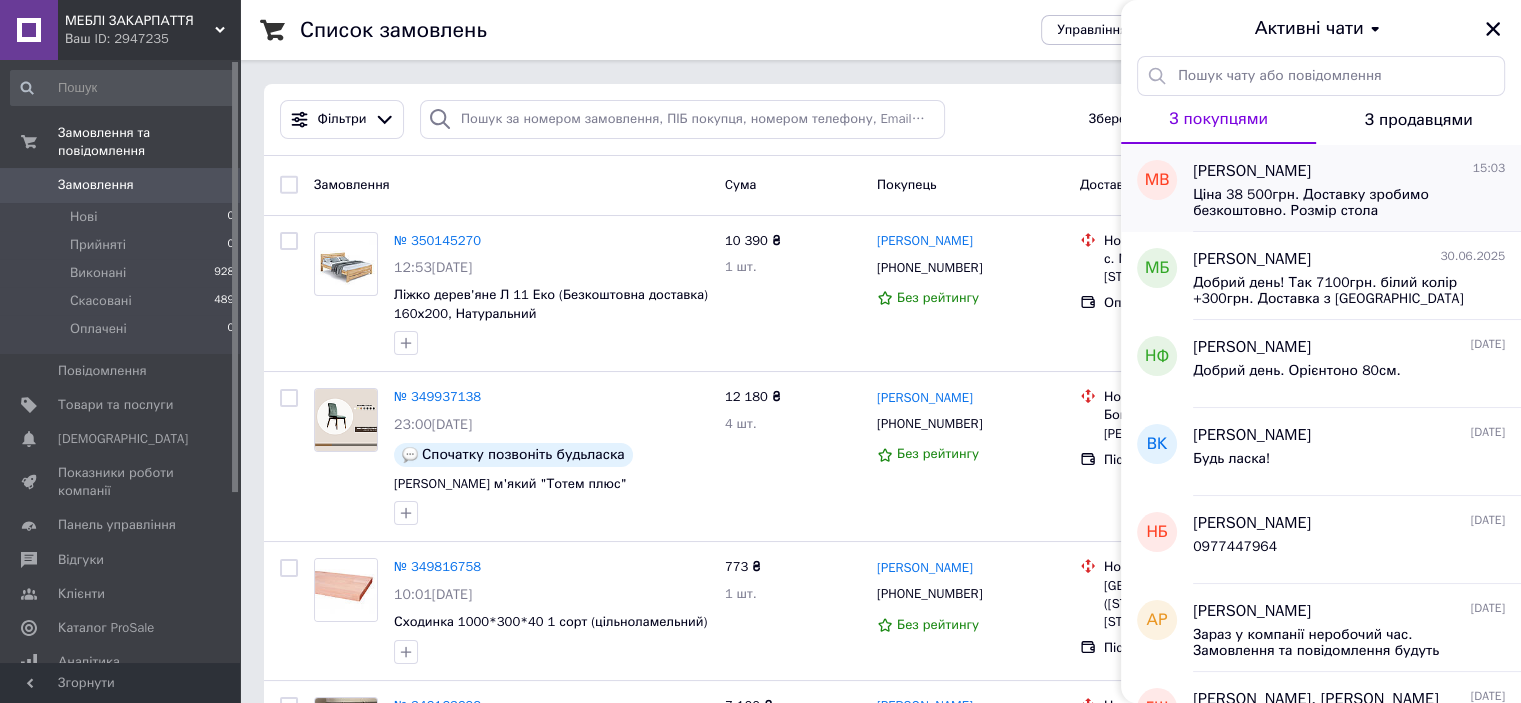 click on "Ціна 38 500грн. Доставку зробимо безкоштовно. Розмір стола 160×90+40см. Пару днів - можемо підготувати." at bounding box center [1335, 203] 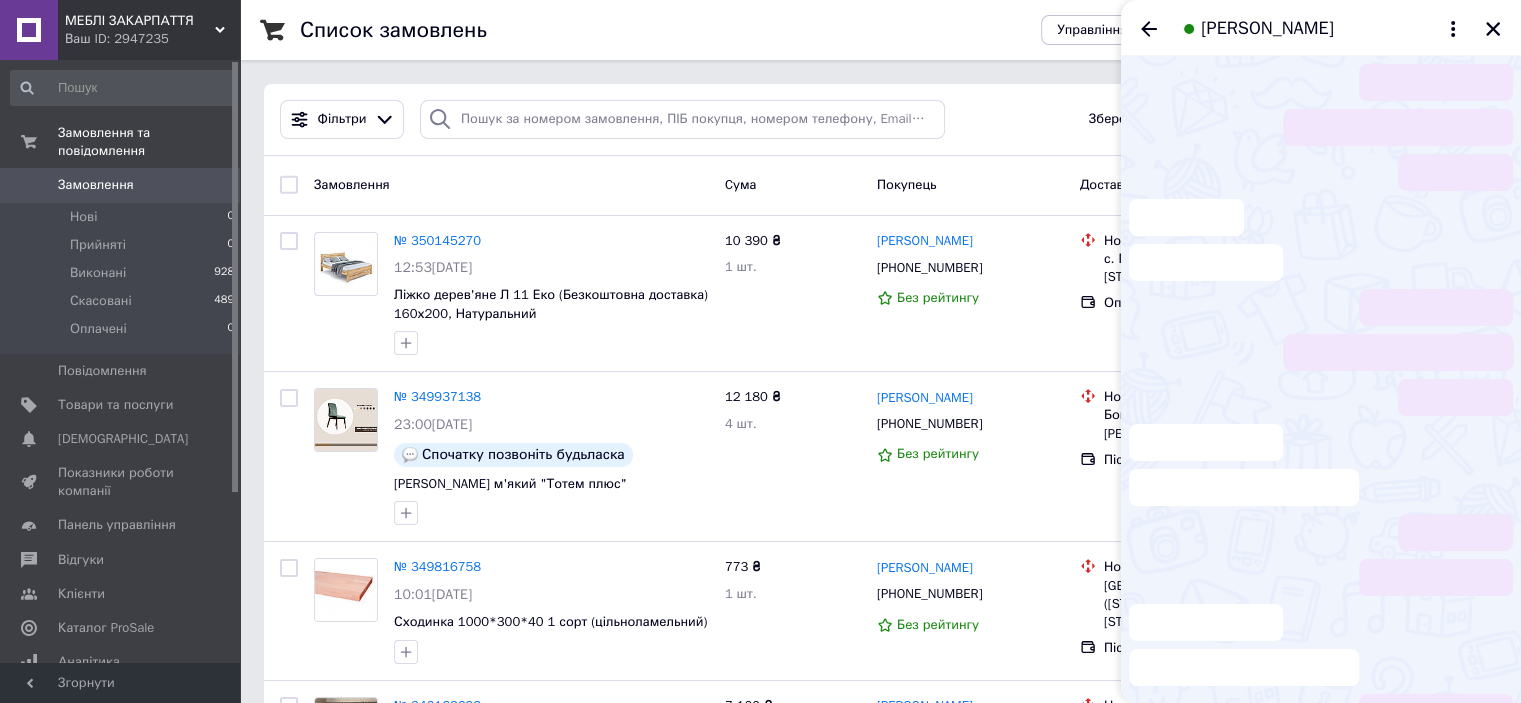 scroll, scrollTop: 122, scrollLeft: 0, axis: vertical 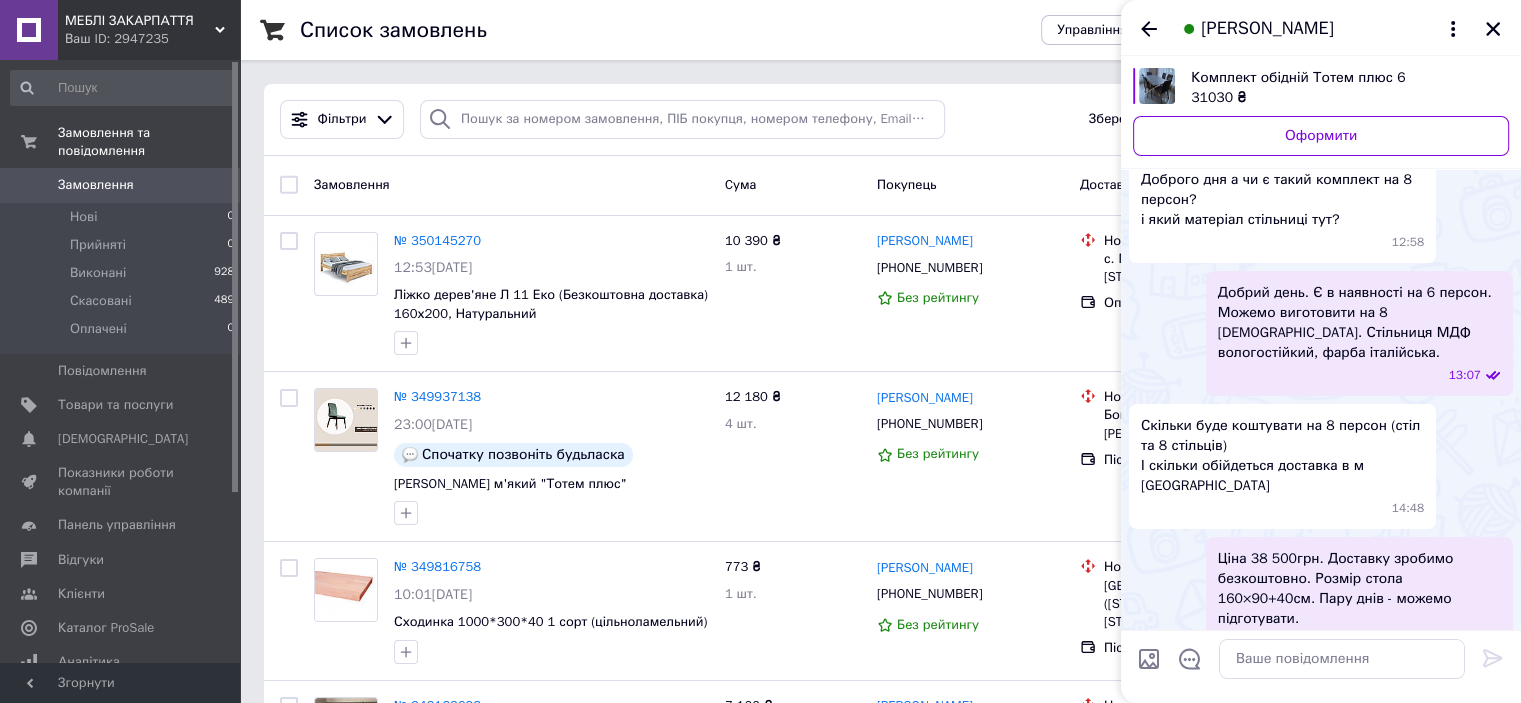 click on "Ціна 38 500грн. Доставку зробимо безкоштовно. Розмір стола 160×90+40см. Пару днів - можемо підготувати." at bounding box center [1359, 589] 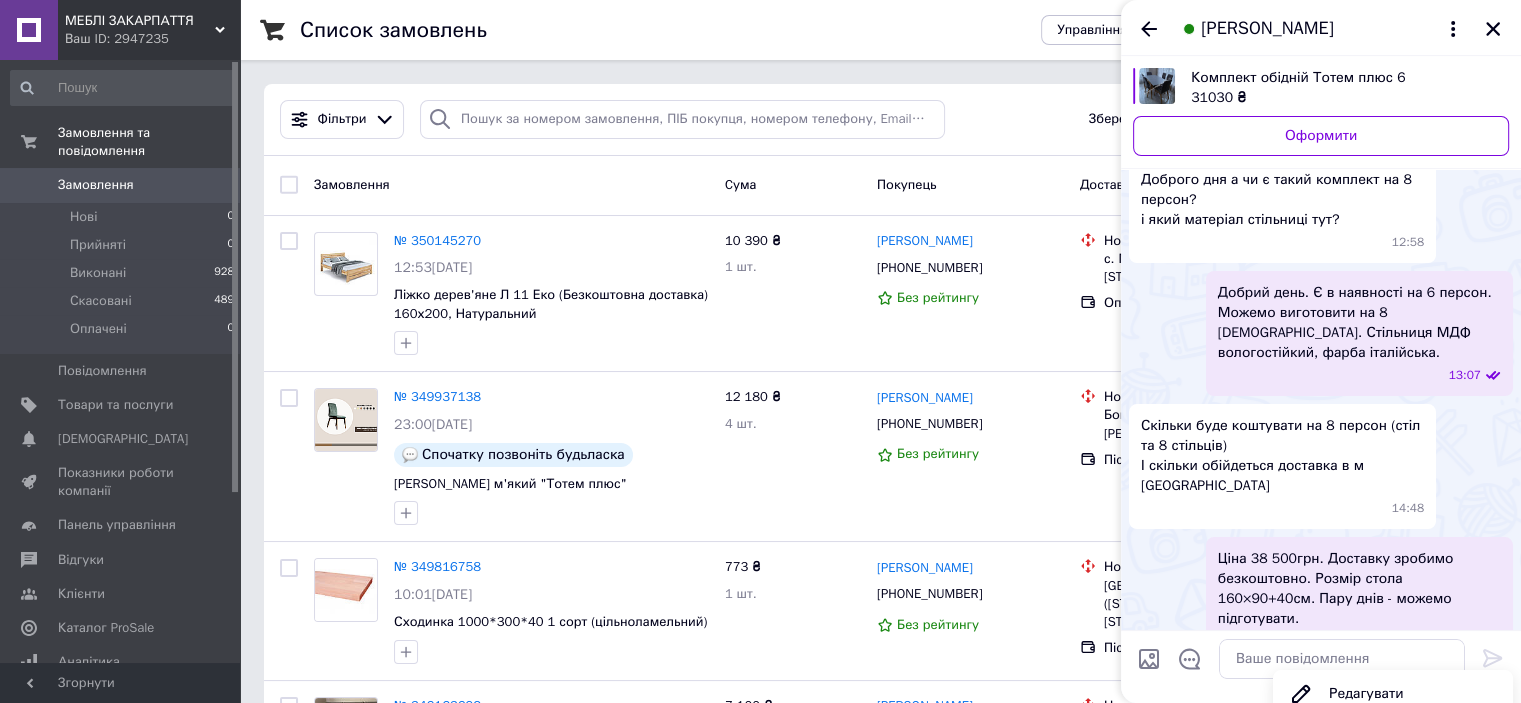 click on "Ціна 38 500грн. Доставку зробимо безкоштовно. Розмір стола 160×90+40см. Пару днів - можемо підготувати." at bounding box center [1359, 589] 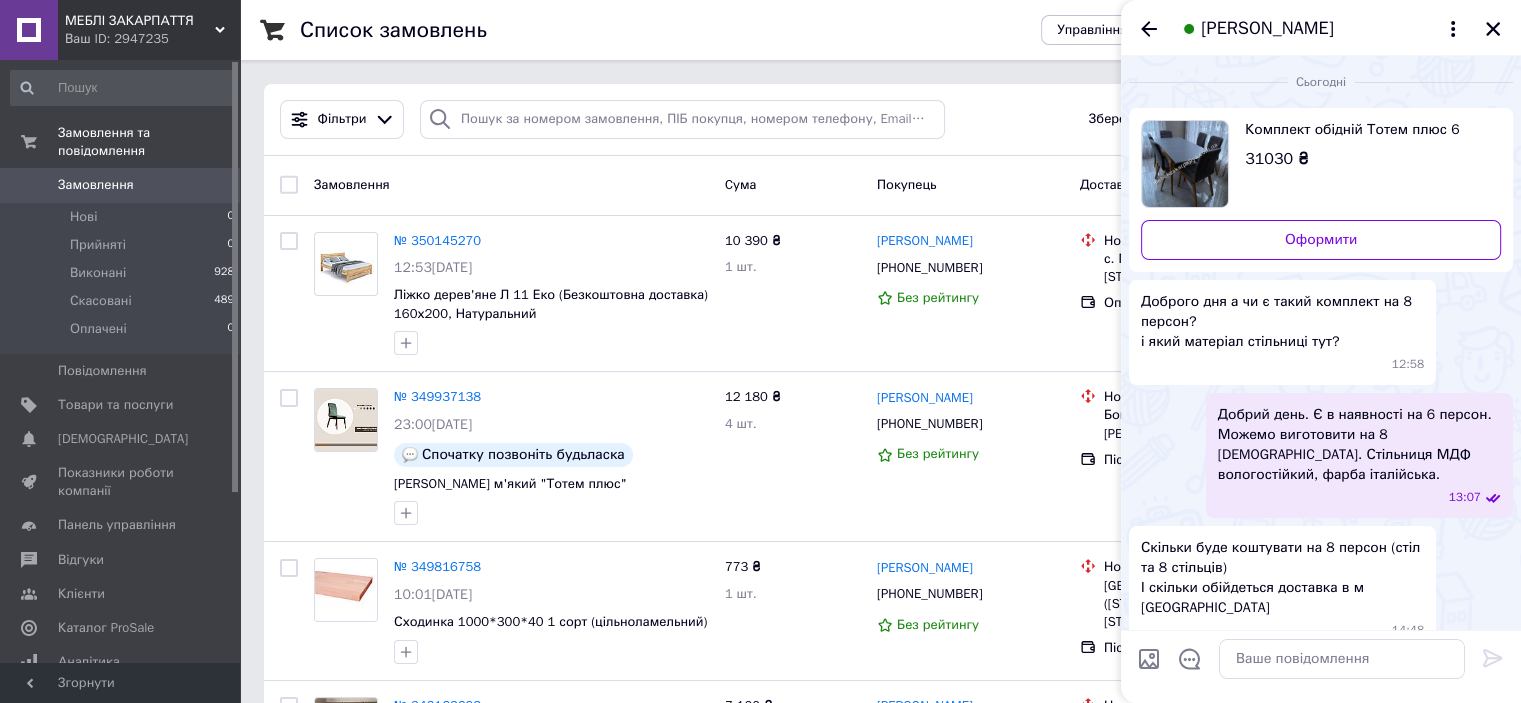 scroll, scrollTop: 71, scrollLeft: 0, axis: vertical 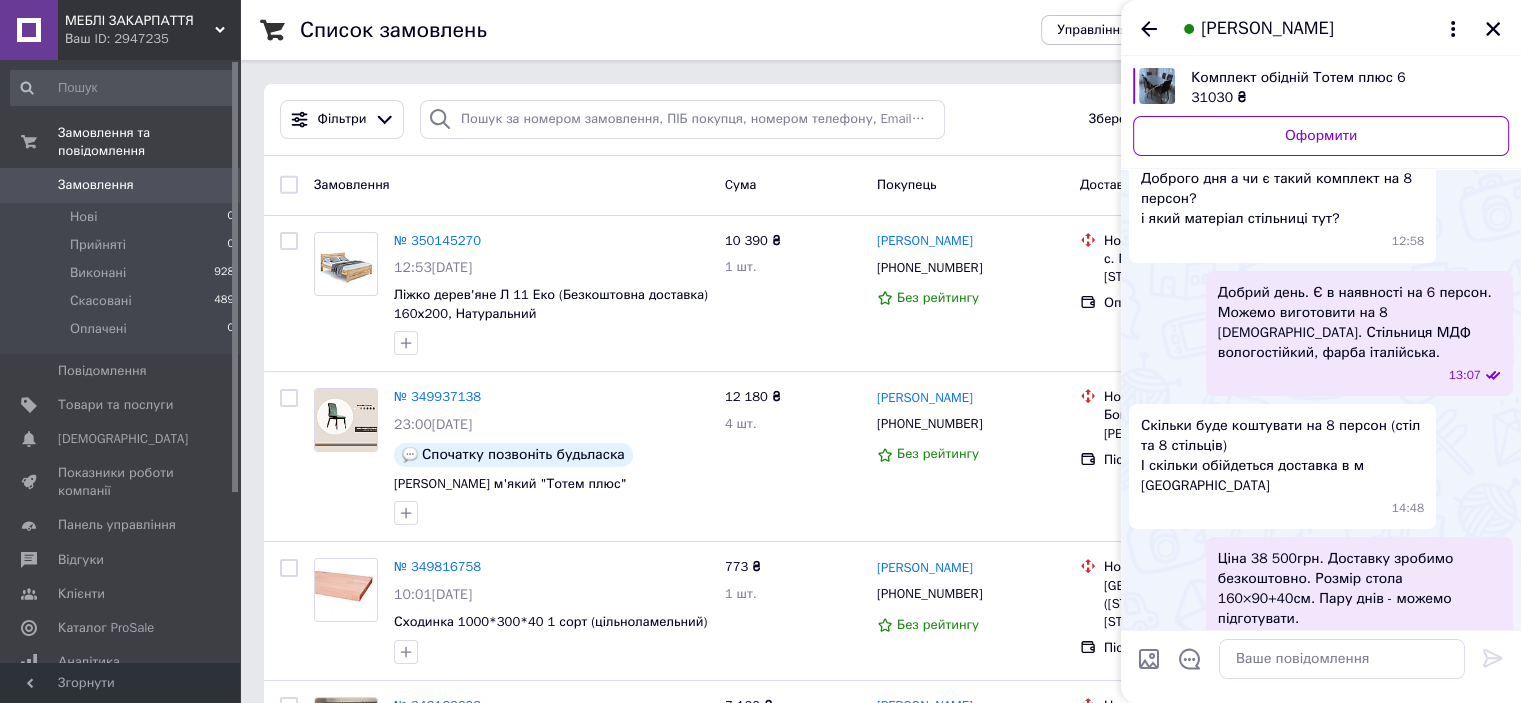 click on "[PERSON_NAME]" at bounding box center [1267, 29] 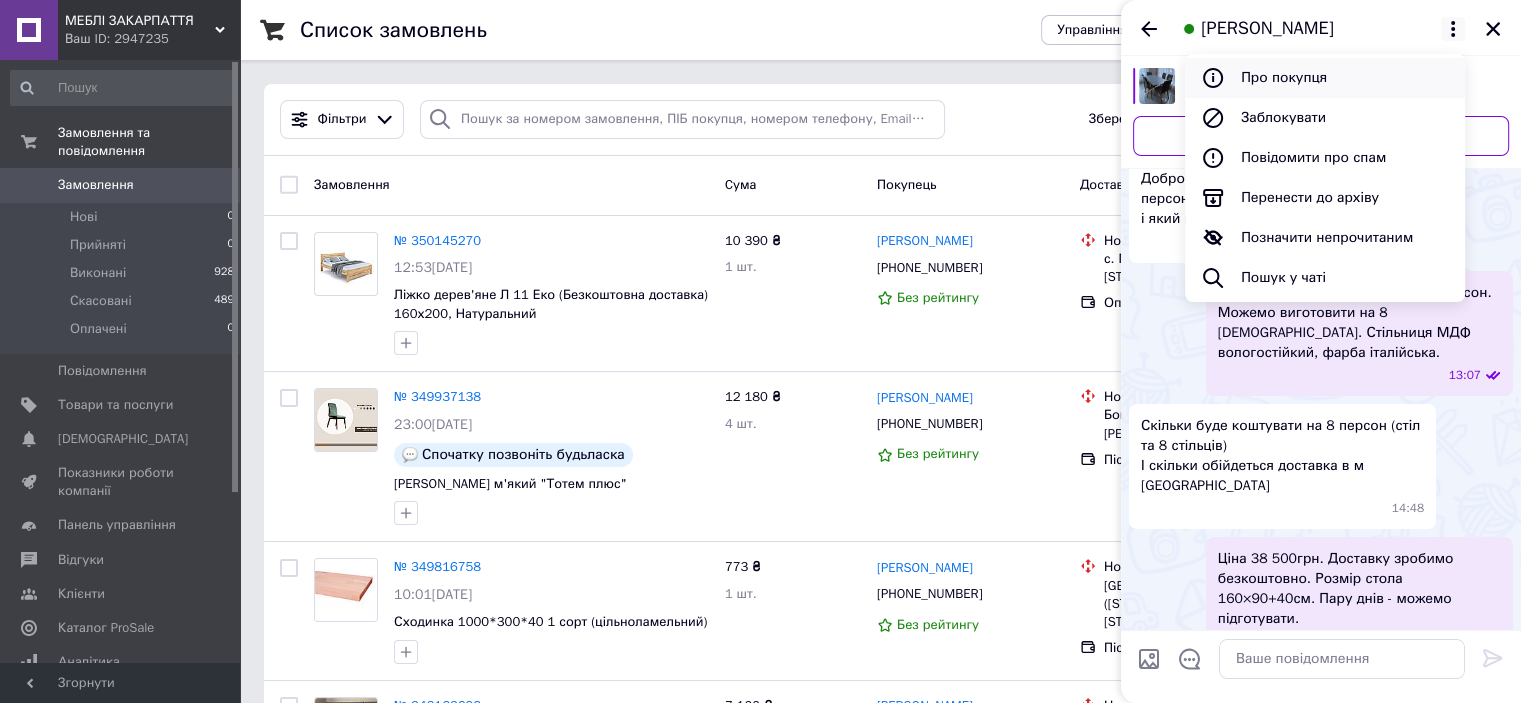 click on "Про покупця" at bounding box center (1325, 78) 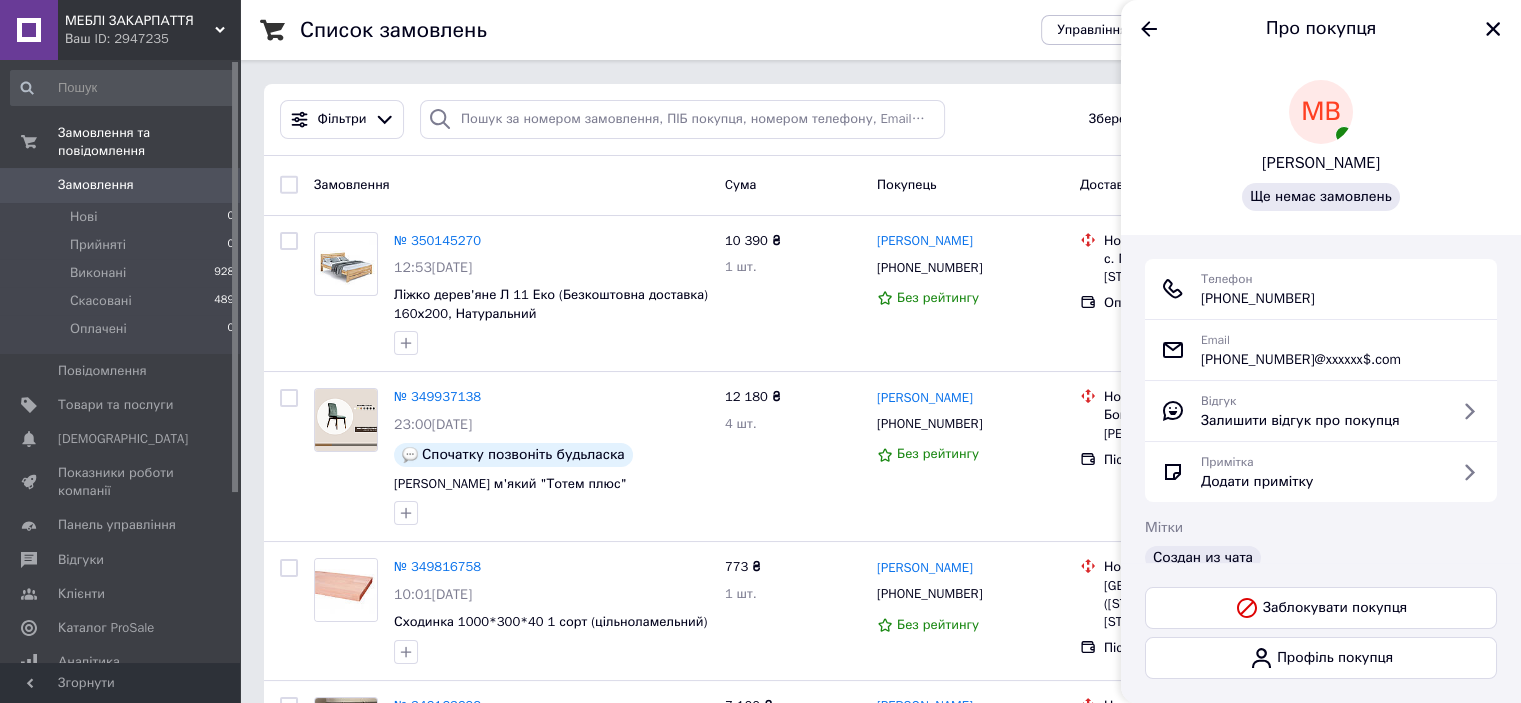 scroll, scrollTop: 34, scrollLeft: 0, axis: vertical 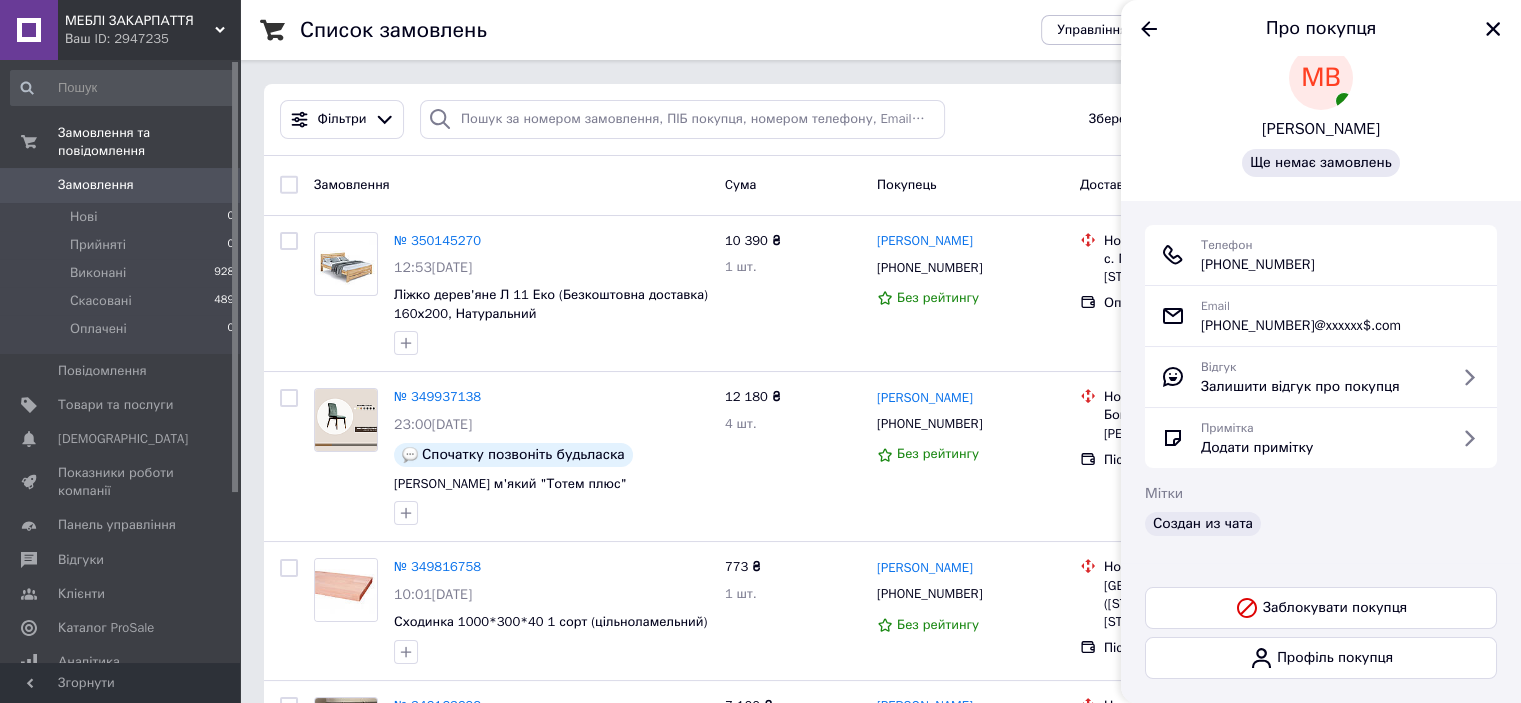 click on "МВ" at bounding box center [1321, 78] 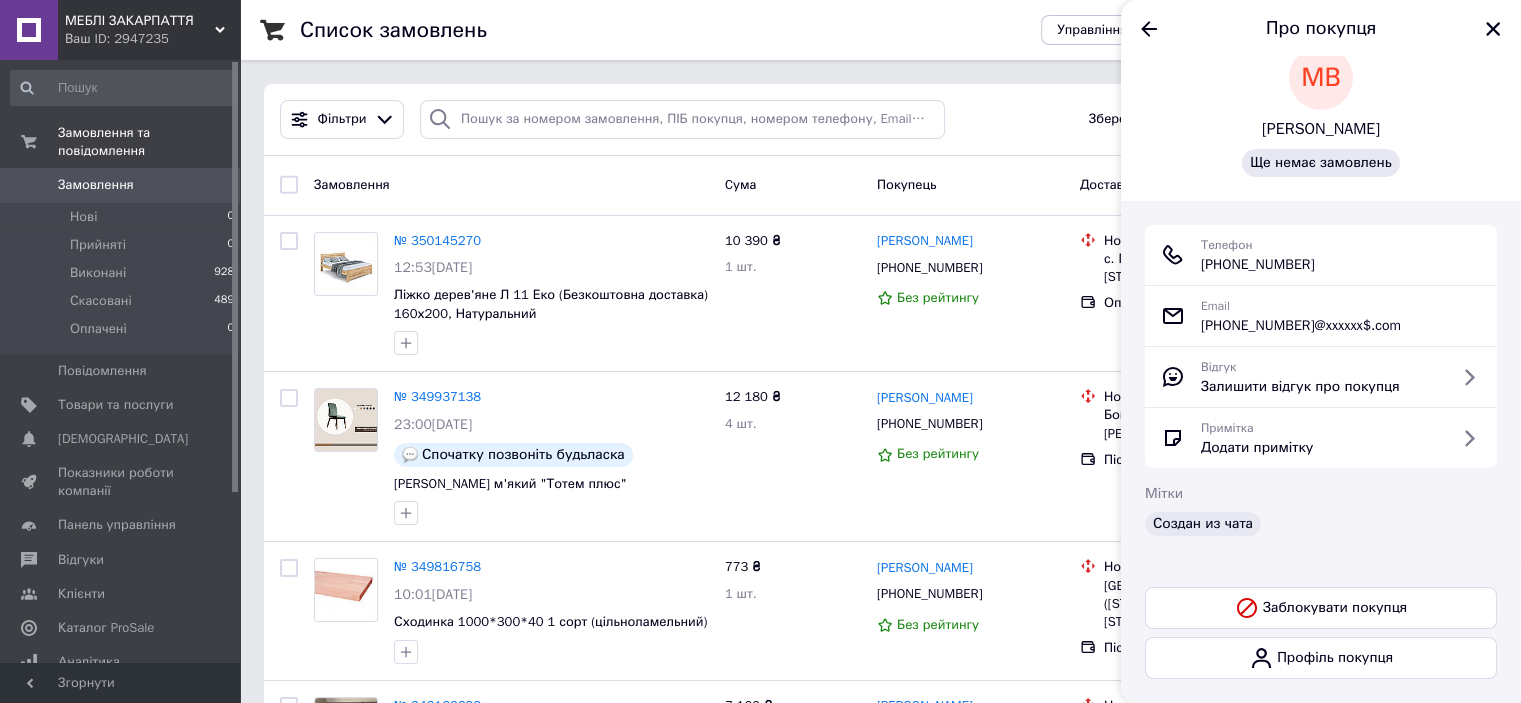 click on "[PERSON_NAME]" at bounding box center (1321, 129) 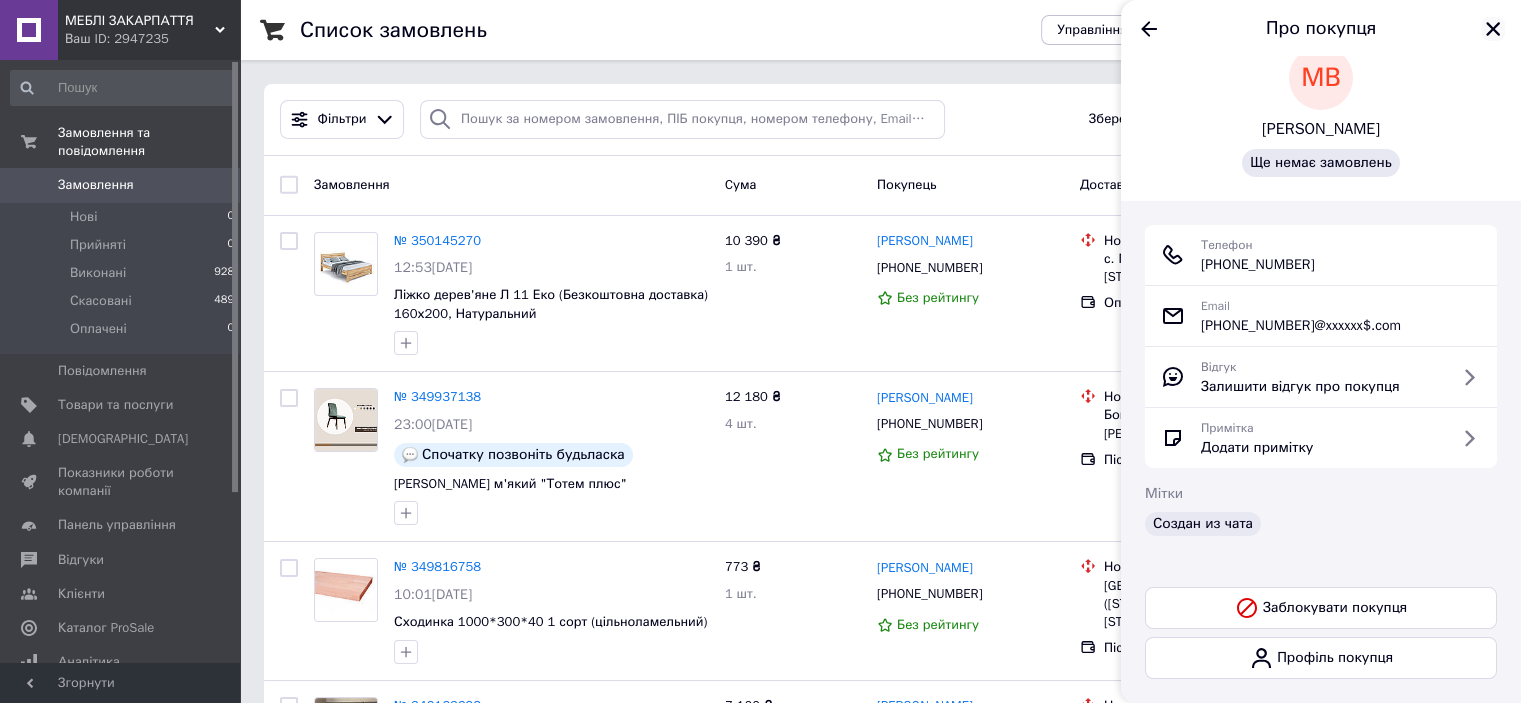 click 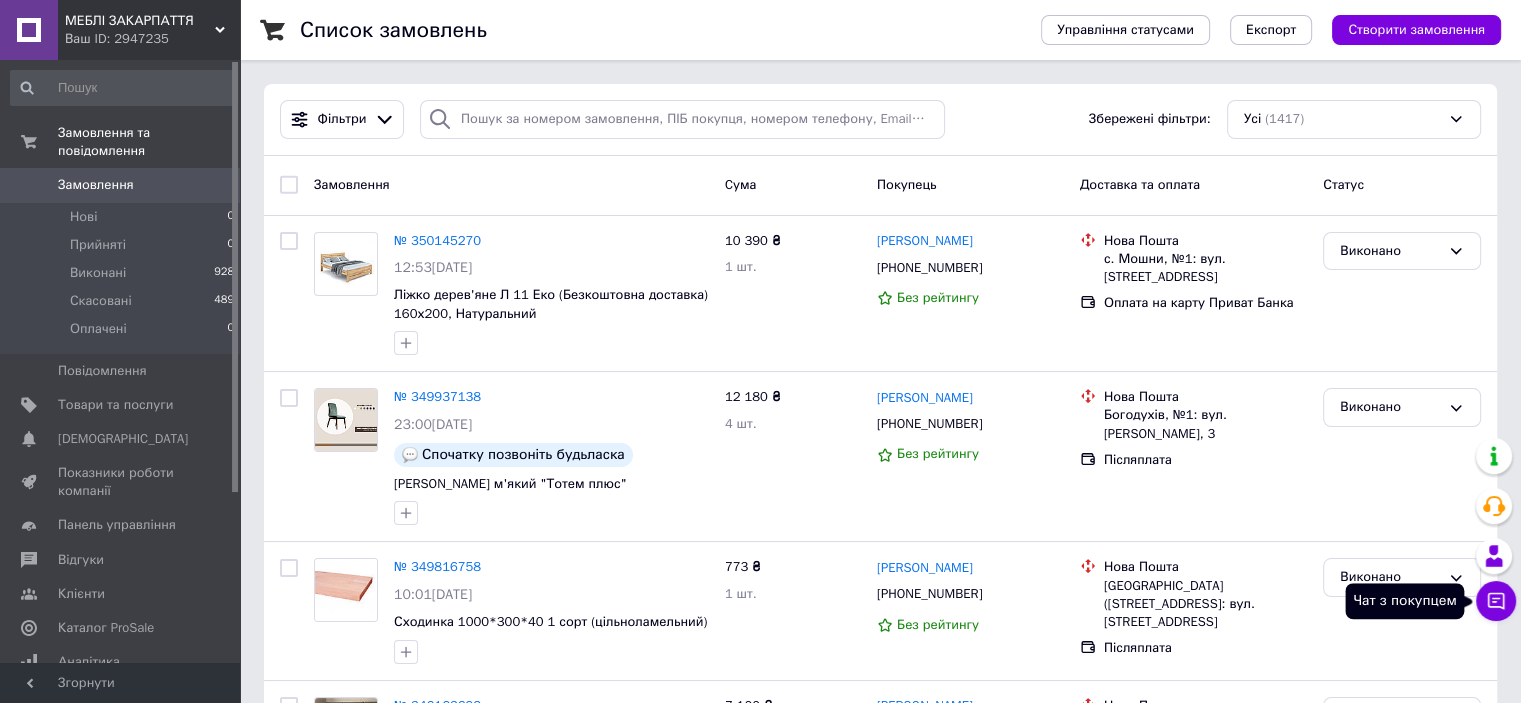 click 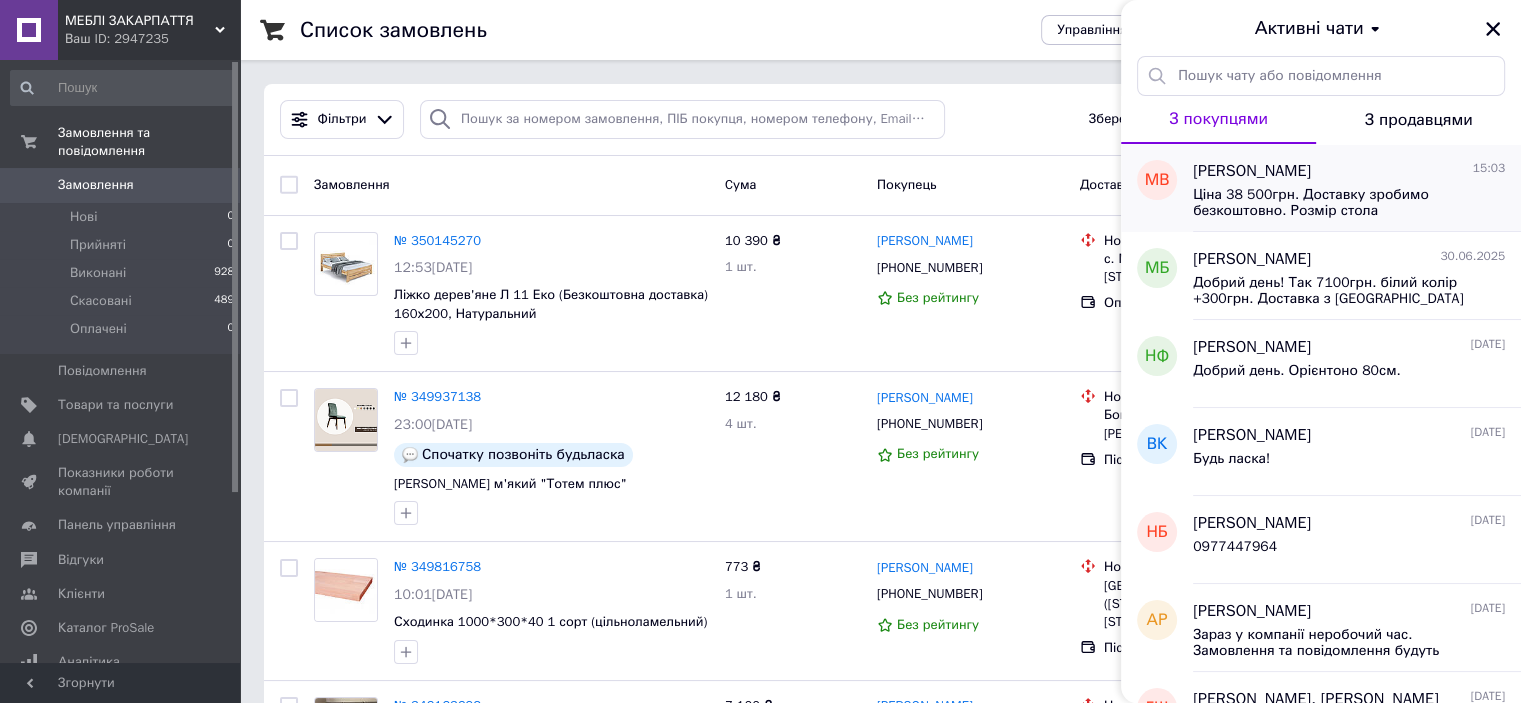 click on "Михайло Ворнік" at bounding box center [1252, 171] 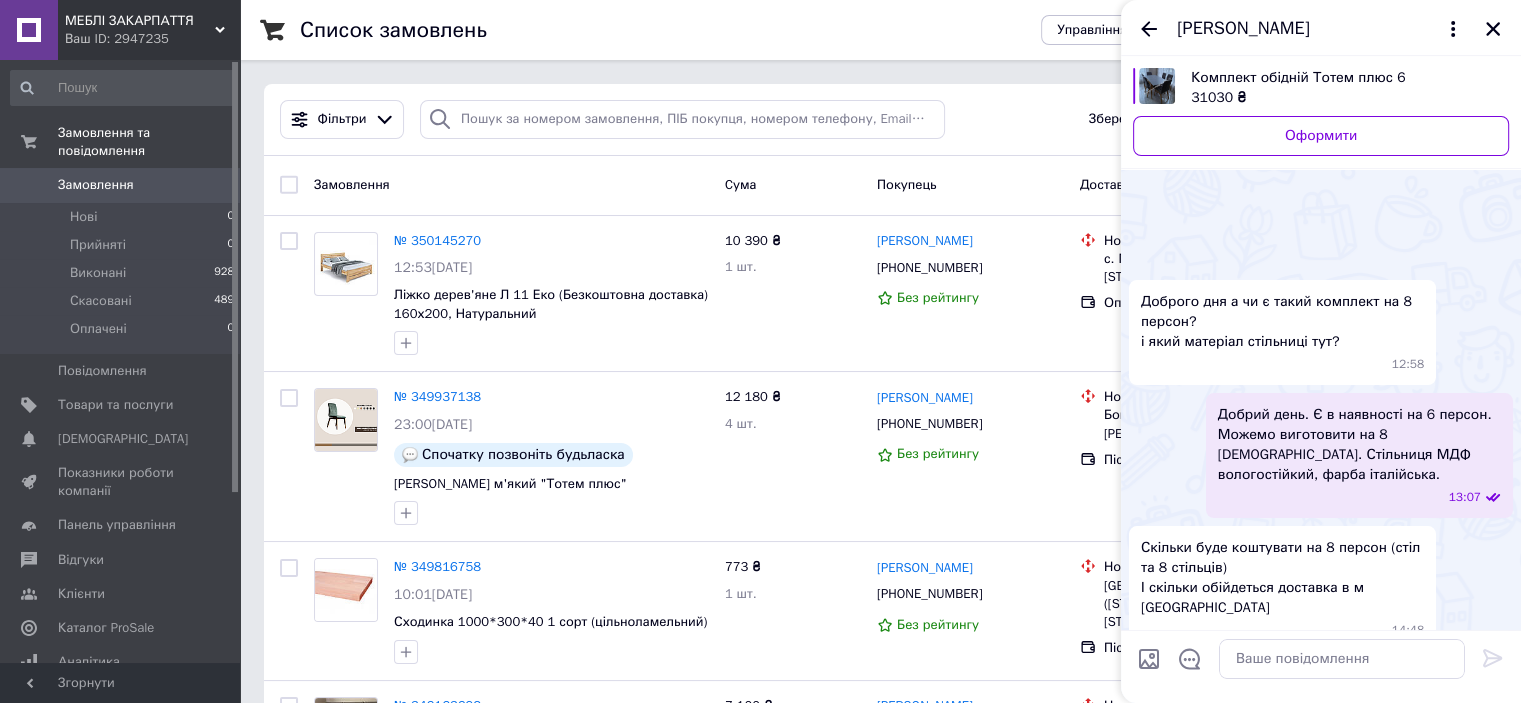 scroll, scrollTop: 122, scrollLeft: 0, axis: vertical 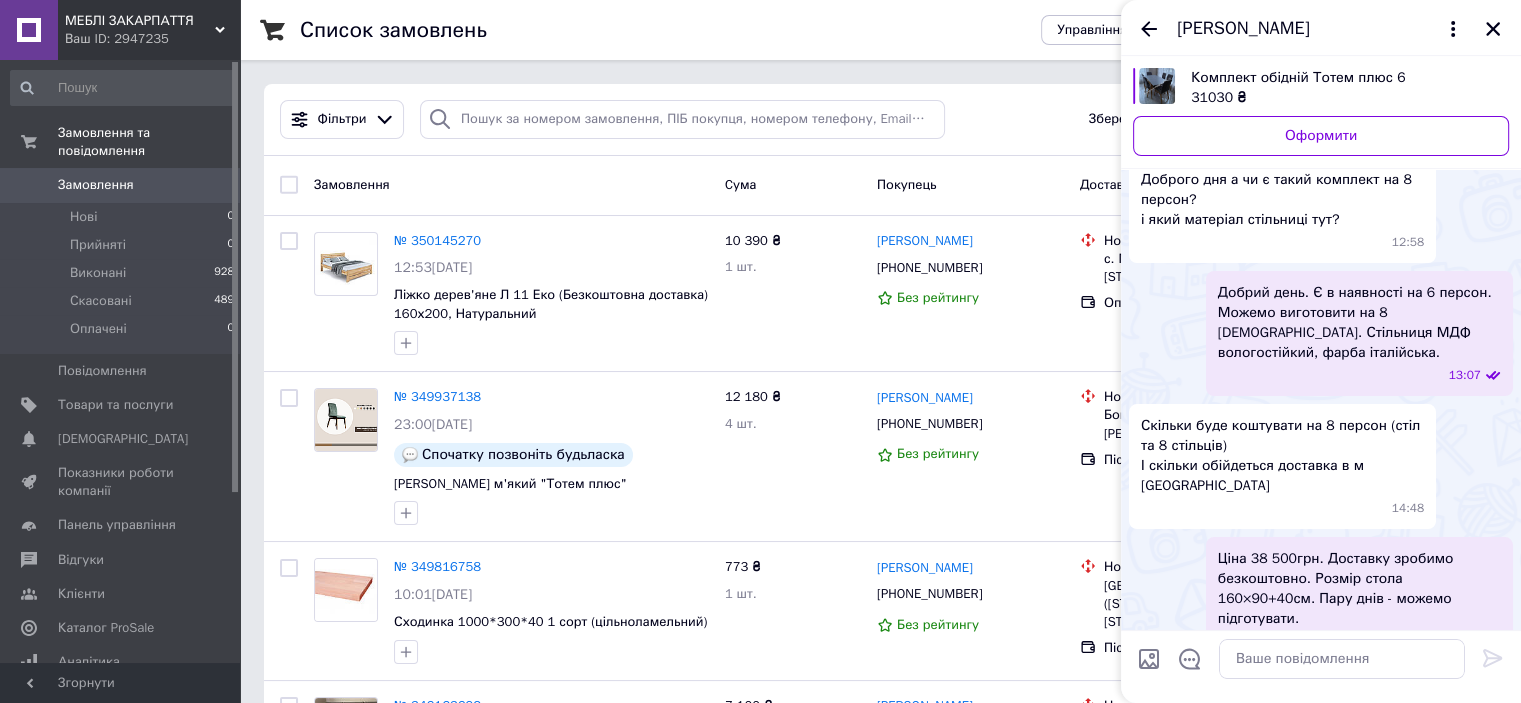 click on "Ціна 38 500грн. Доставку зробимо безкоштовно. Розмір стола 160×90+40см. Пару днів - можемо підготувати." at bounding box center [1359, 589] 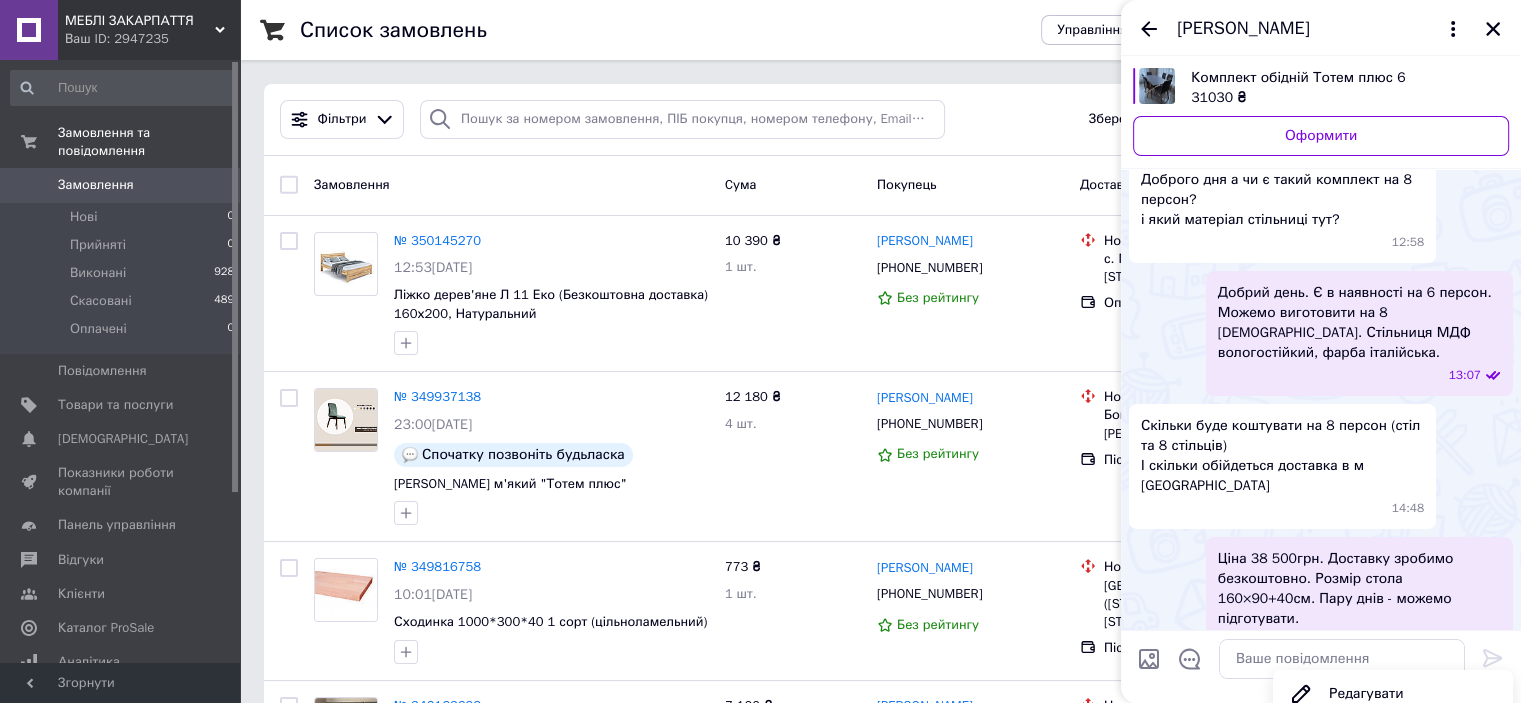 click on "Ціна 38 500грн. Доставку зробимо безкоштовно. Розмір стола 160×90+40см. Пару днів - можемо підготувати." at bounding box center [1359, 589] 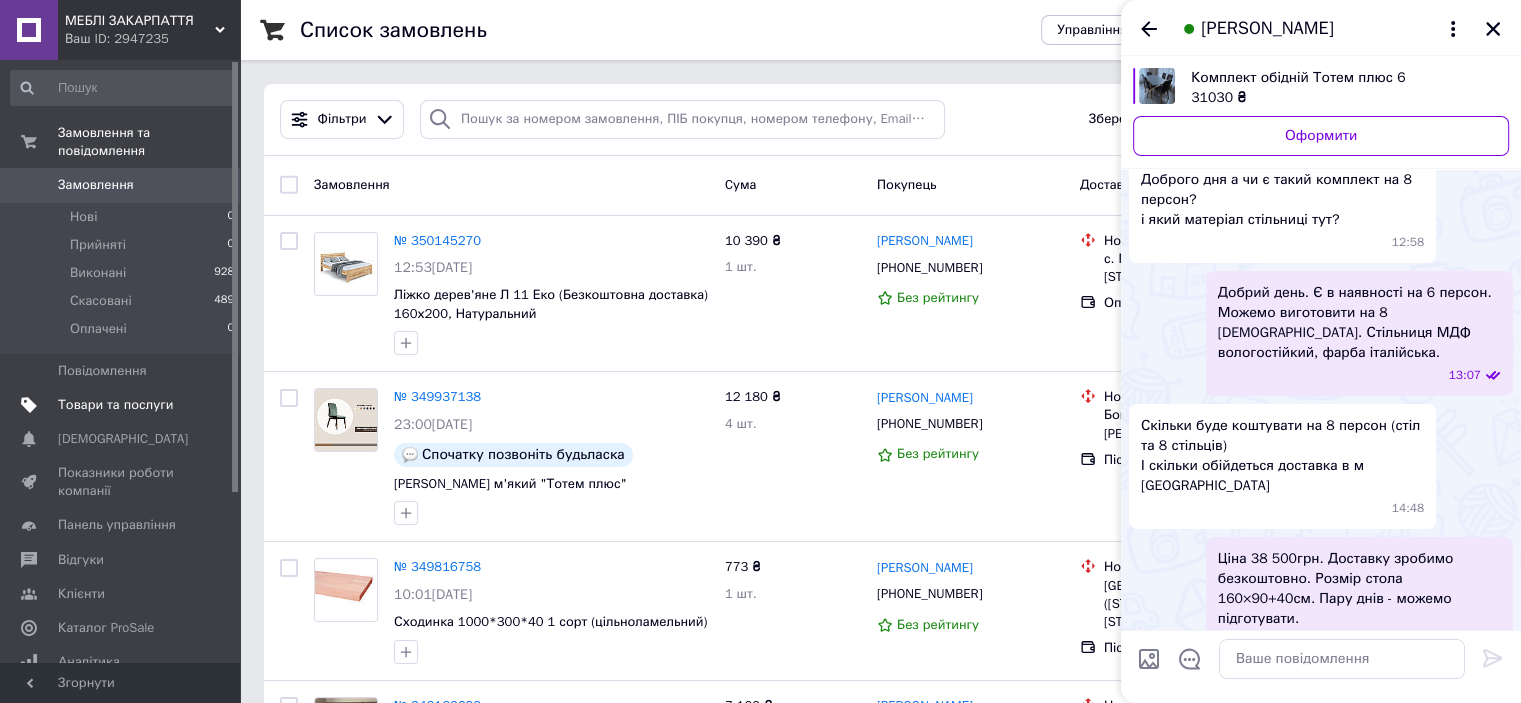 click on "Товари та послуги" at bounding box center [115, 405] 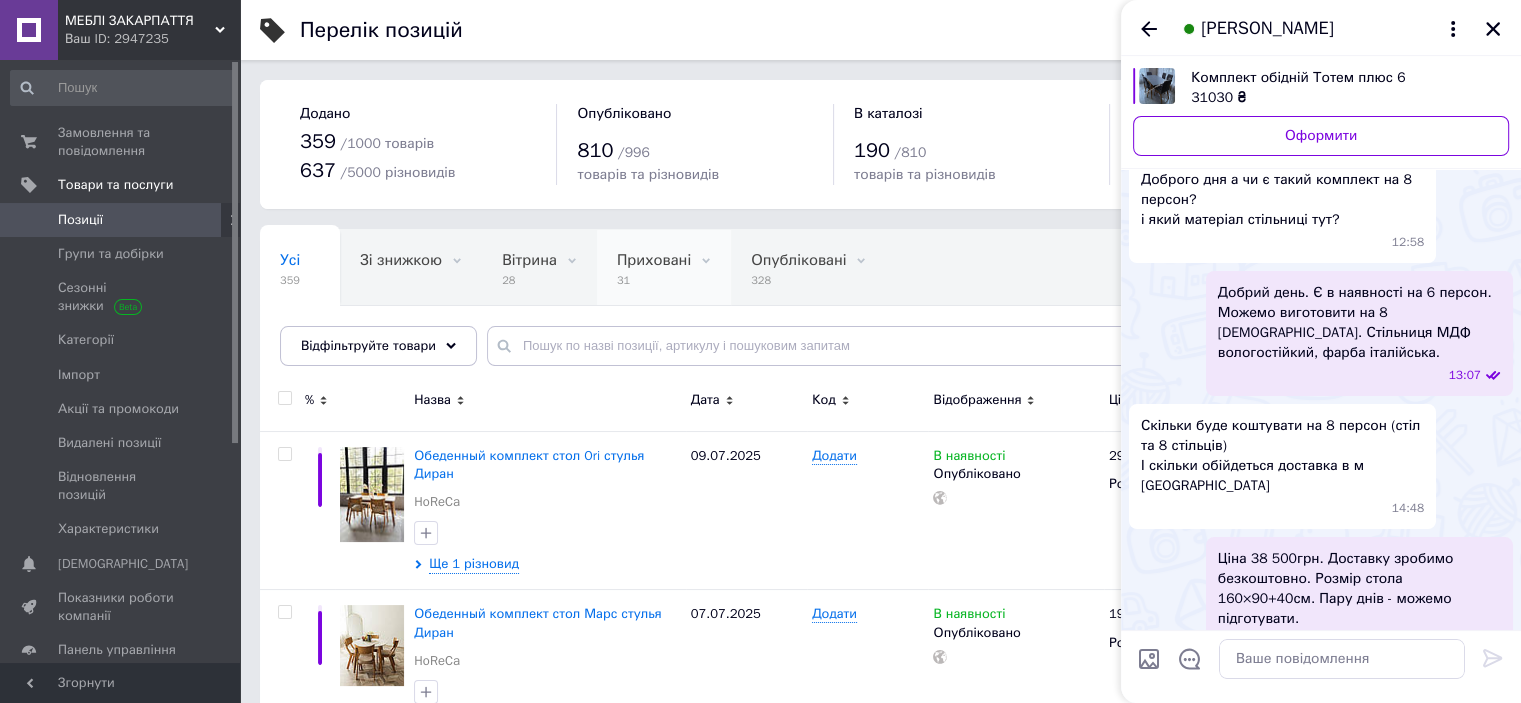 scroll, scrollTop: 143, scrollLeft: 0, axis: vertical 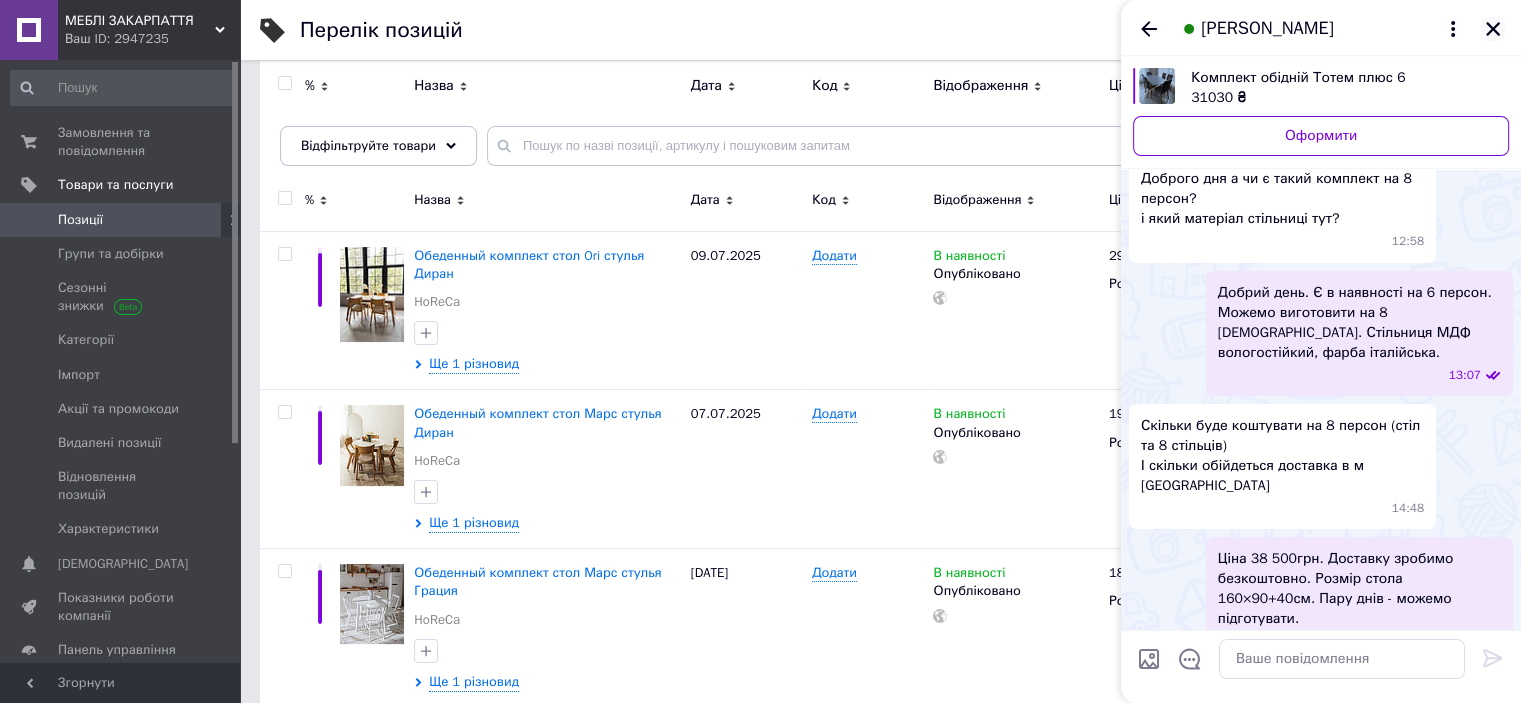 click 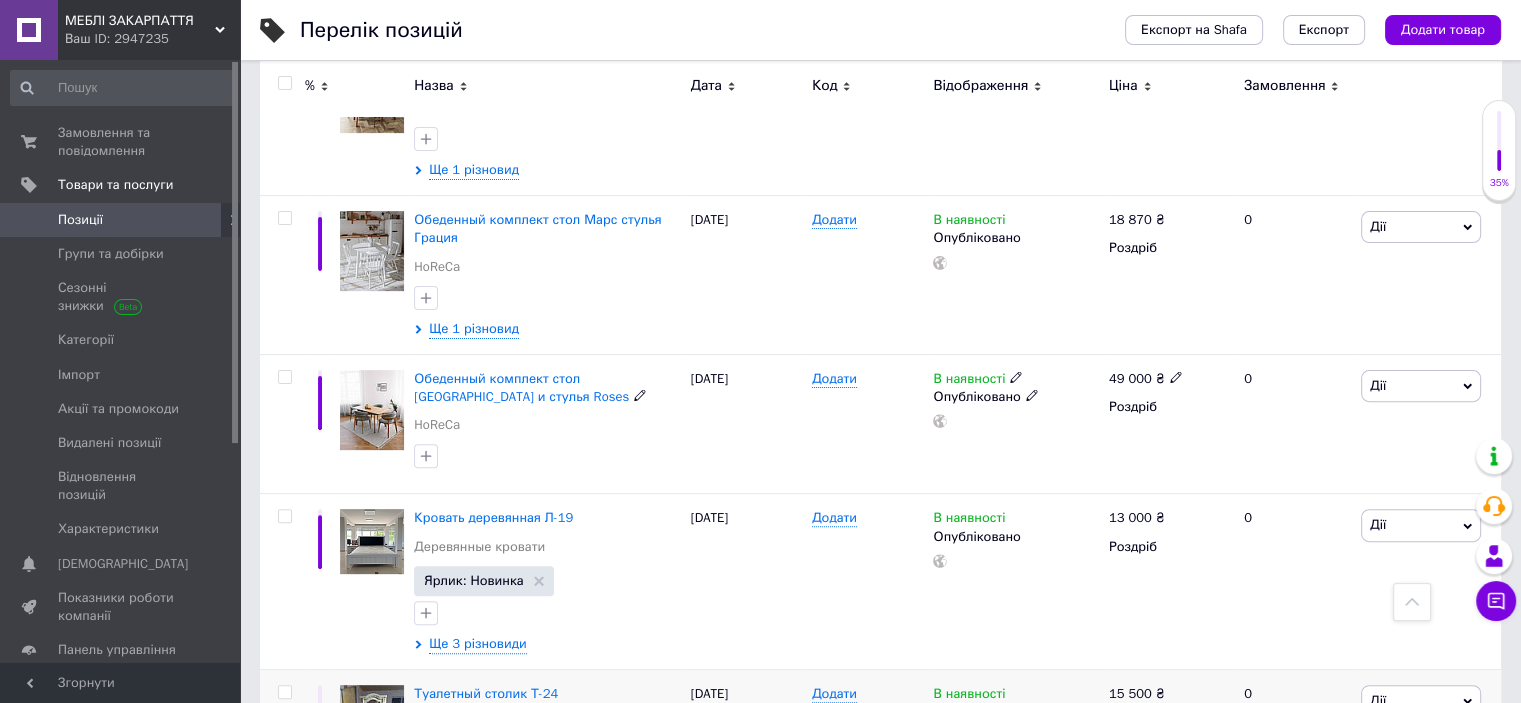 scroll, scrollTop: 800, scrollLeft: 0, axis: vertical 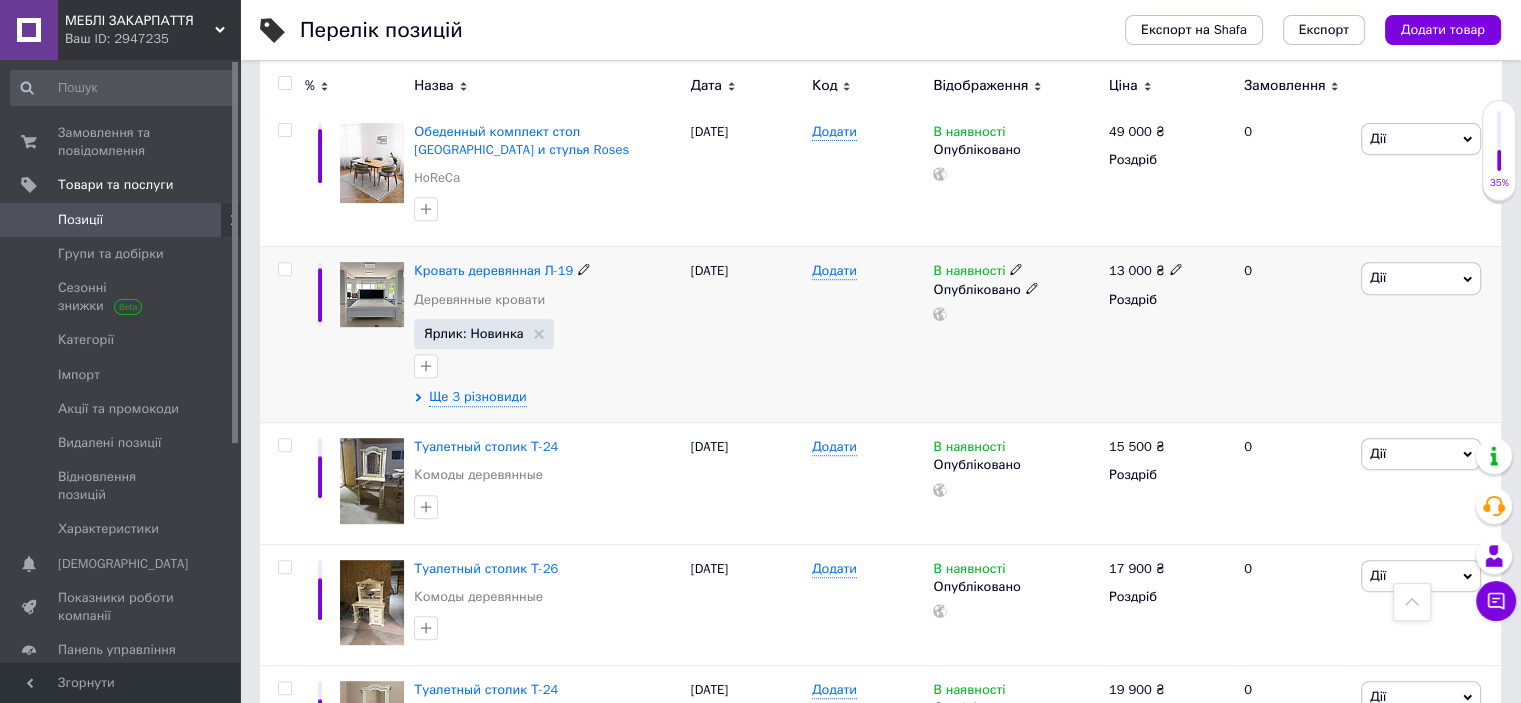 click on "Дії" at bounding box center (1421, 278) 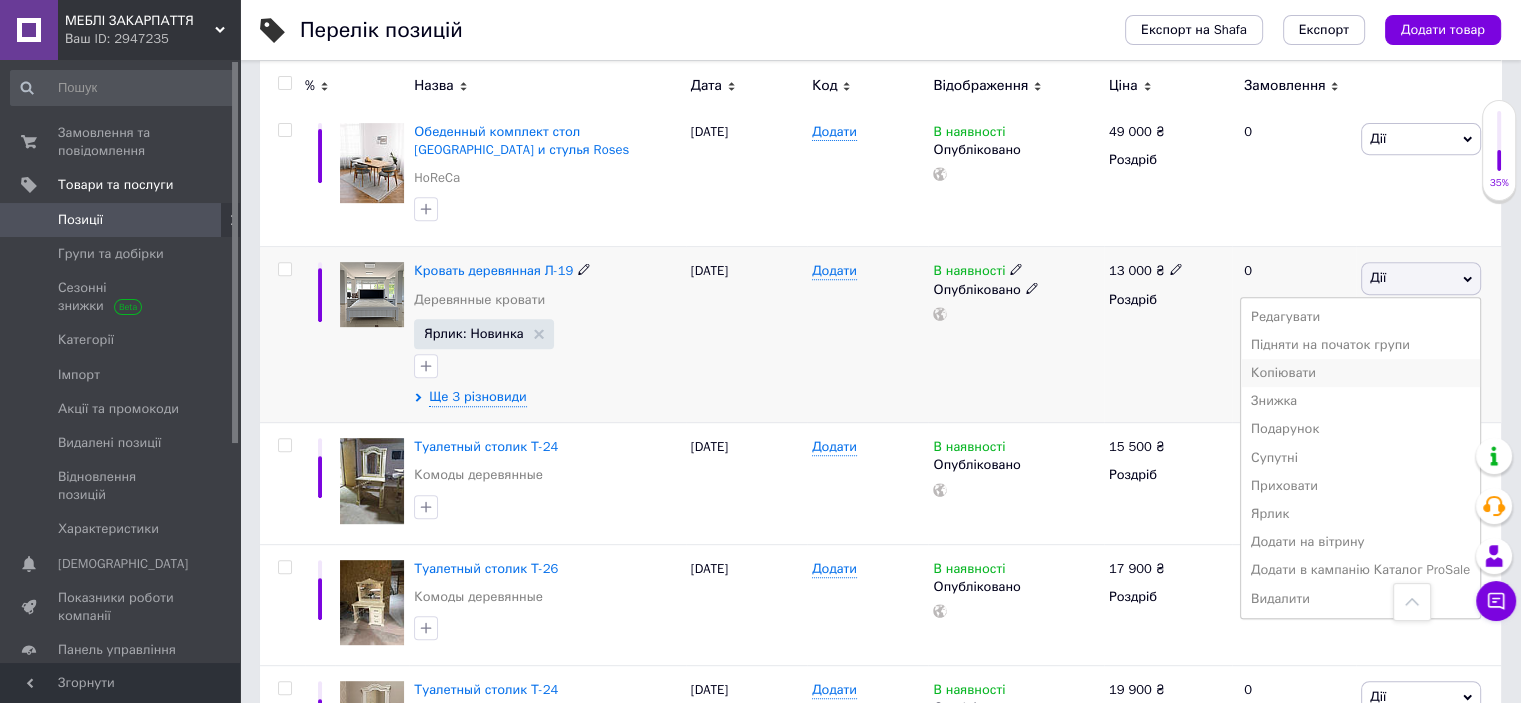 click on "Копіювати" at bounding box center (1360, 373) 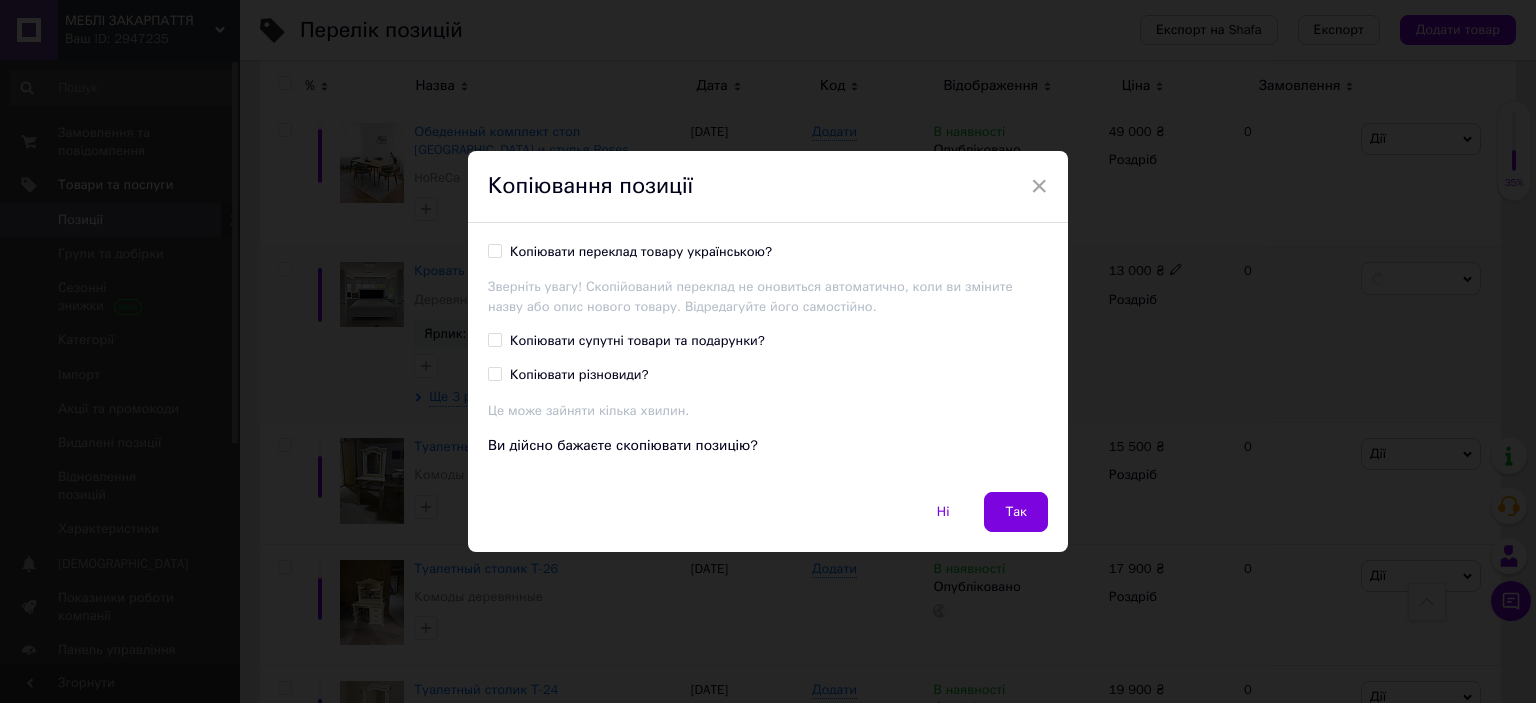 click on "Копіювати переклад товару українською?" at bounding box center [494, 250] 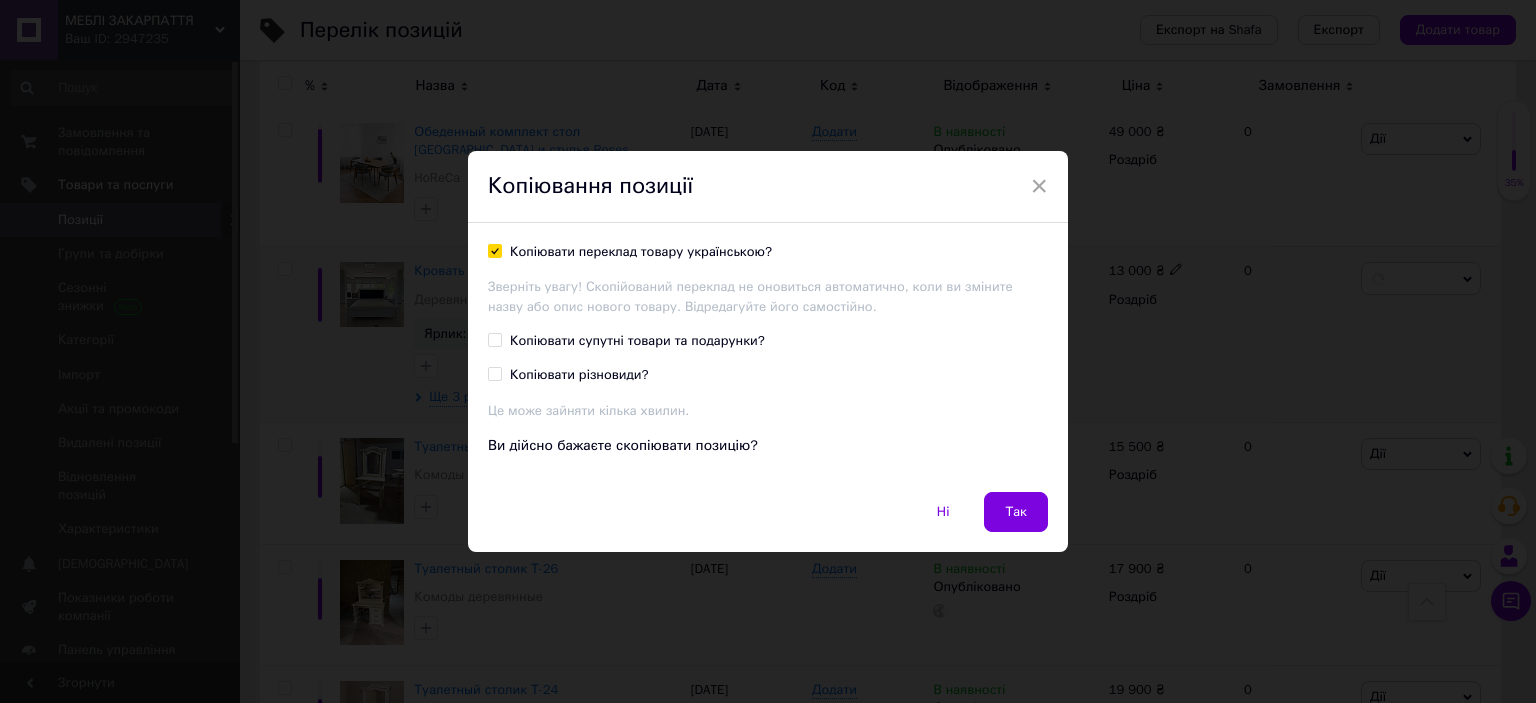 checkbox on "true" 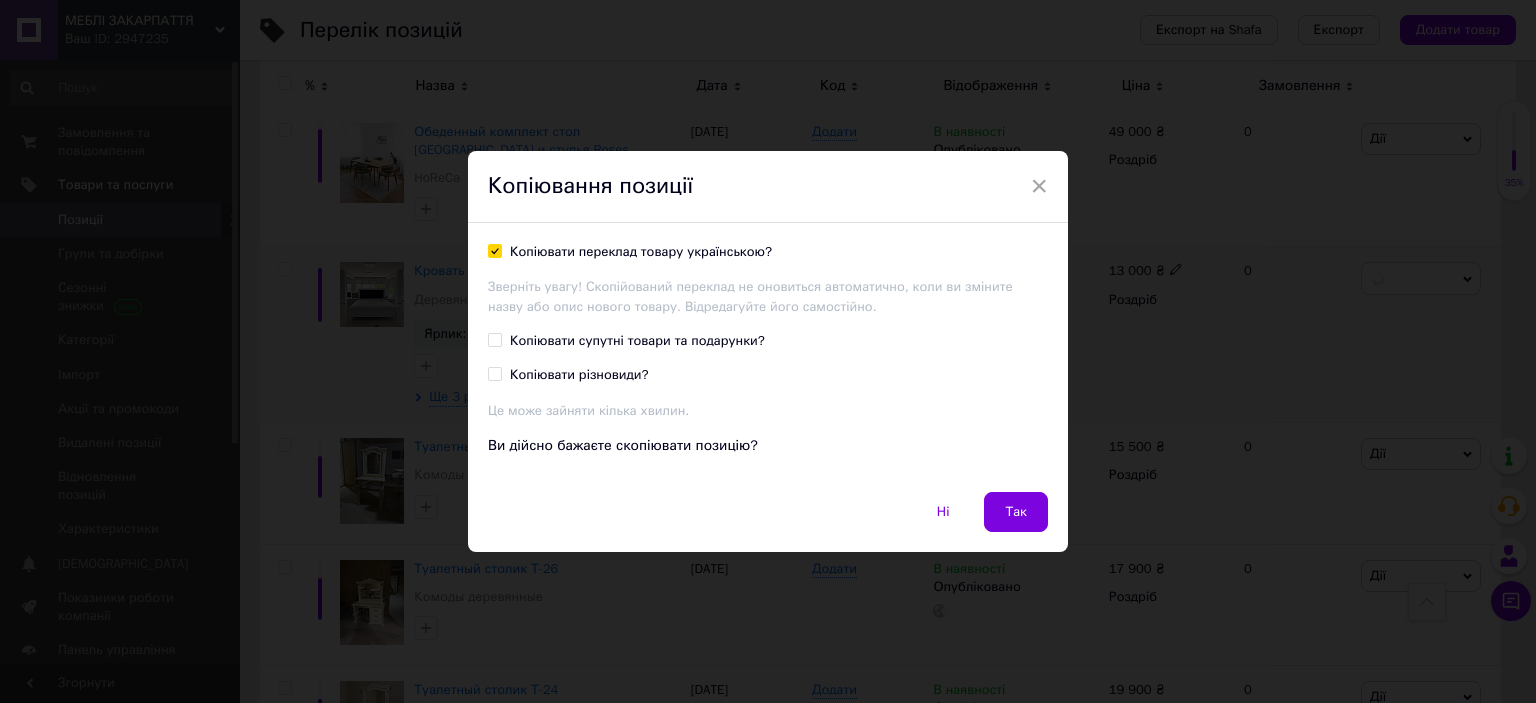 click on "Копіювати супутні товари та подарунки?" at bounding box center (626, 341) 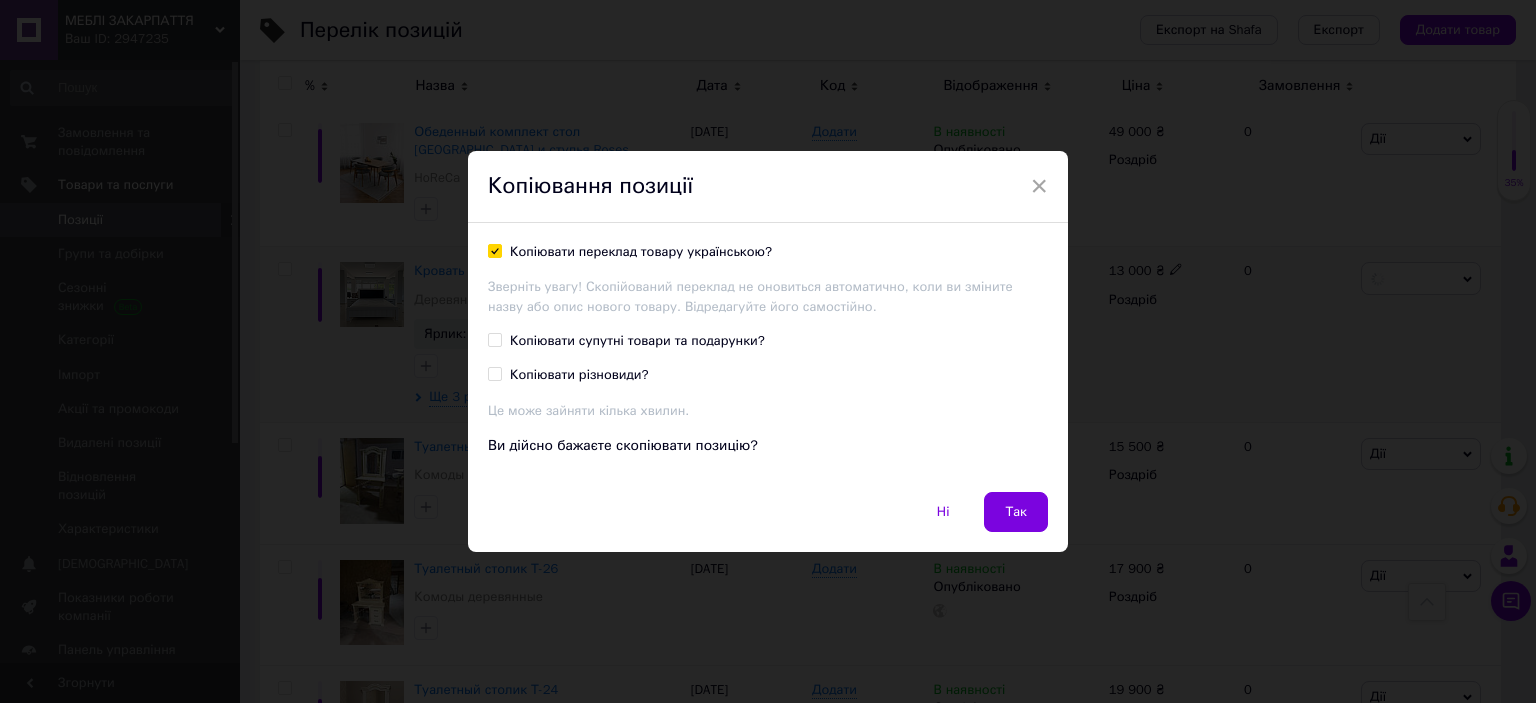 click on "Копіювати супутні товари та подарунки?" at bounding box center (494, 339) 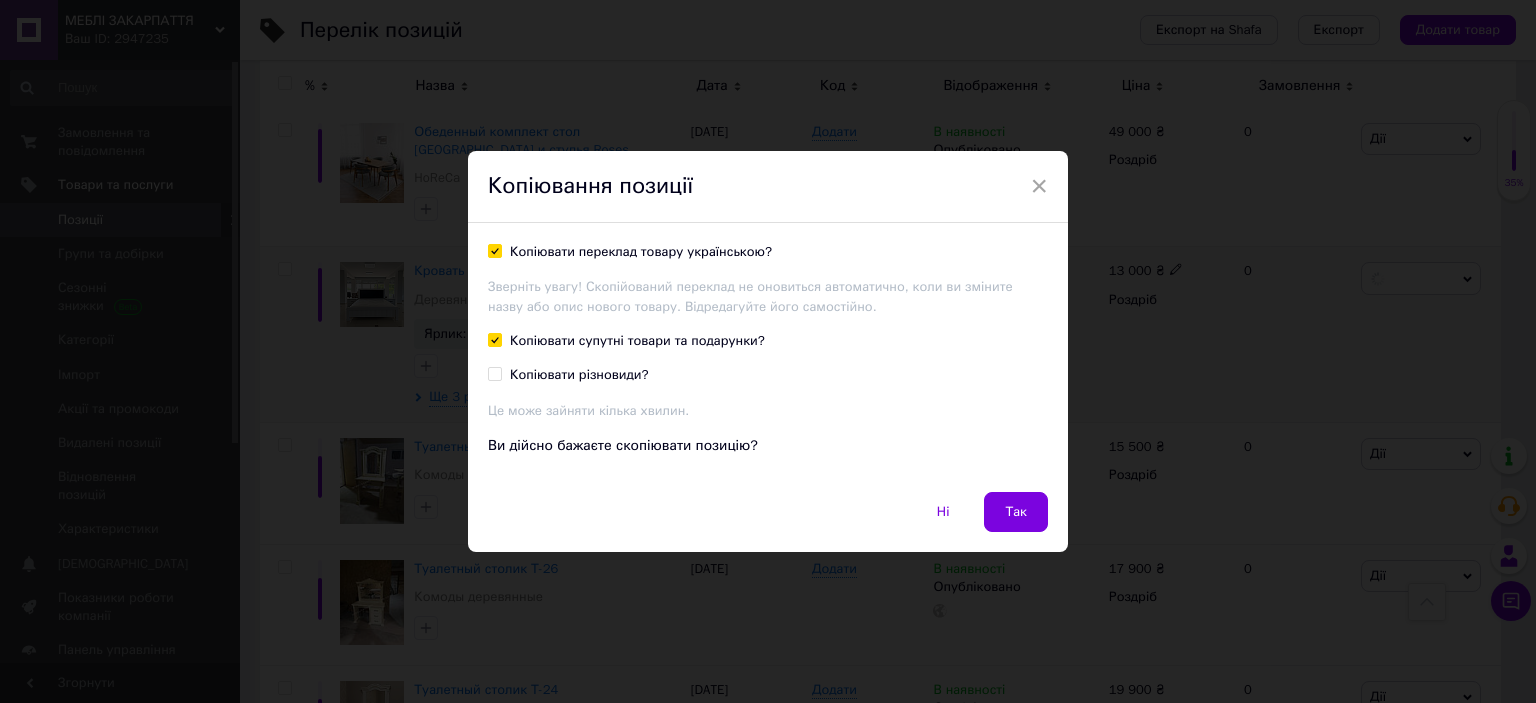 checkbox on "true" 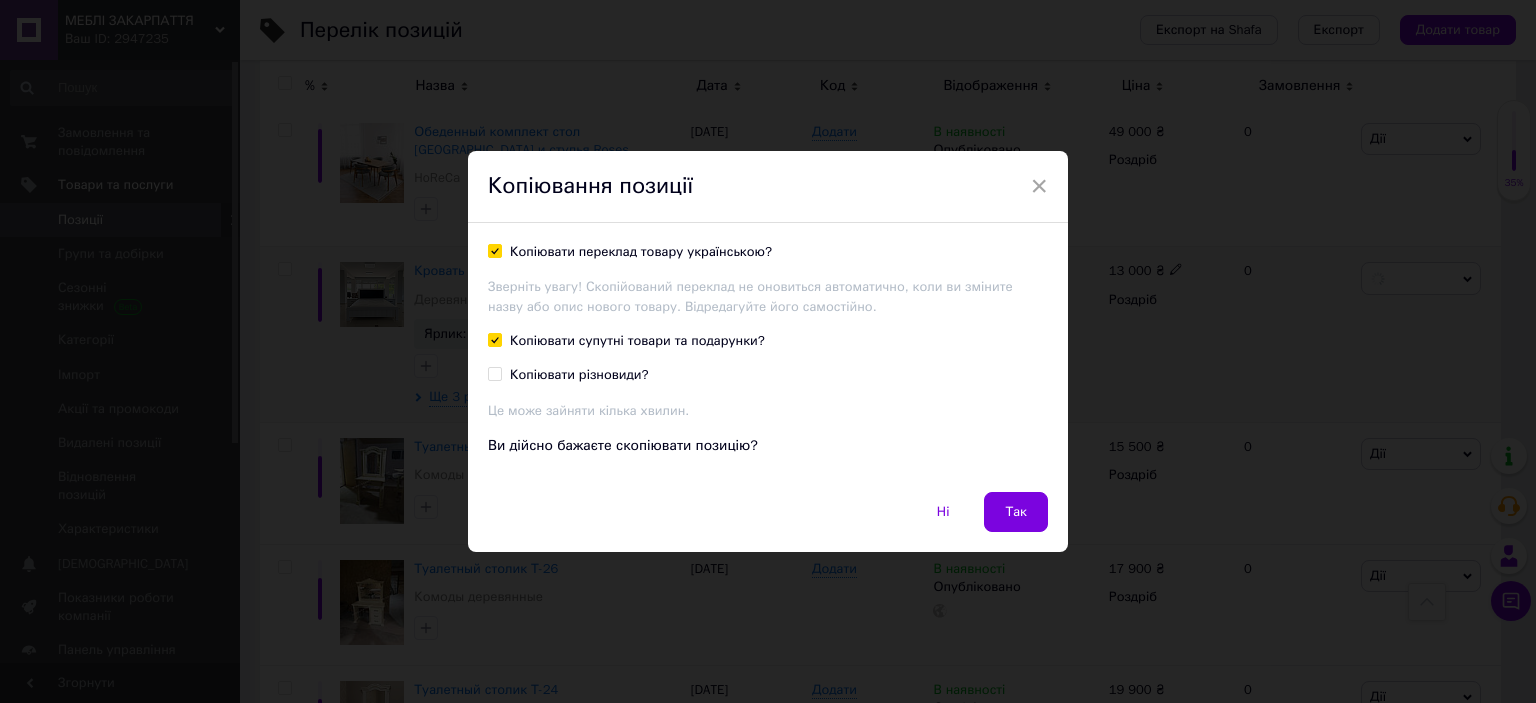 click on "Копіювати різновиди?" at bounding box center (494, 373) 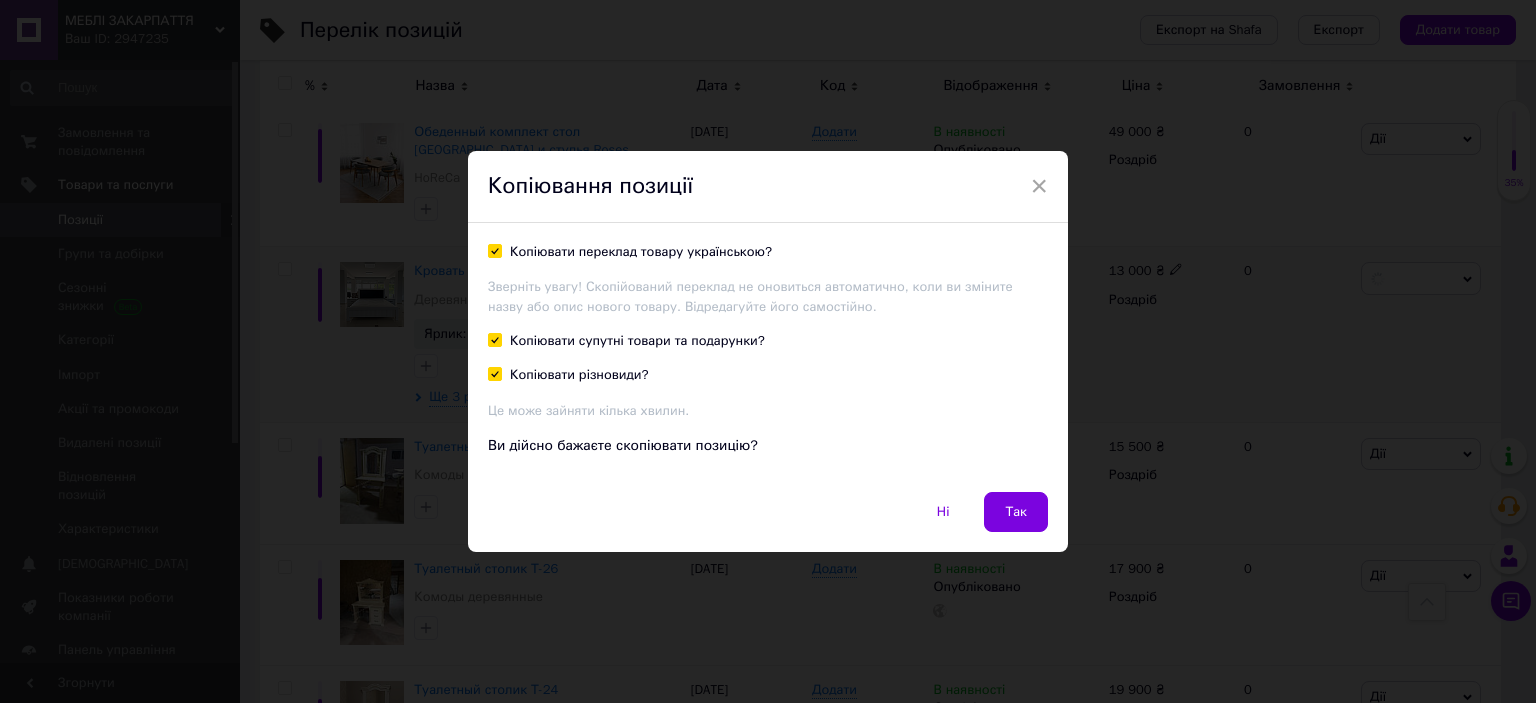 checkbox on "true" 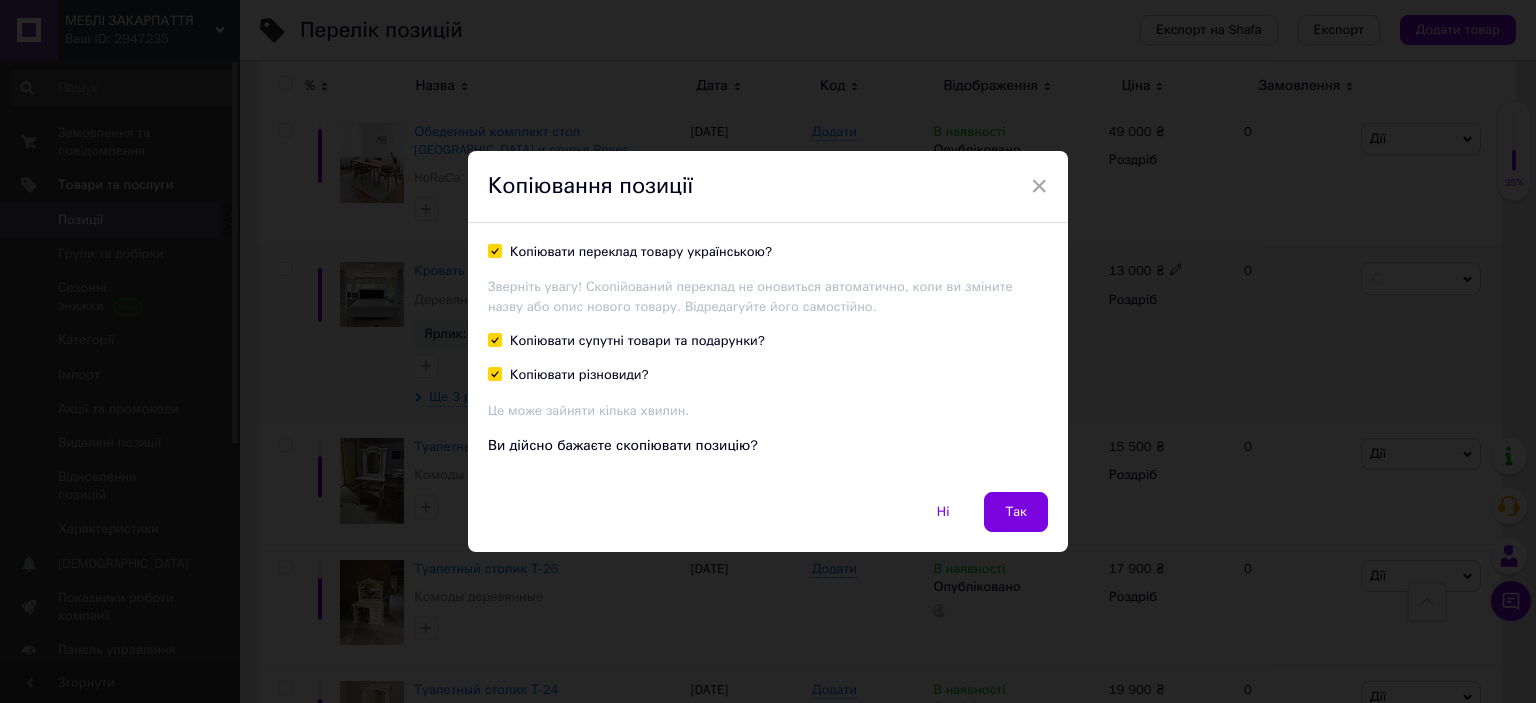click on "Копіювати супутні товари та подарунки?" at bounding box center [626, 341] 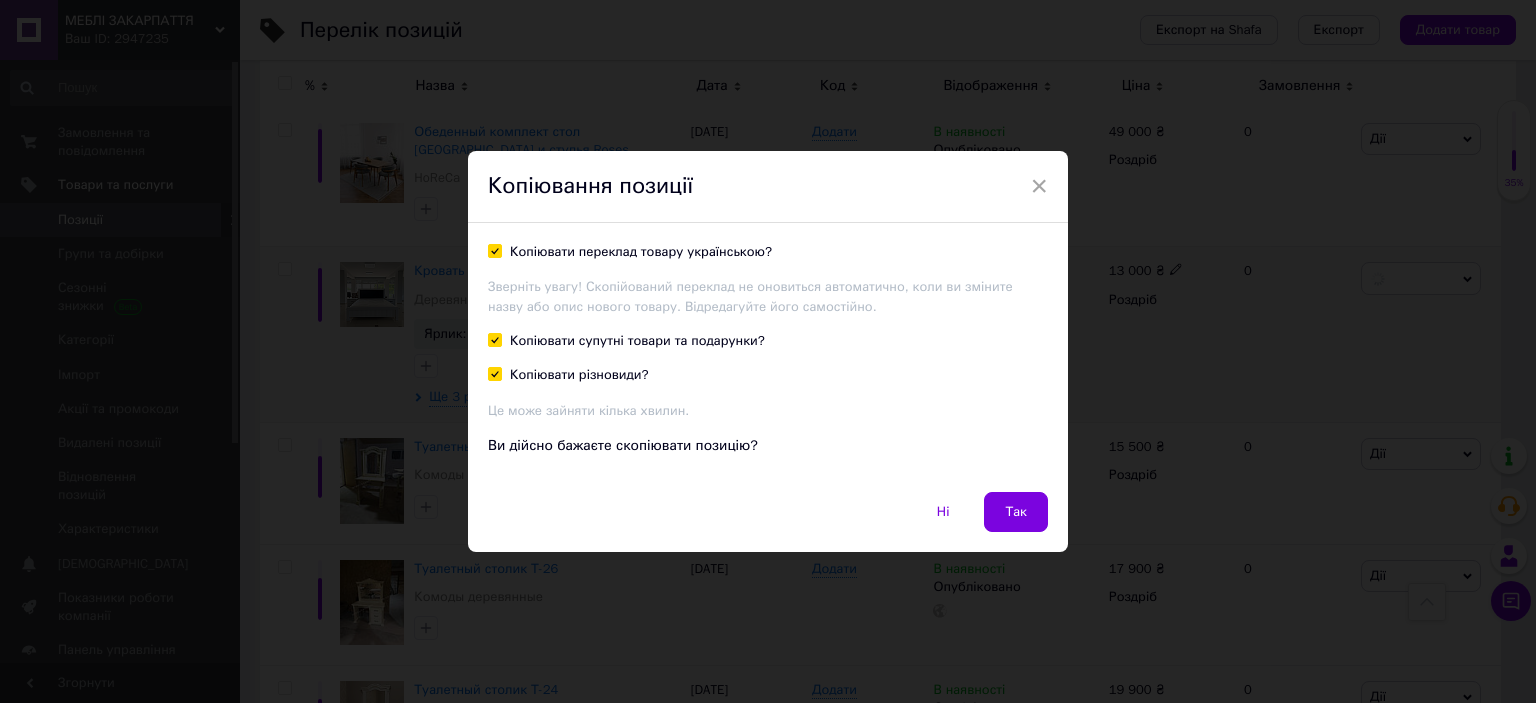 click on "Копіювати супутні товари та подарунки?" at bounding box center (494, 339) 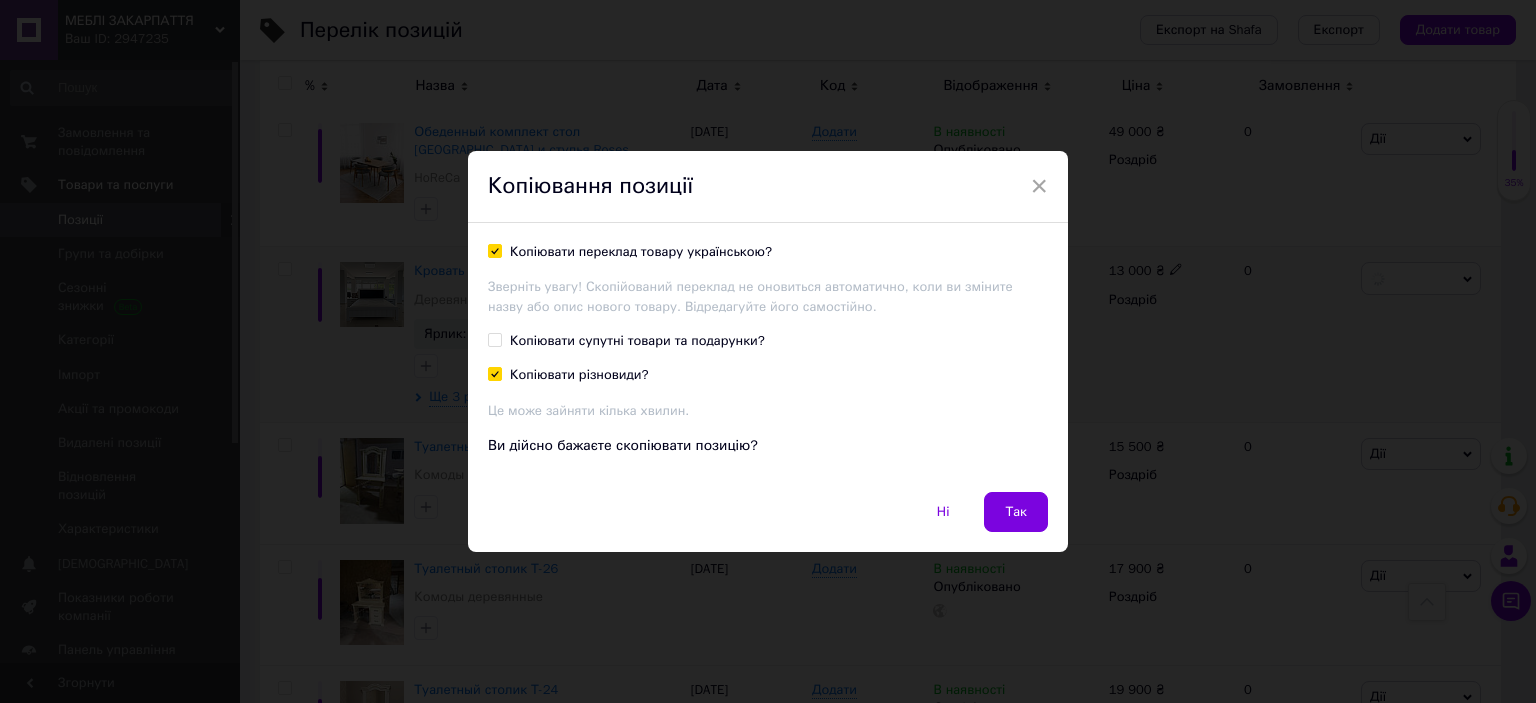 checkbox on "false" 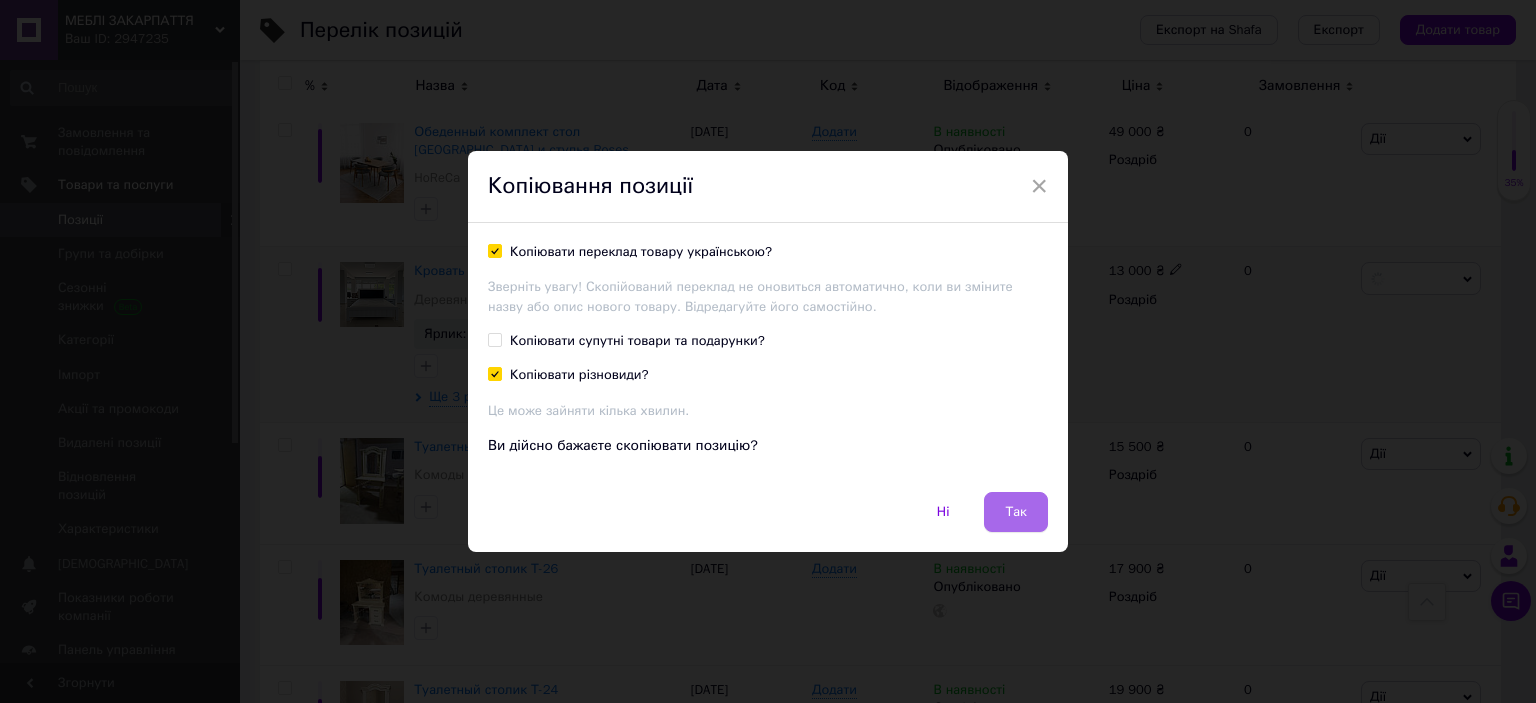click on "Так" at bounding box center (1016, 512) 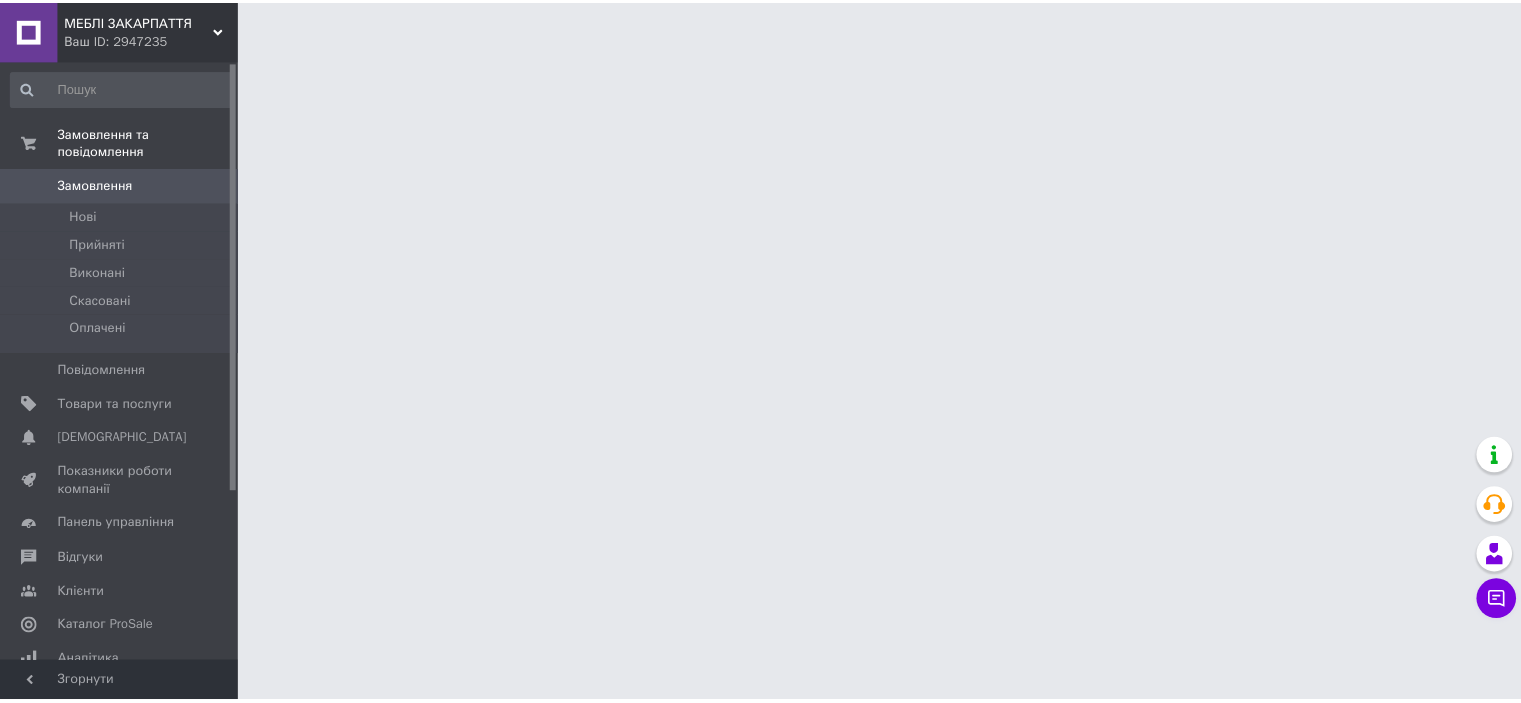 scroll, scrollTop: 0, scrollLeft: 0, axis: both 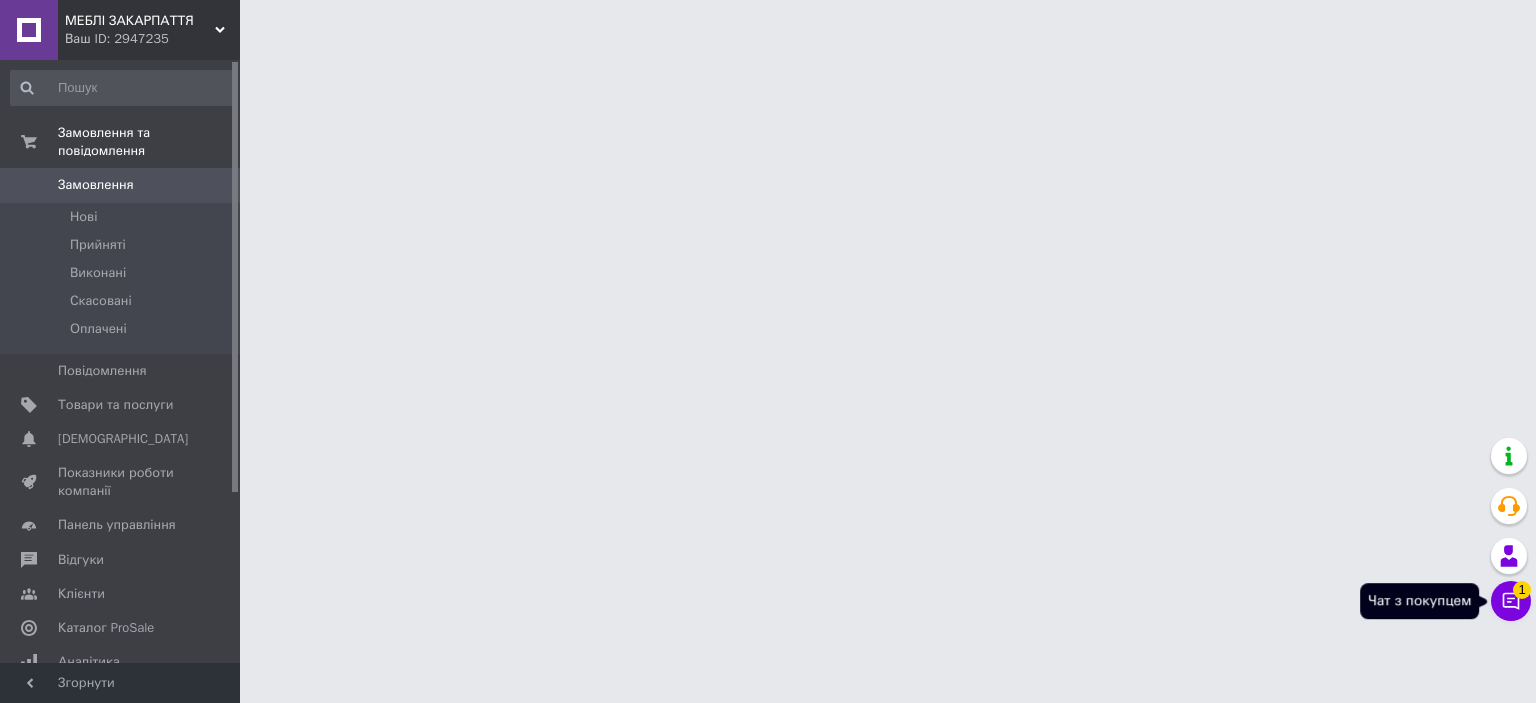 click 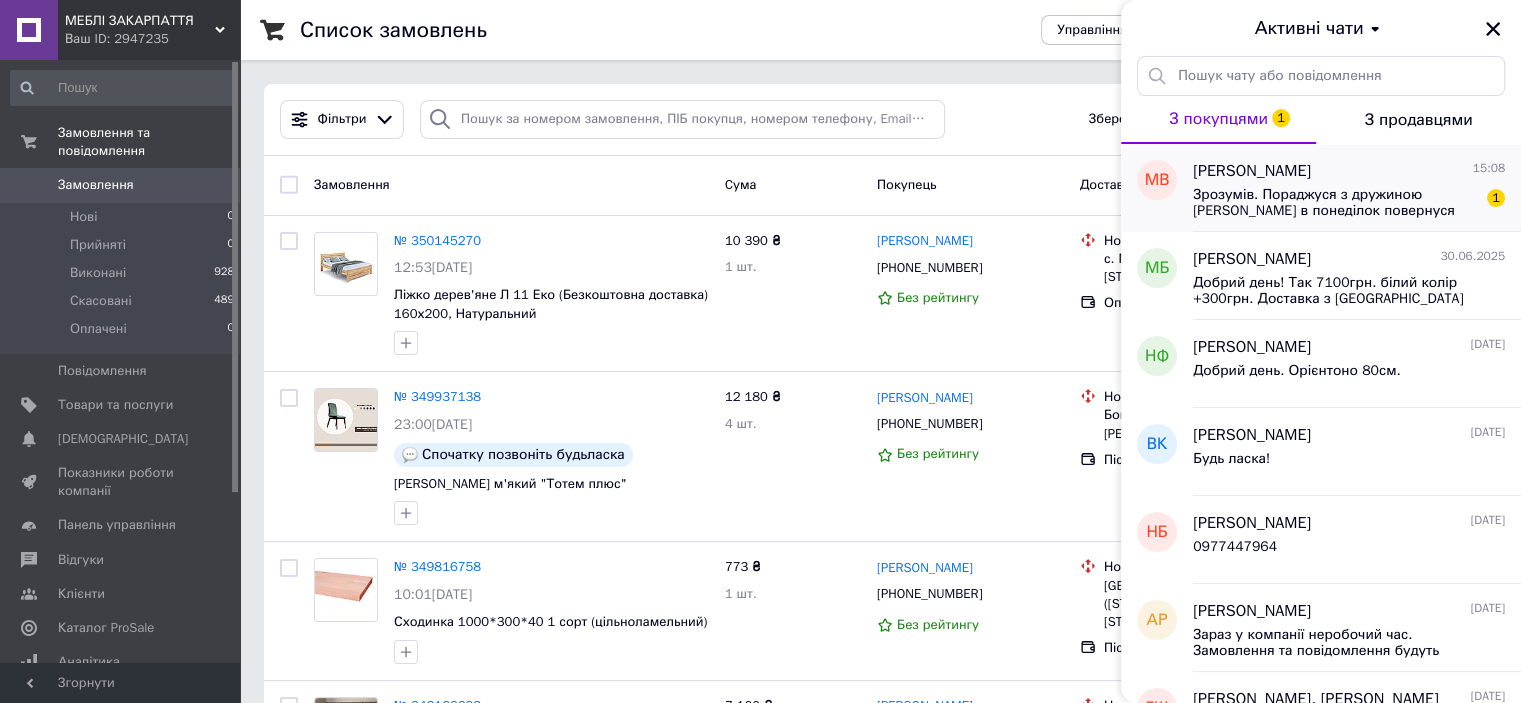 click on "Зрозумів.
Пораджуся з дружиною
[PERSON_NAME] в понеділок повернуся
[PERSON_NAME] купувати подивившись в магазині на якість... А це новий досвід
Дякую" at bounding box center [1335, 203] 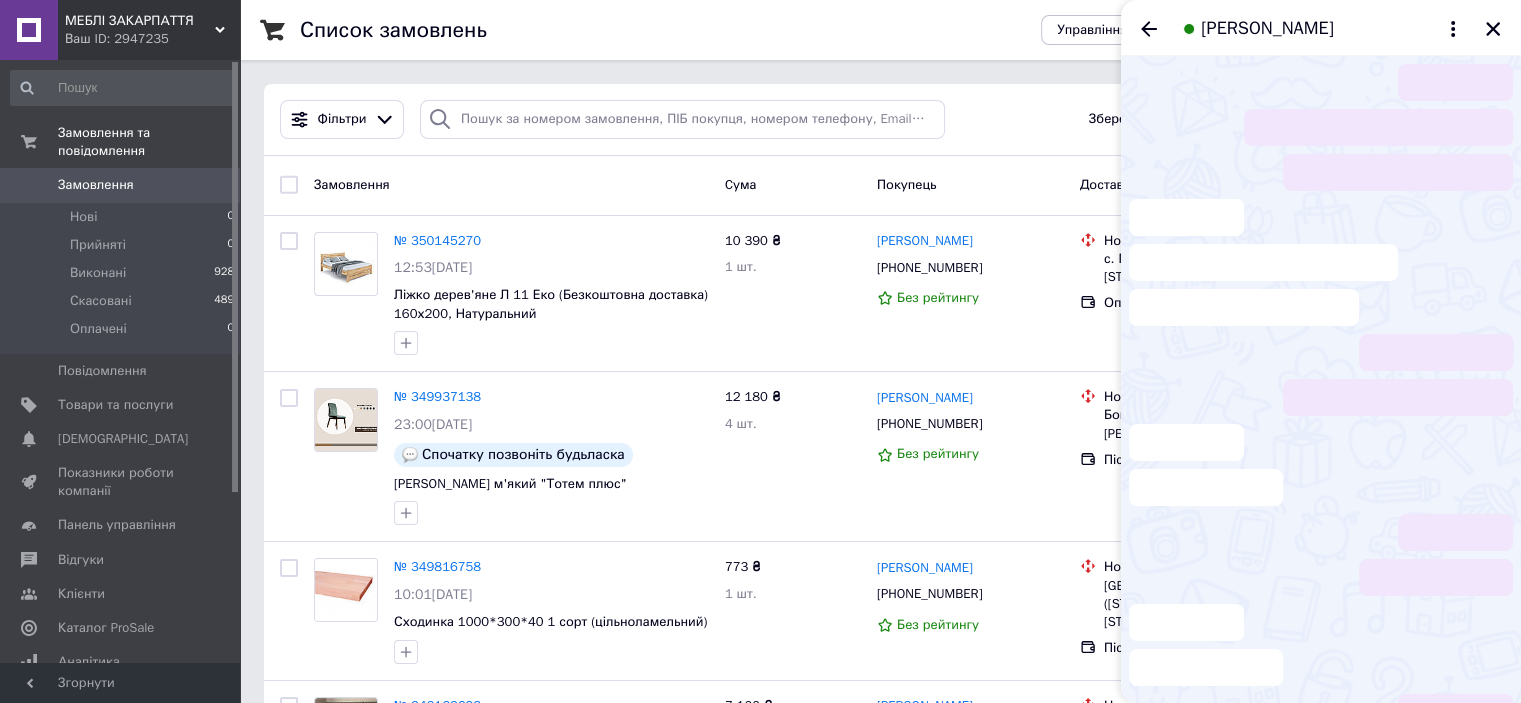 scroll, scrollTop: 332, scrollLeft: 0, axis: vertical 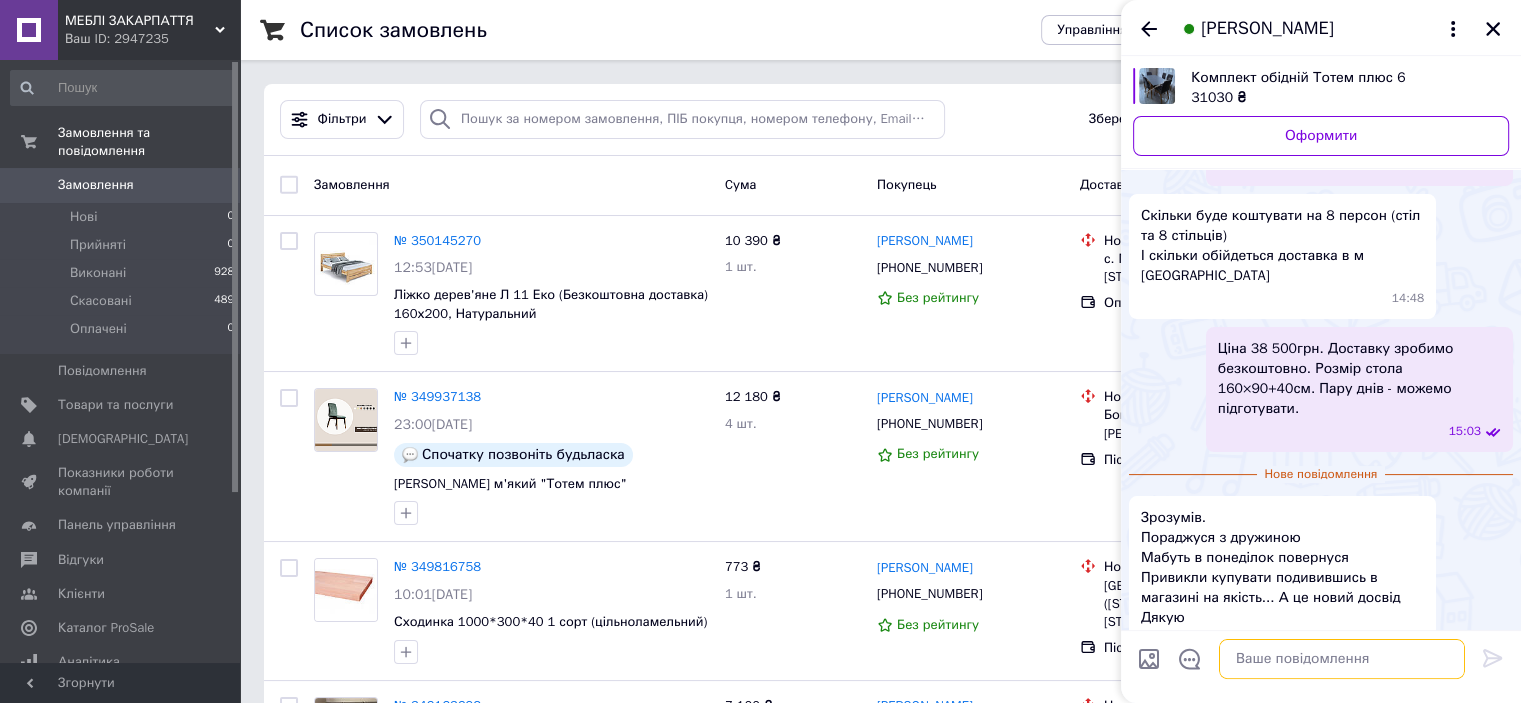 click at bounding box center (1342, 659) 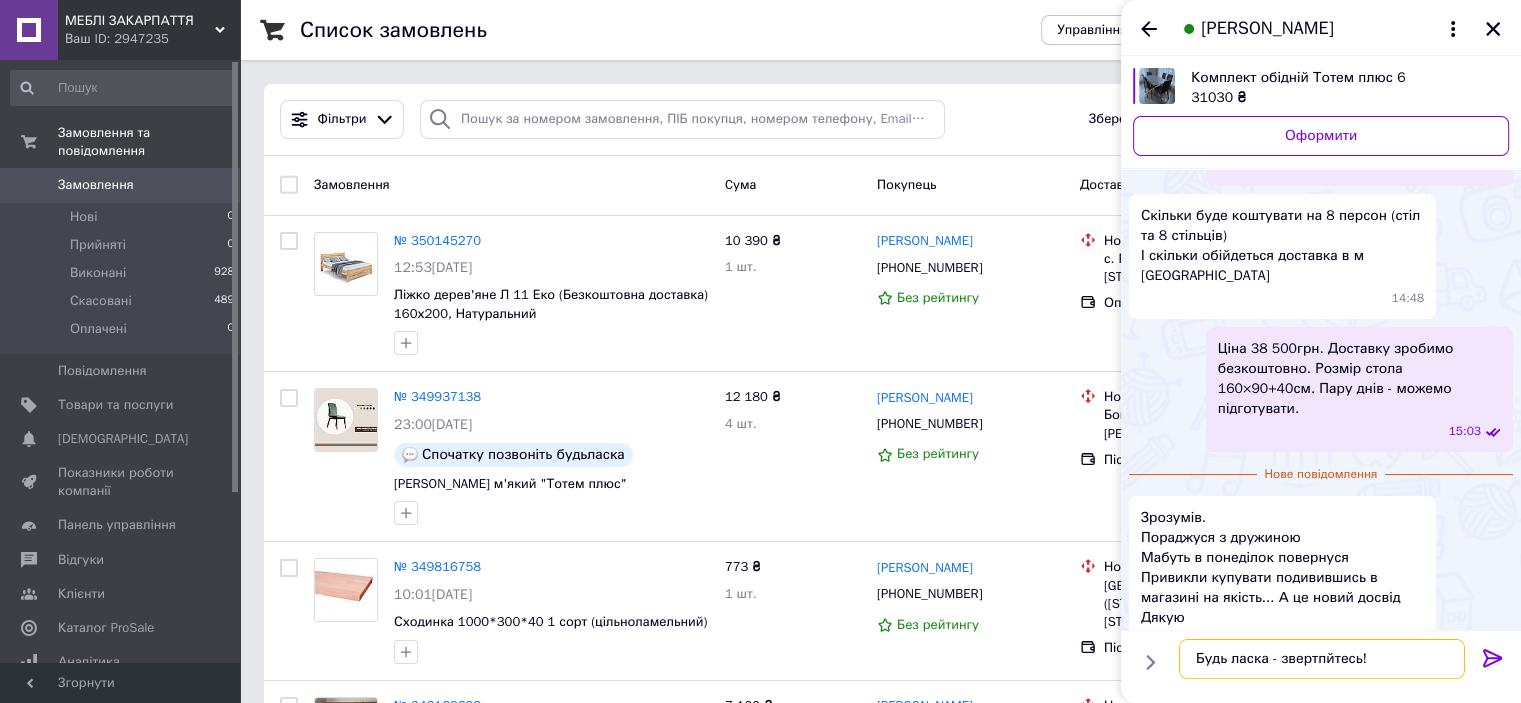 click on "Будь ласка - звертпйтесь!" at bounding box center (1322, 659) 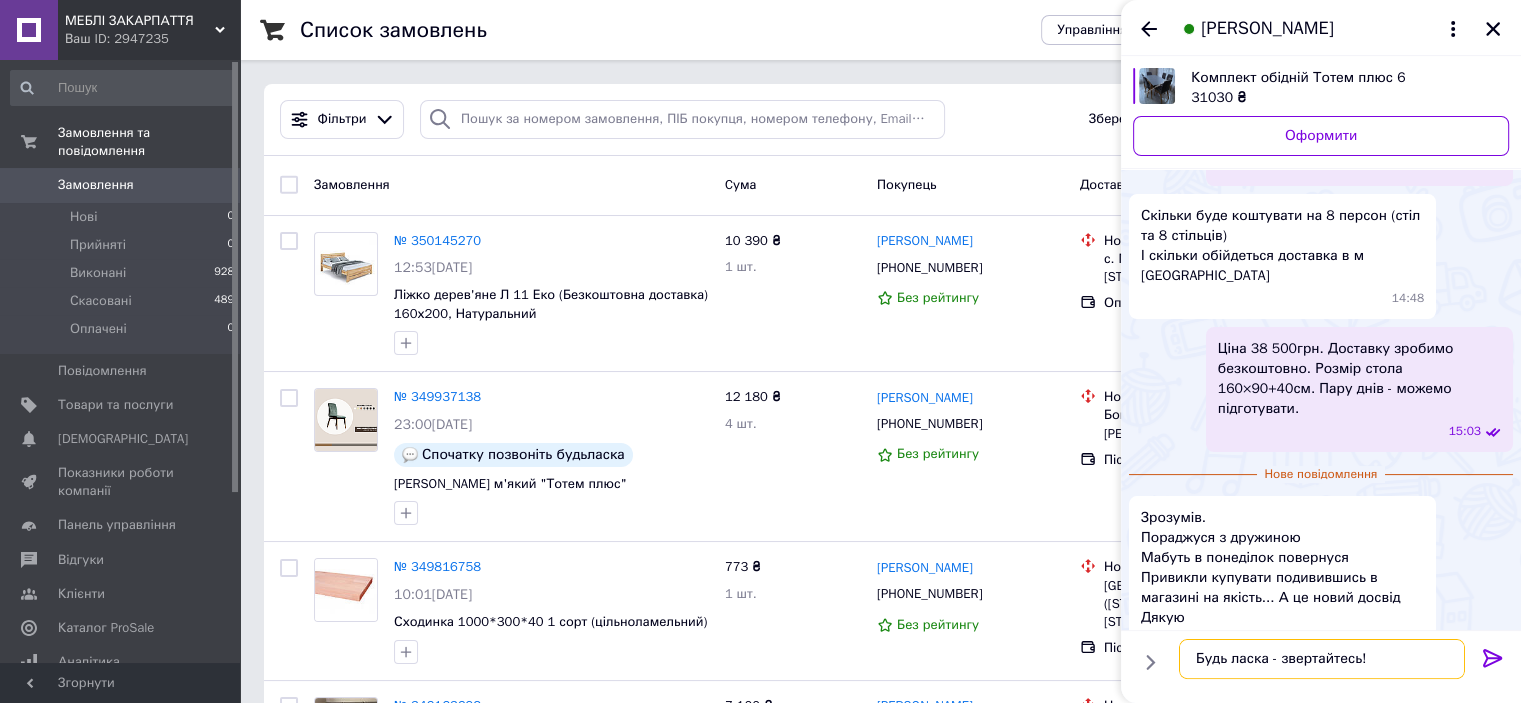 click on "Будь ласка - звертайтесь!" at bounding box center [1322, 659] 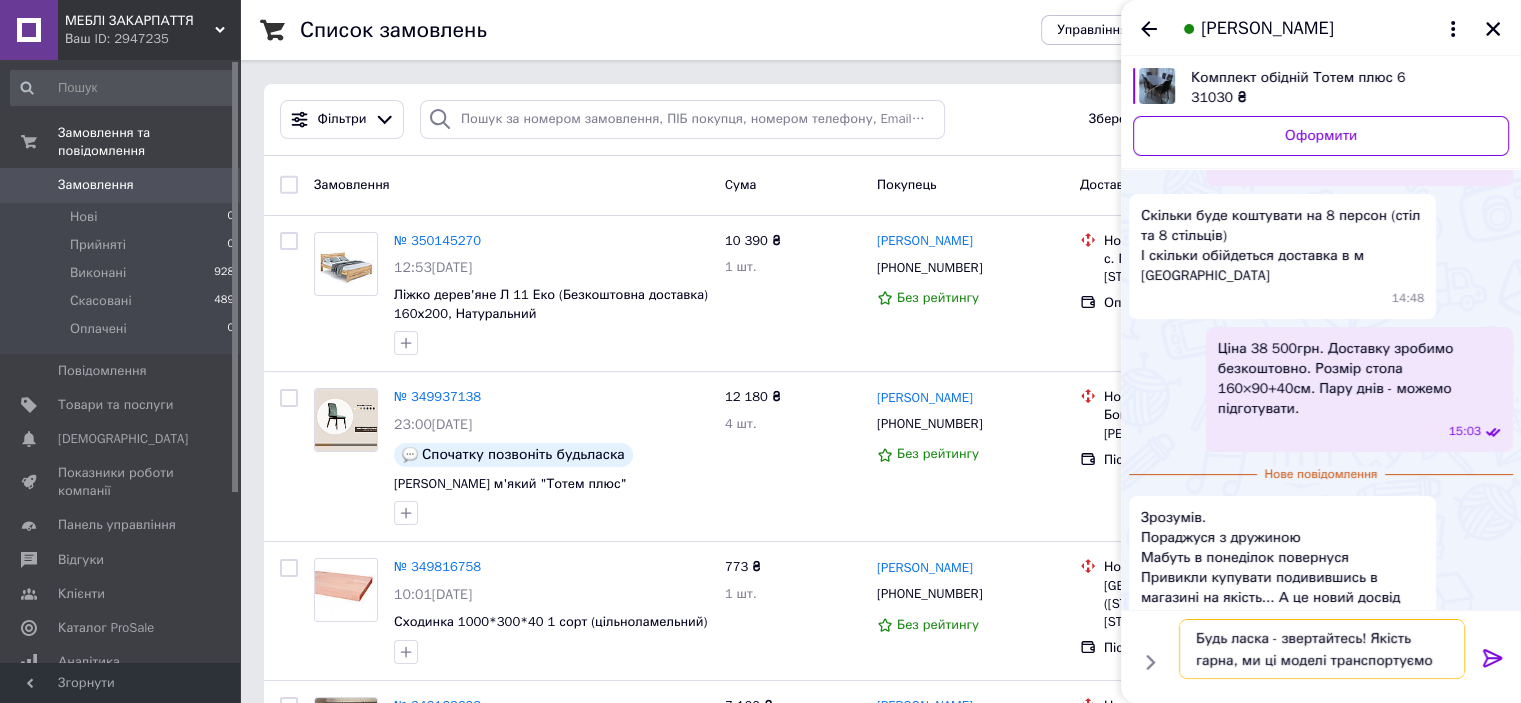 scroll, scrollTop: 13, scrollLeft: 0, axis: vertical 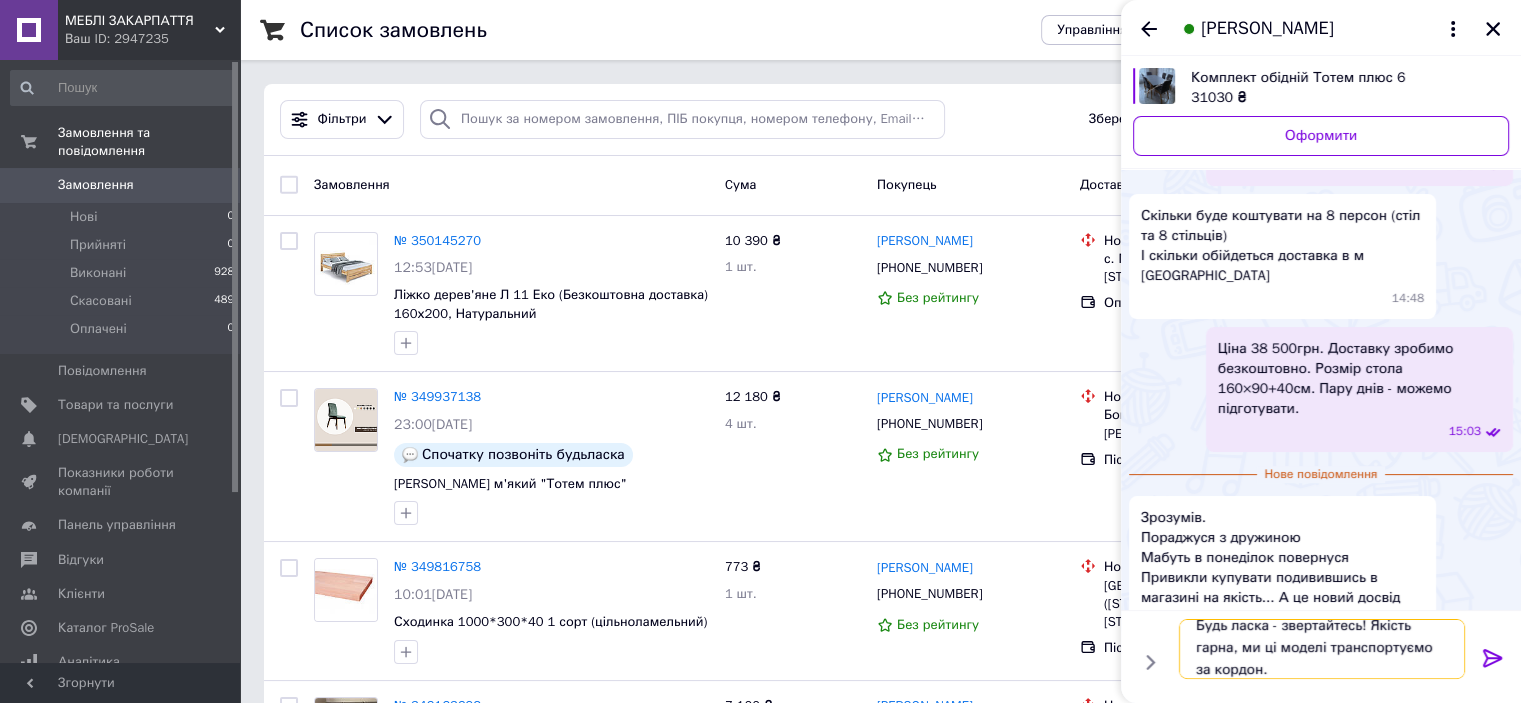 type on "Будь ласка - звертайтесь! Якість гарна, ми ці моделі транспортуємо за кордон." 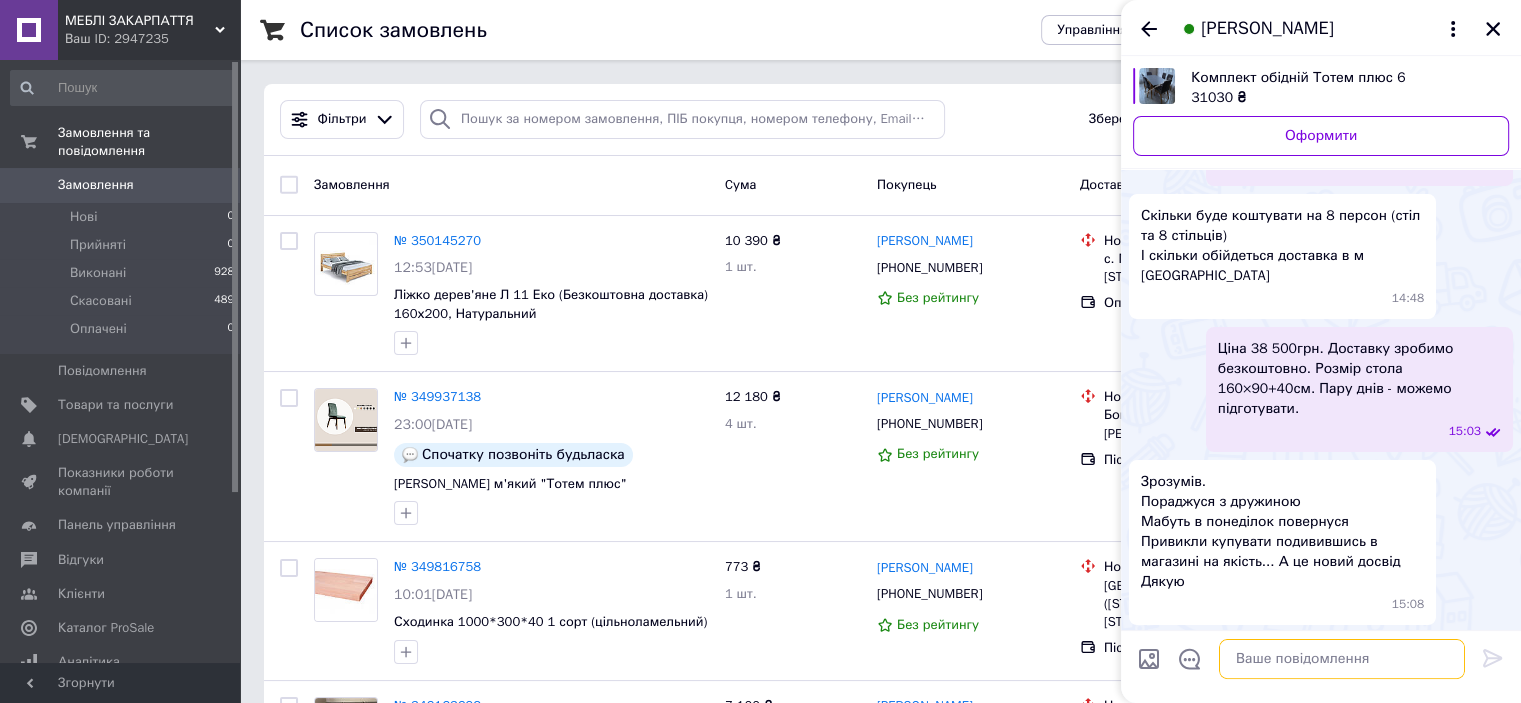 scroll, scrollTop: 0, scrollLeft: 0, axis: both 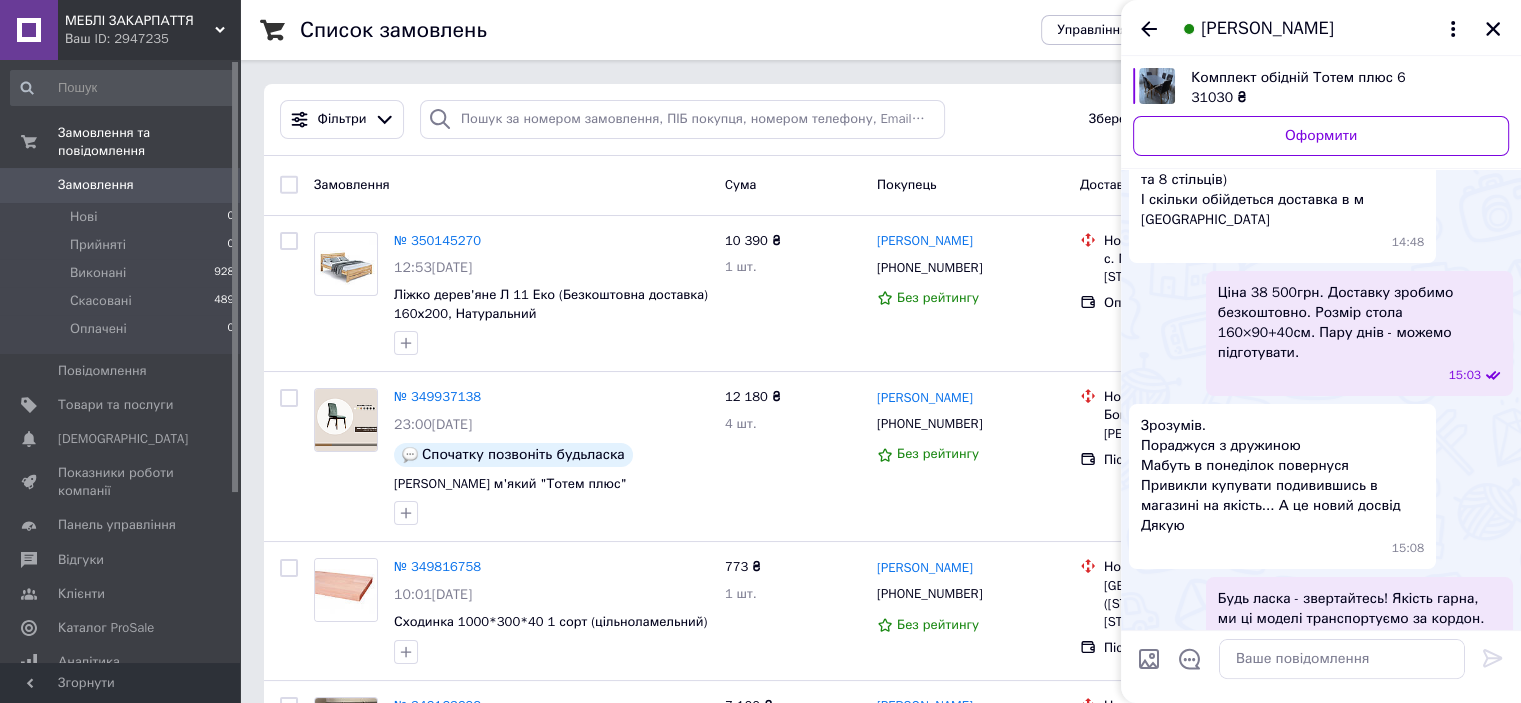 click on "Список замовлень" at bounding box center (650, 30) 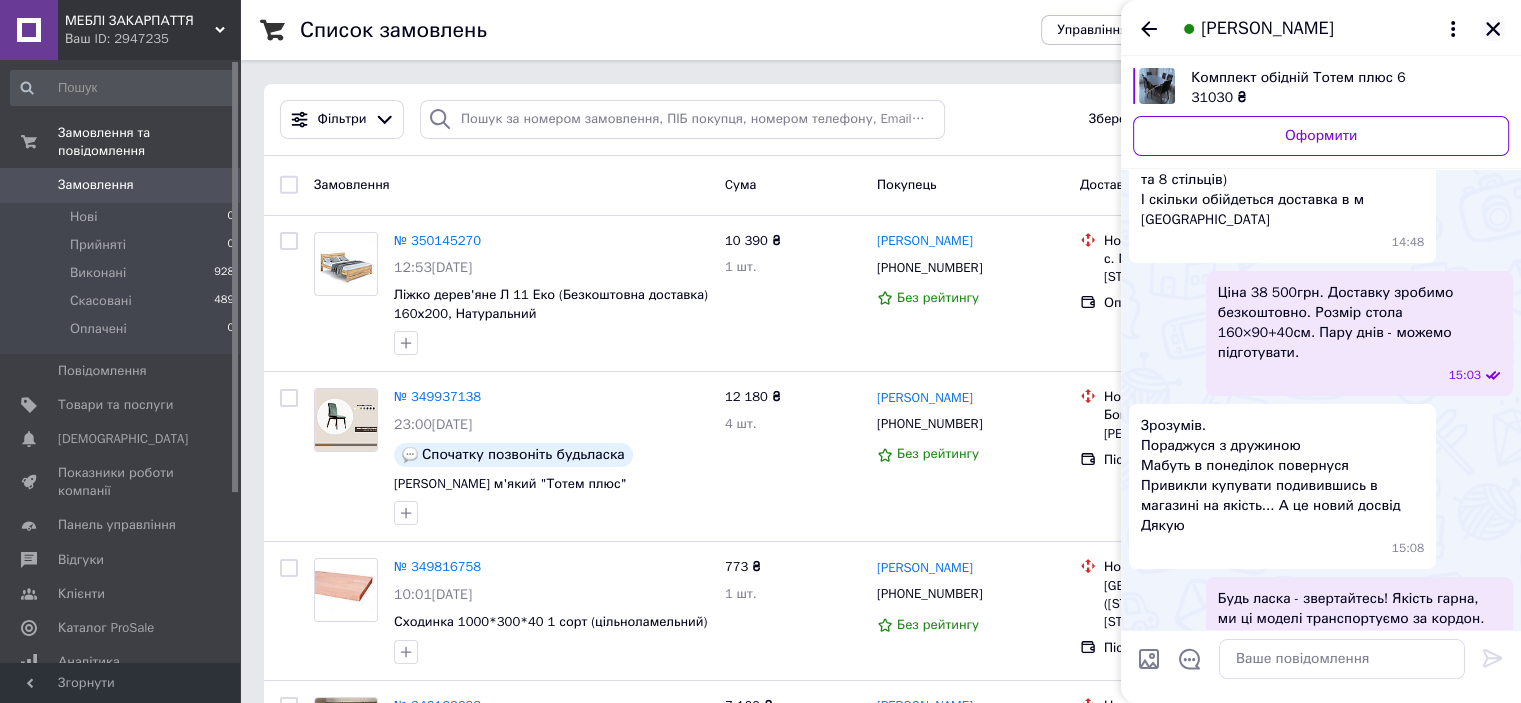 click 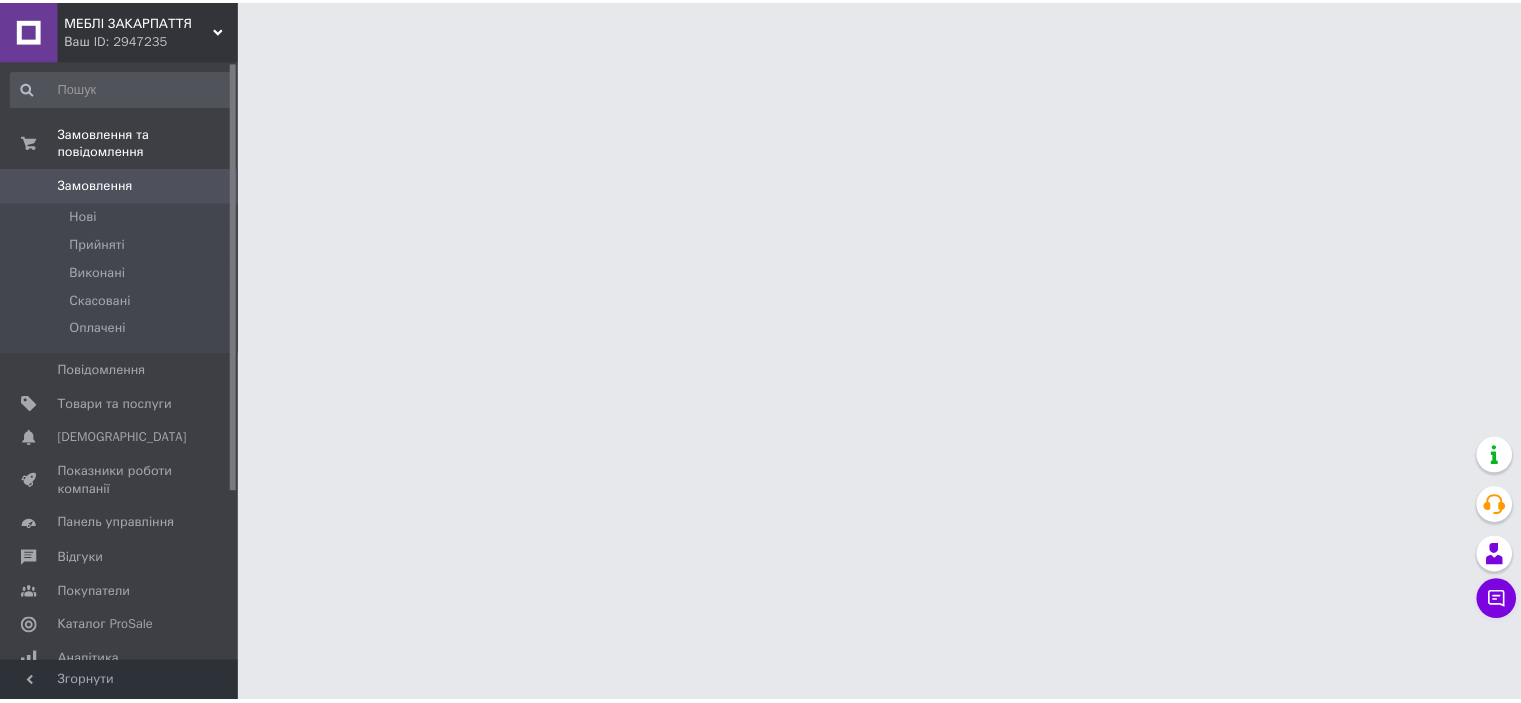 scroll, scrollTop: 0, scrollLeft: 0, axis: both 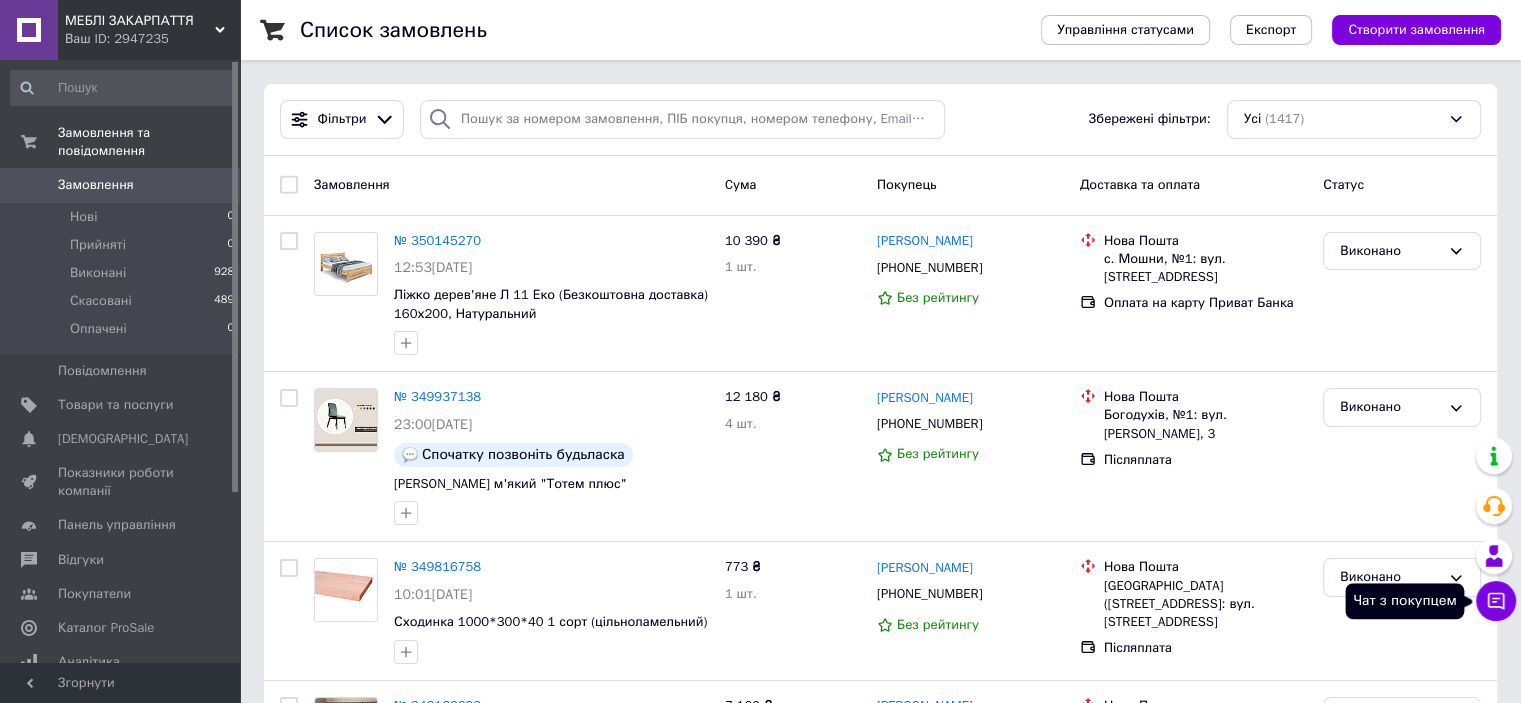 click 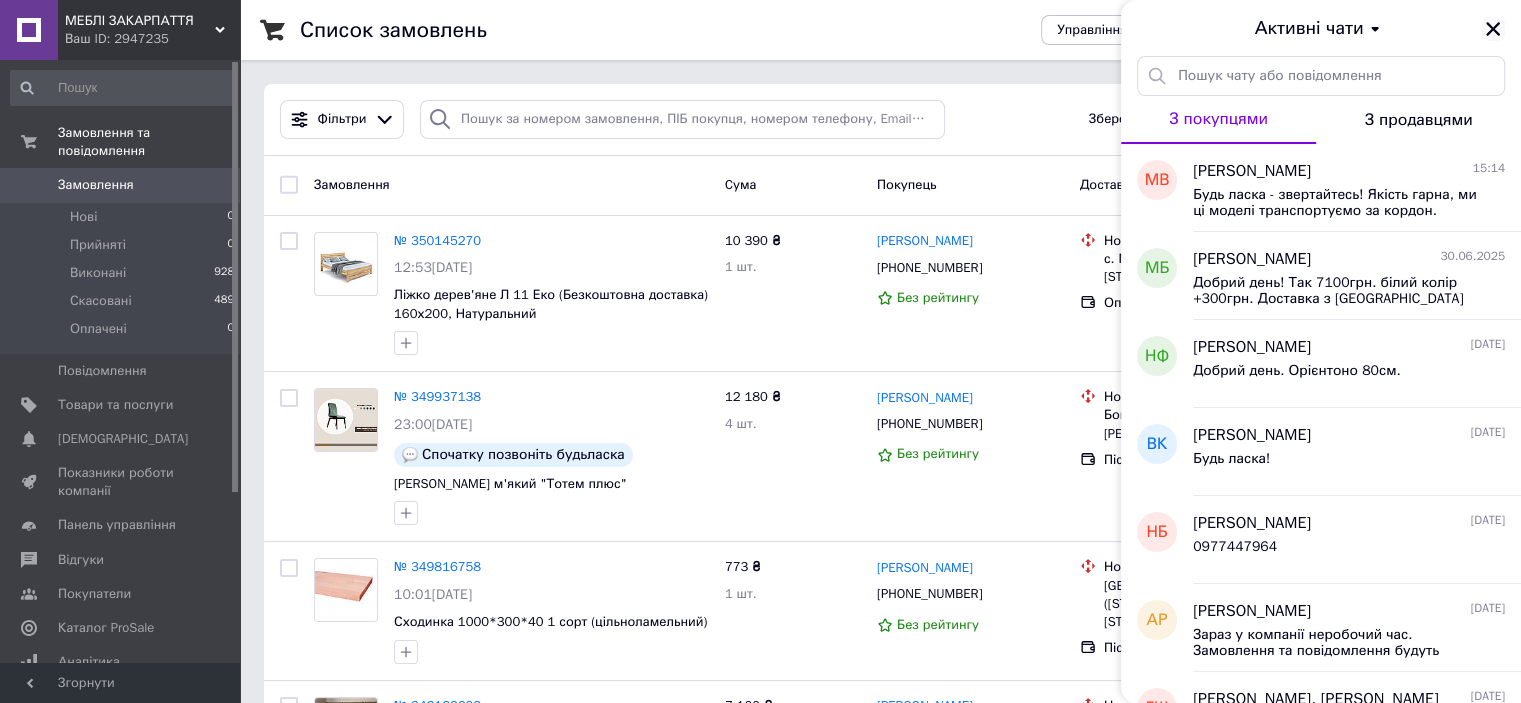 click 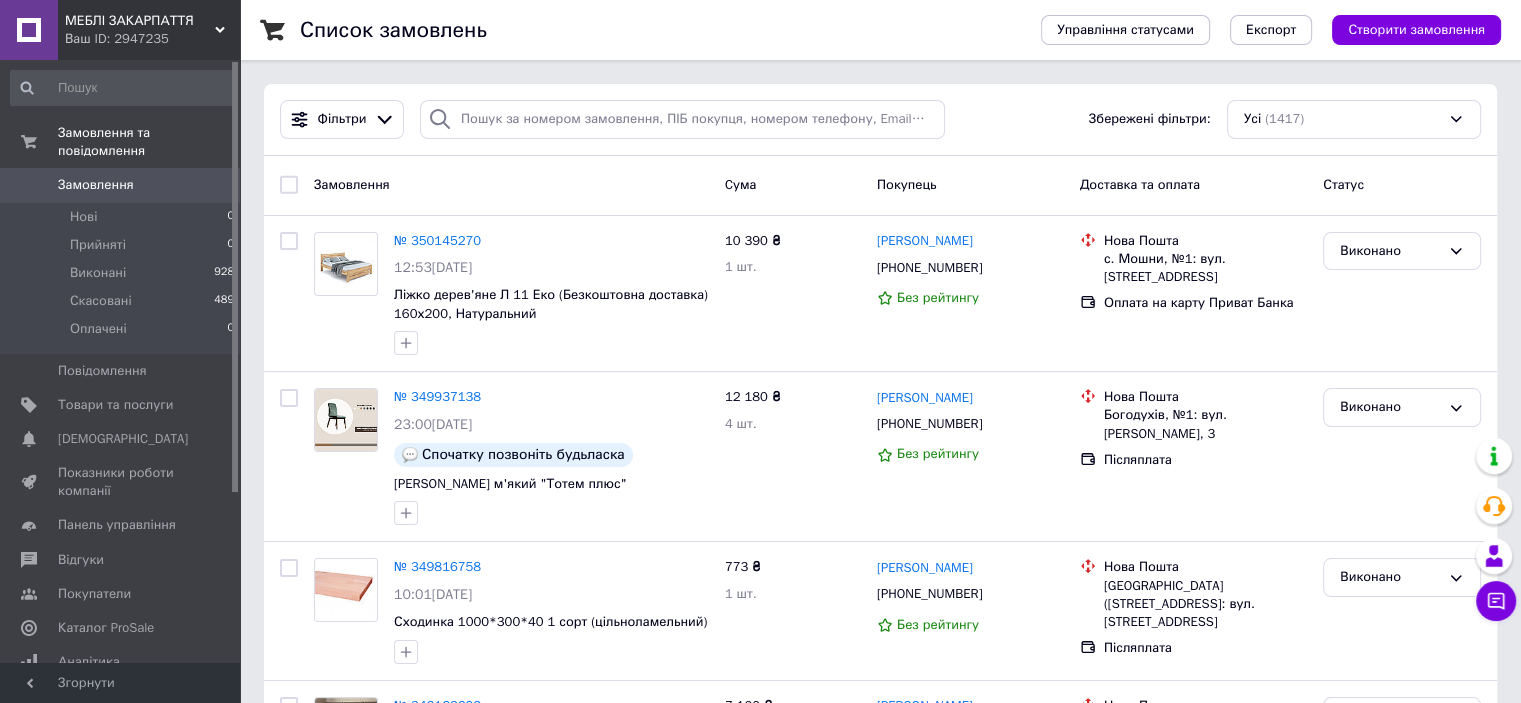 click on "Список замовлень Управління статусами Експорт Створити замовлення Фільтри Збережені фільтри: Усі (1417) Замовлення Cума Покупець Доставка та оплата Статус № 350145270 12:53, 27.06.2025 Ліжко дерев'яне Л 11 Еко (Безкоштовна доставка) 160х200, Натуральний 10 390 ₴ 1 шт. Ілля Ковтуненко +380674724403 Без рейтингу Нова Пошта с. Мошни, №1: вул. Спасо-Преображенська, 16 Оплата на карту Приват Банка Виконано № 349937138 23:00, 25.06.2025 Спочатку позвоніть будьласка Стілець м'який "Тотем плюс" 12 180 ₴ 4 шт. Олександр Косіневський +380686695097 Без рейтингу Нова Пошта Богодухів, №1: вул. Загорулько, 3 Післяплата 29%" at bounding box center [880, 1769] 